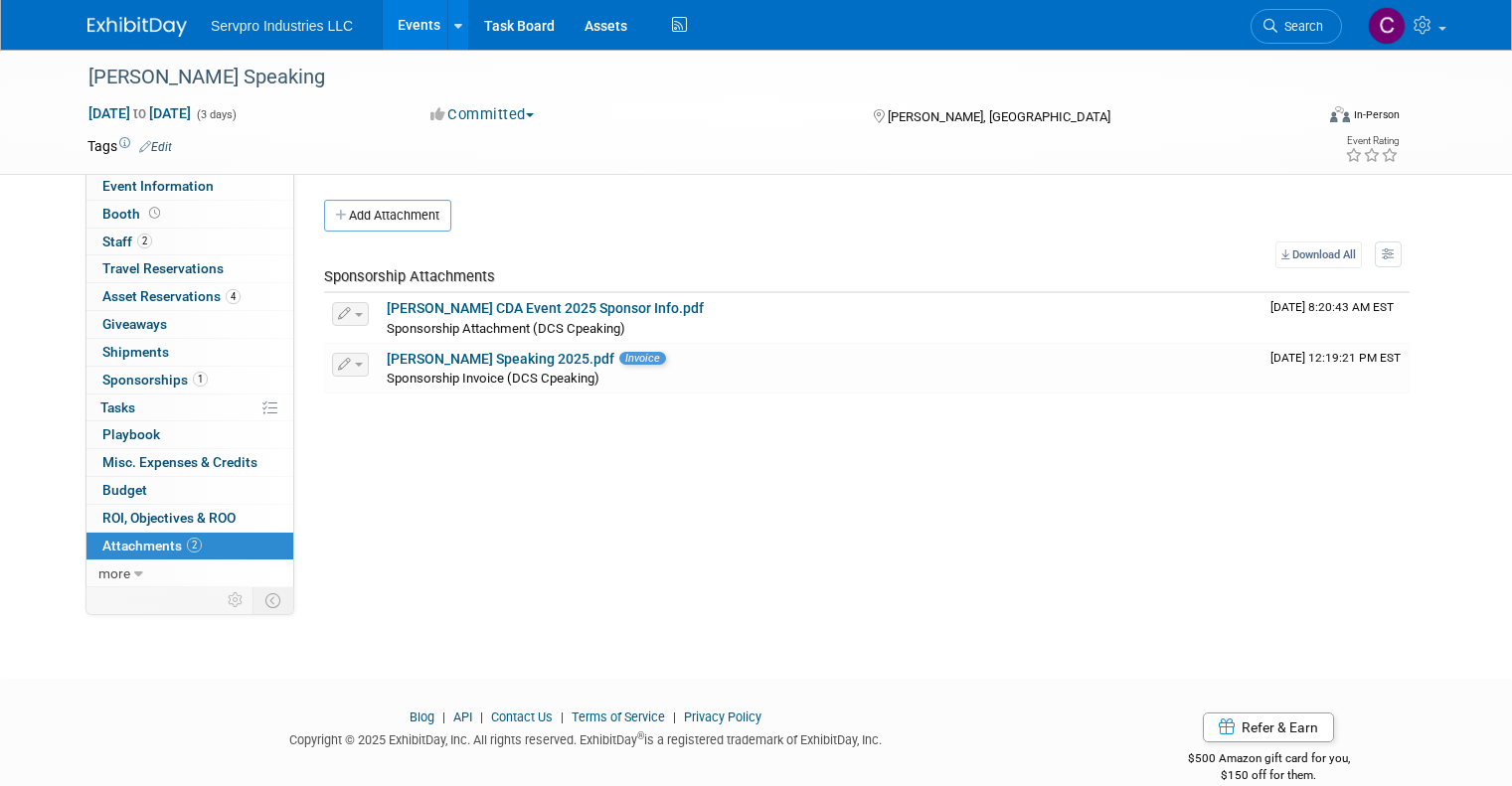 scroll, scrollTop: 0, scrollLeft: 0, axis: both 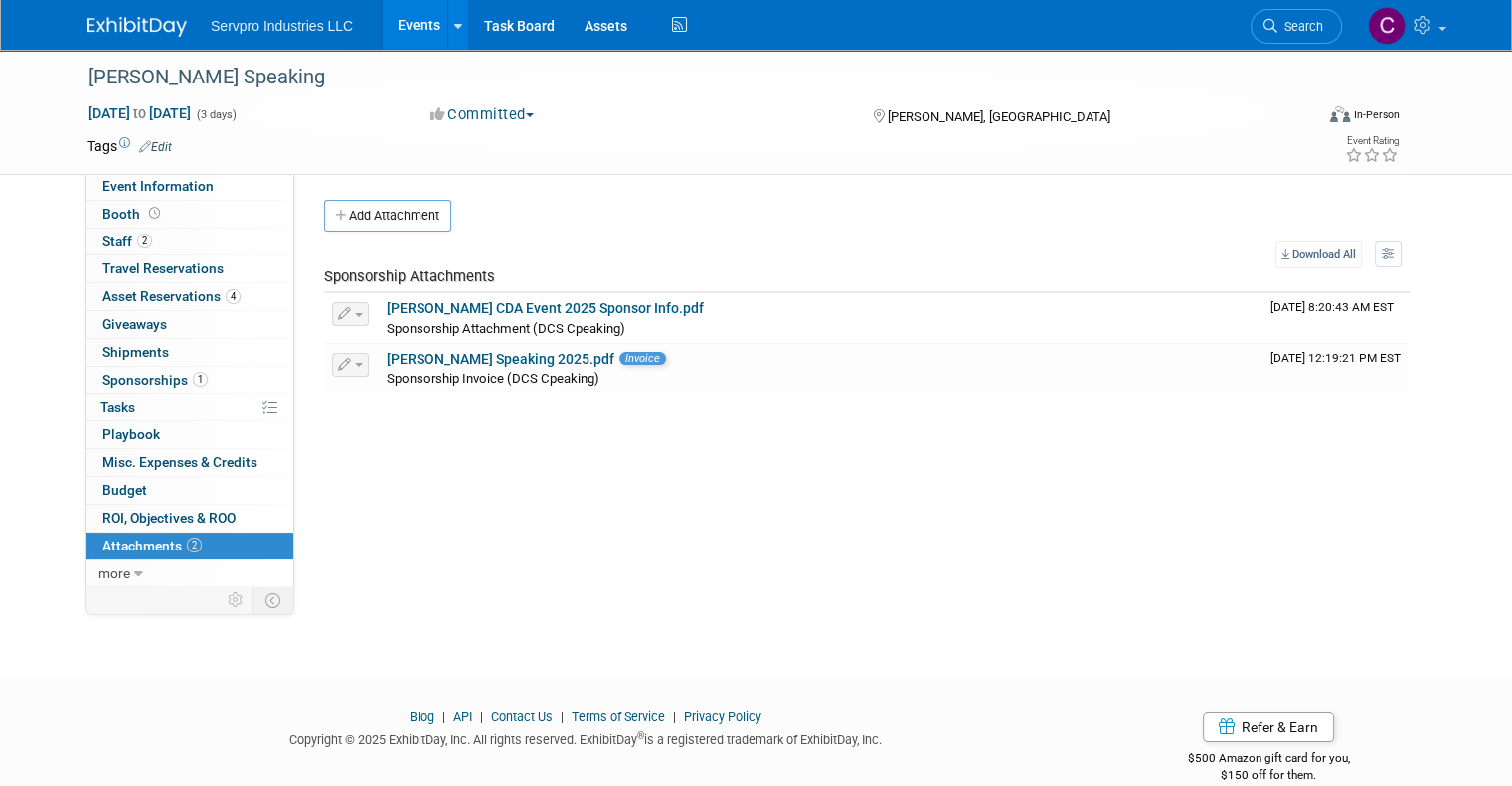 click on "Events" at bounding box center [419, 25] 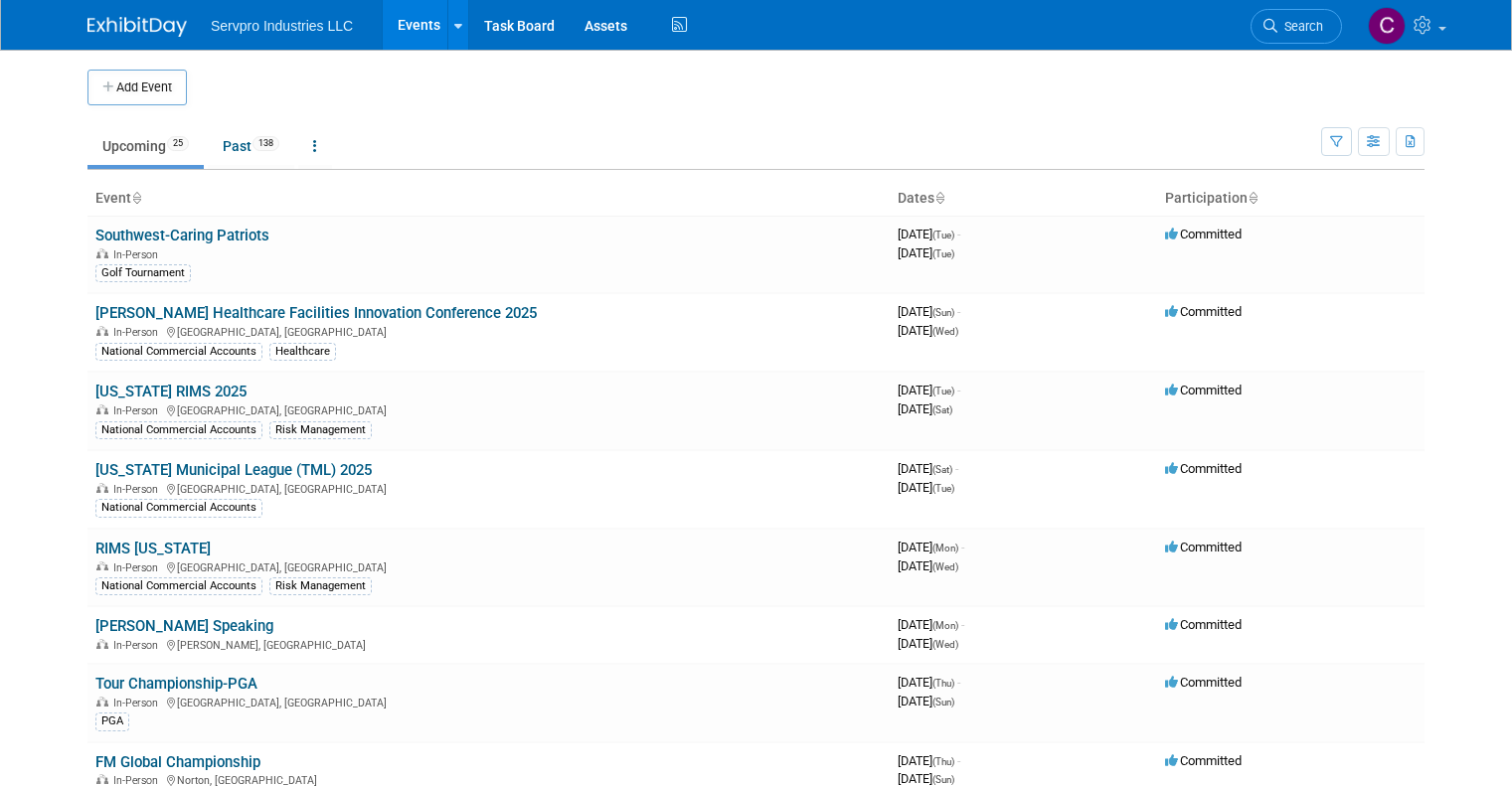 scroll, scrollTop: 0, scrollLeft: 0, axis: both 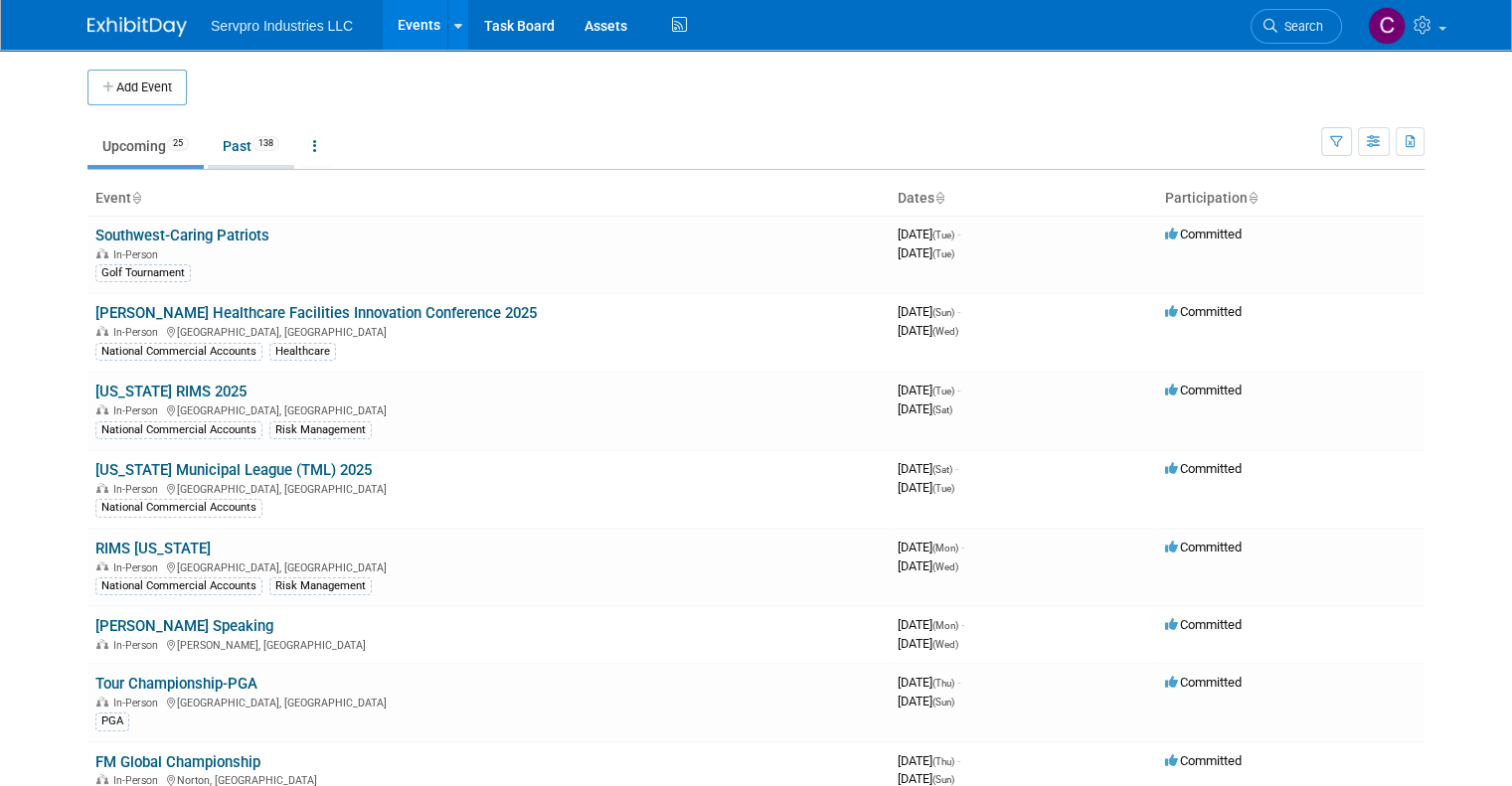 click on "Past
138" at bounding box center [251, 146] 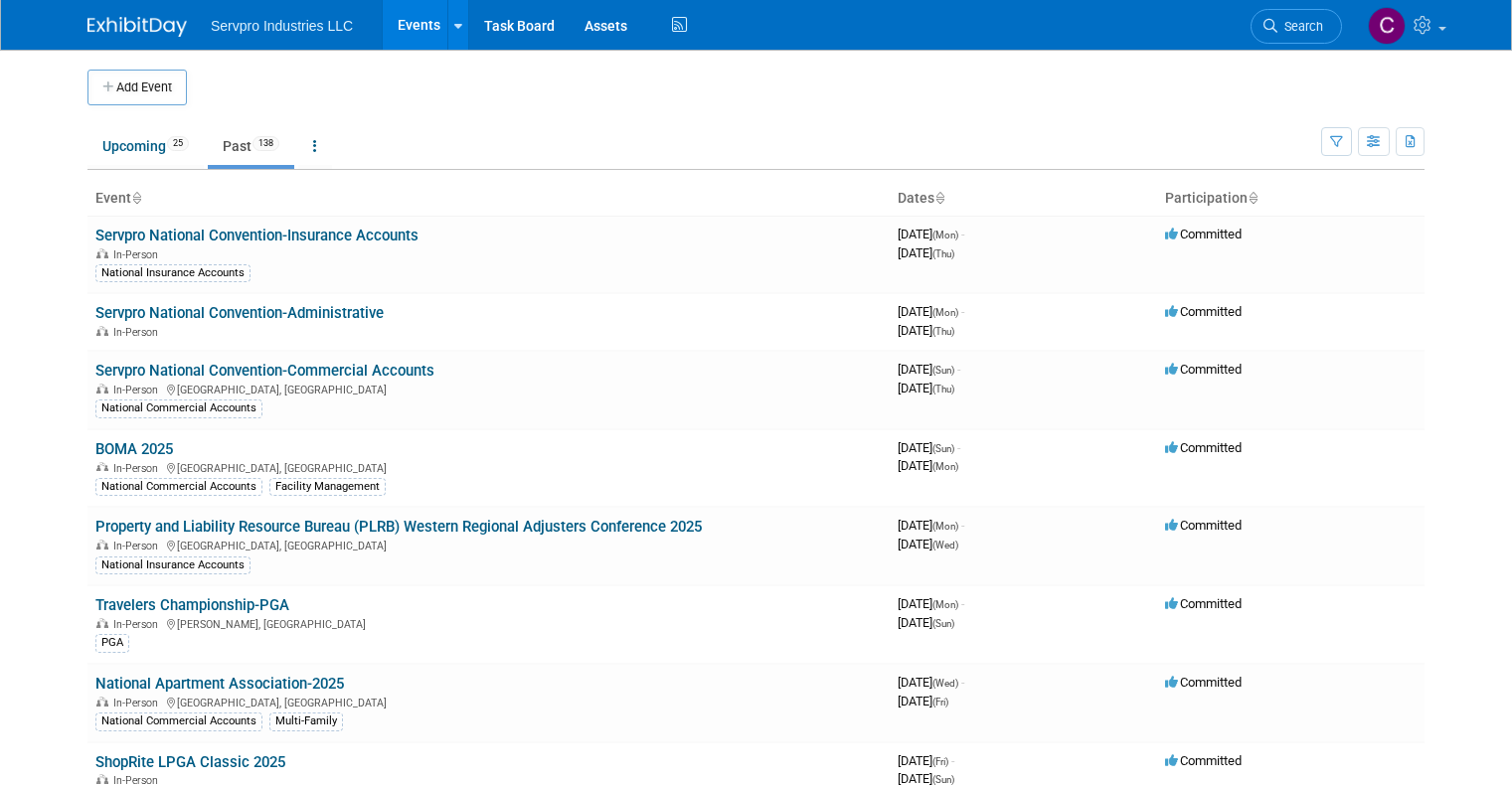 scroll, scrollTop: 0, scrollLeft: 0, axis: both 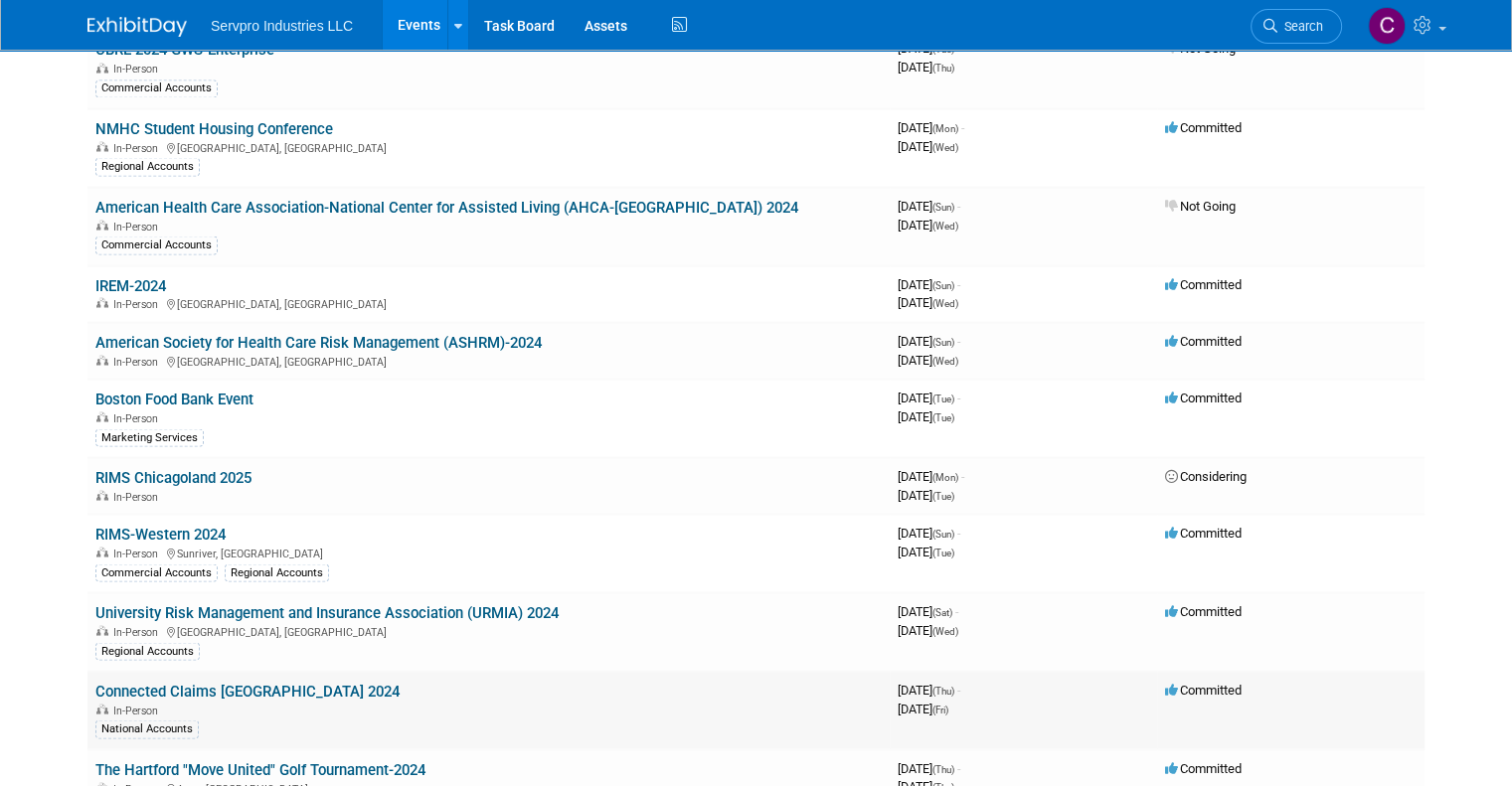 click on "Connected Claims [GEOGRAPHIC_DATA] 2024
In-Person
National Accounts" at bounding box center [488, 709] 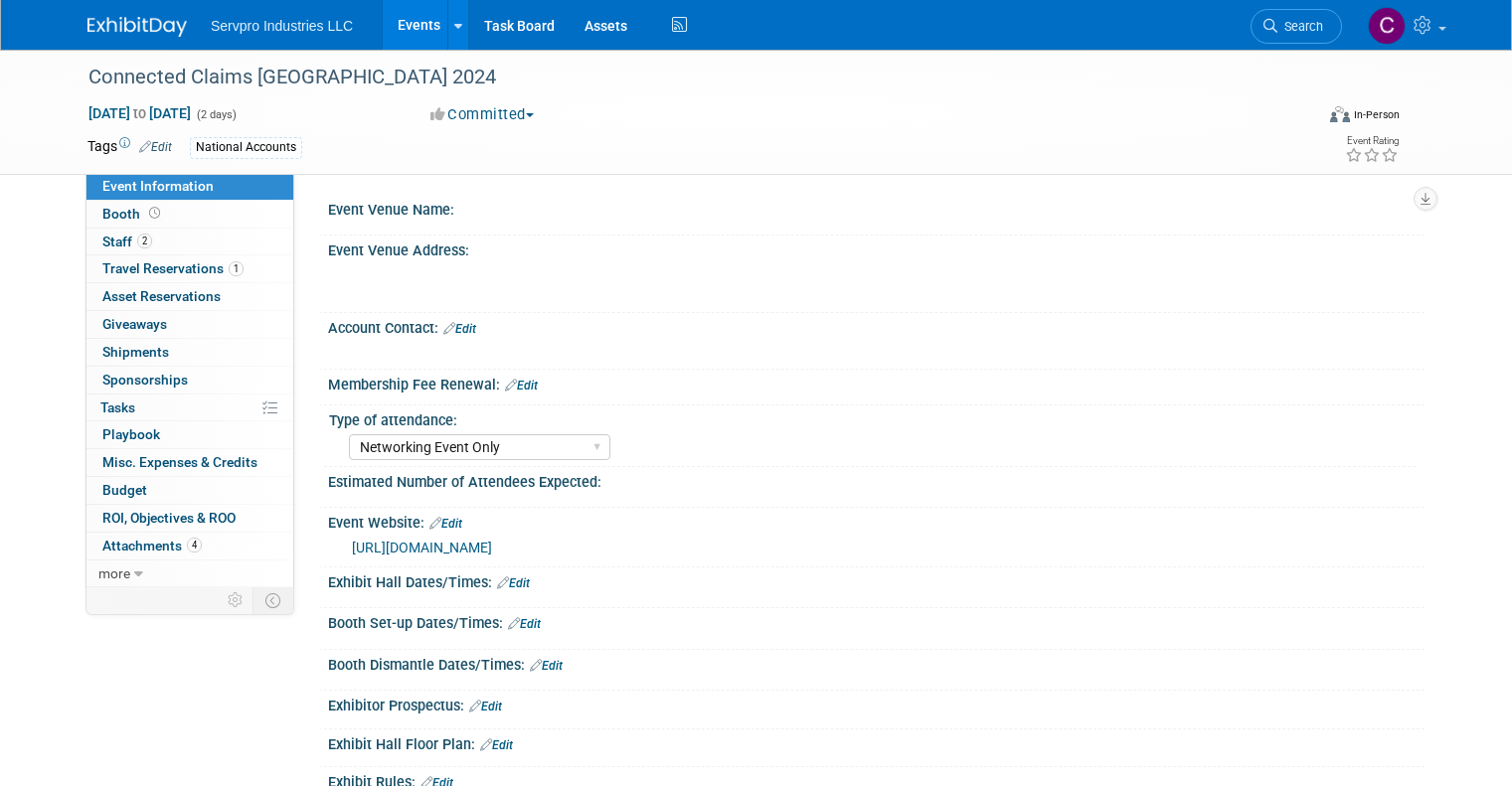 select on "Networking Event Only" 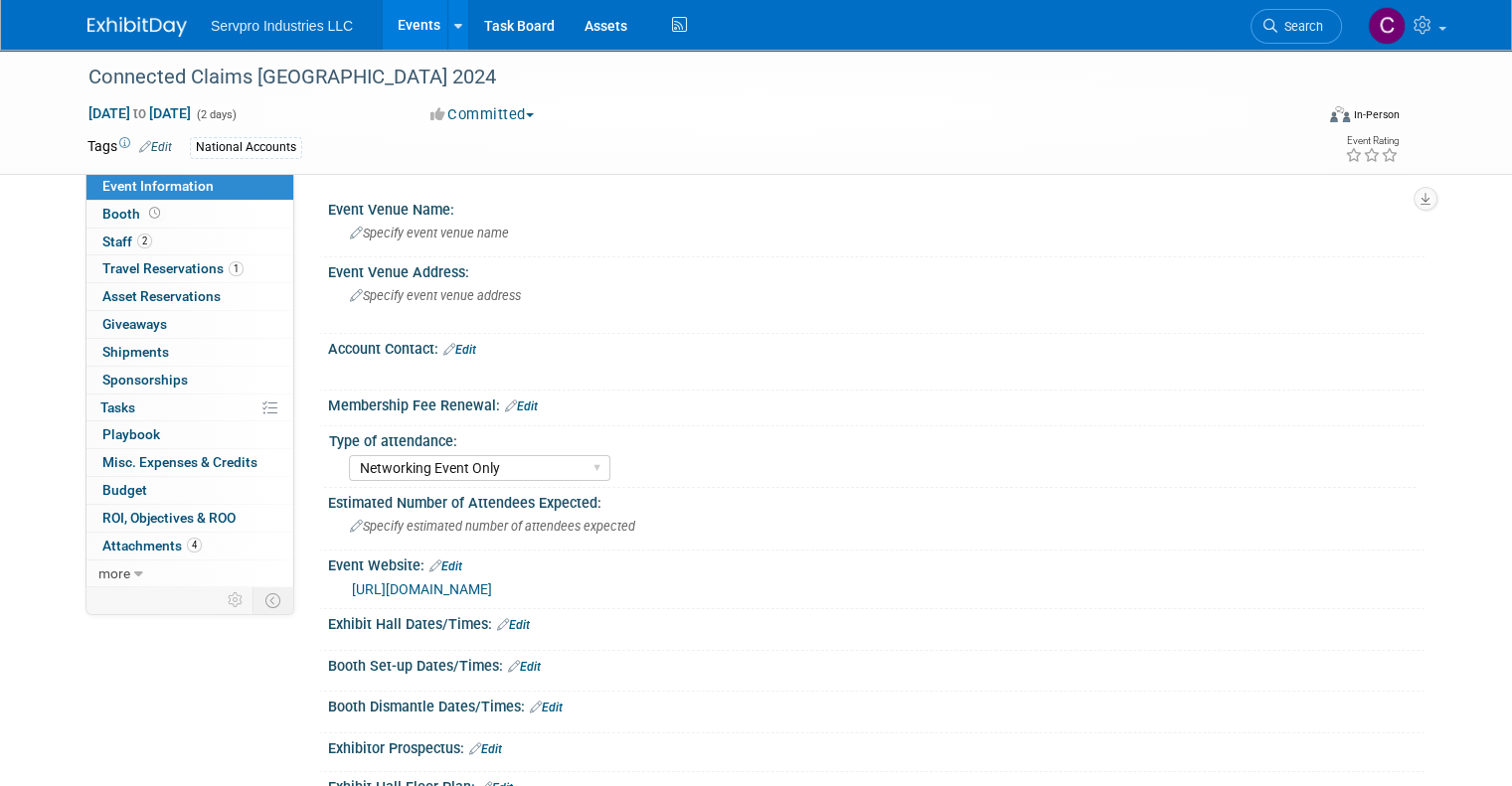 scroll, scrollTop: 0, scrollLeft: 0, axis: both 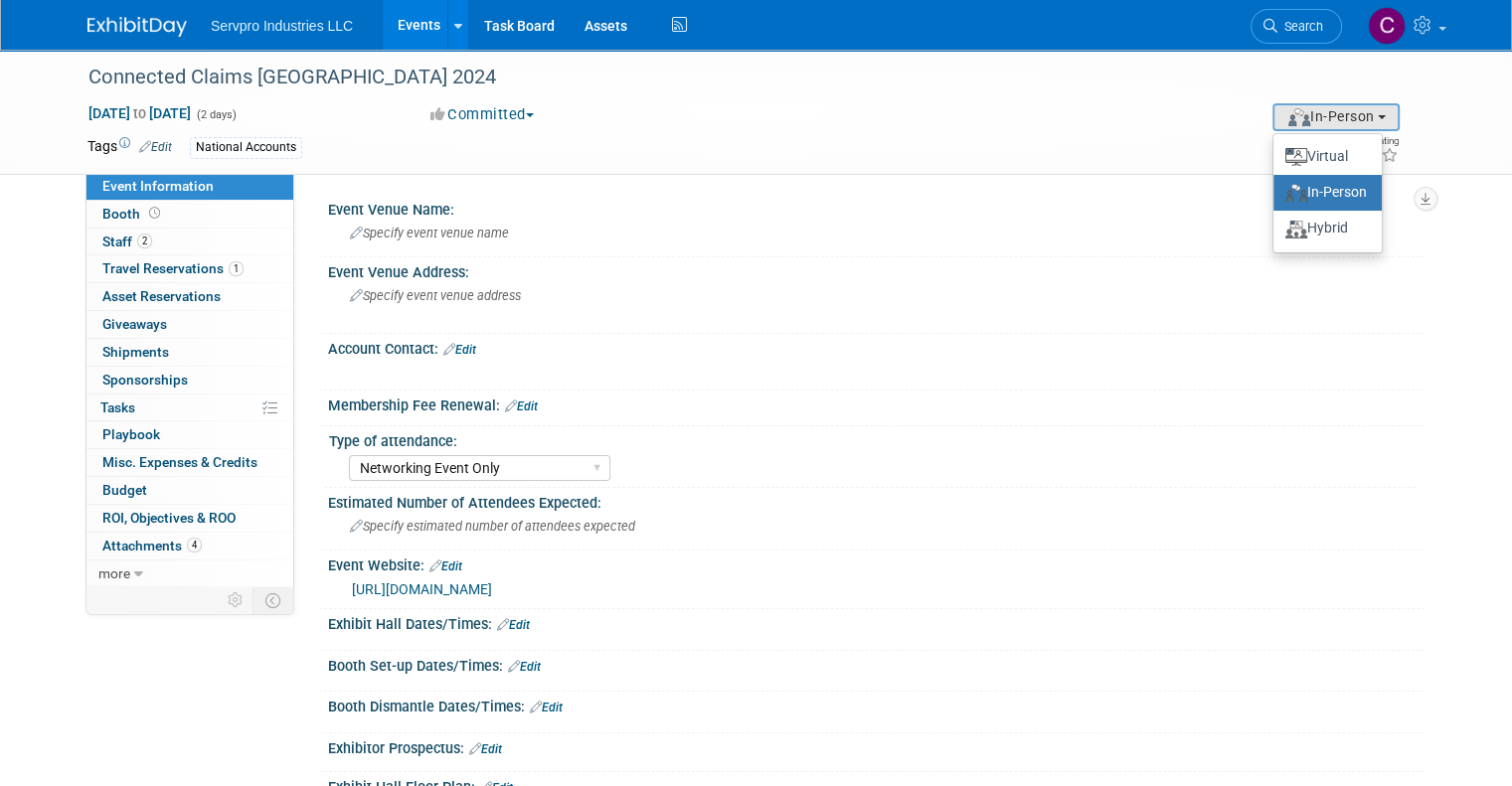 click on "Committed" at bounding box center (482, 114) 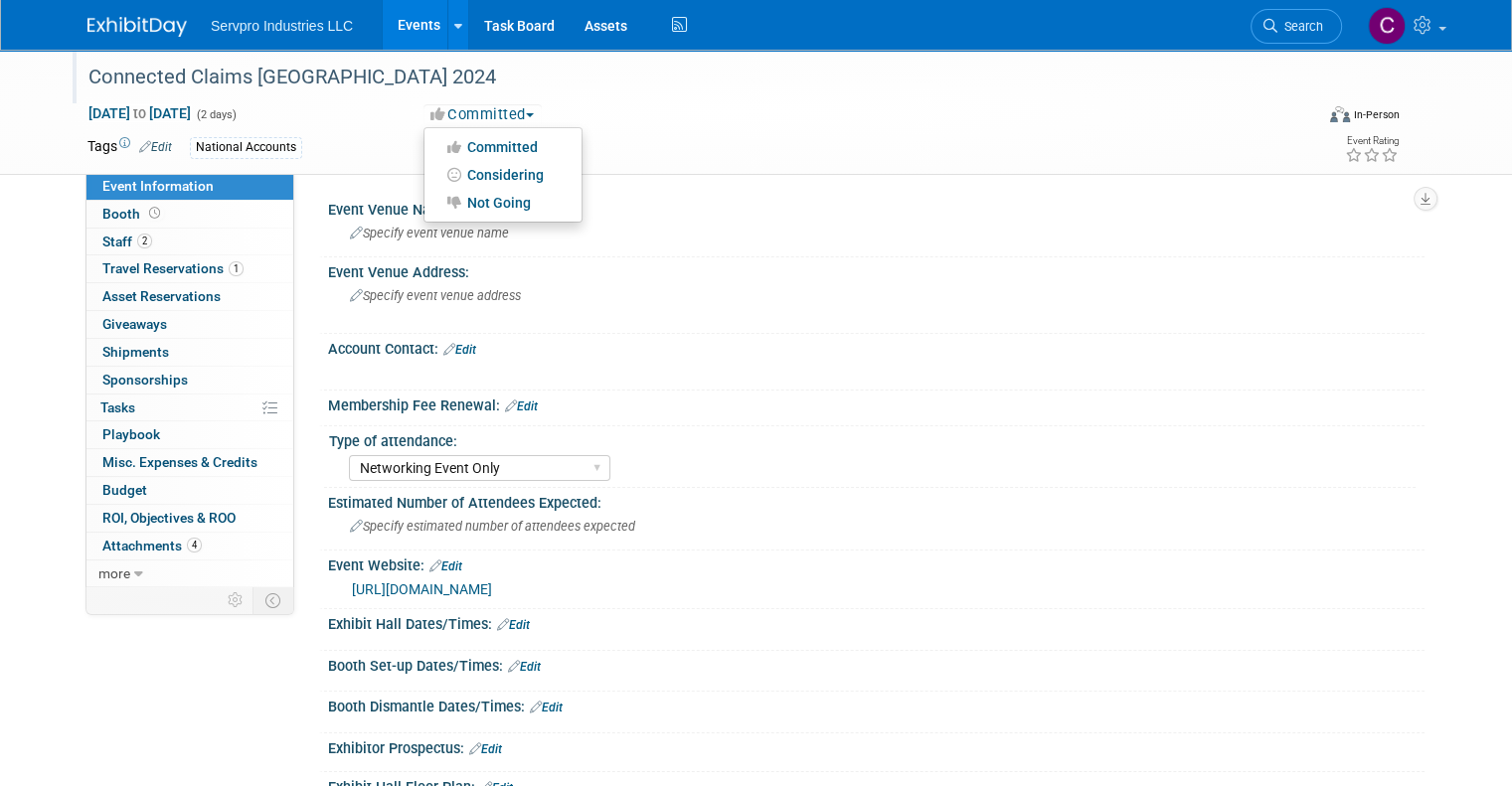click on "Connected Claims [GEOGRAPHIC_DATA] 2024" at bounding box center (685, 78) 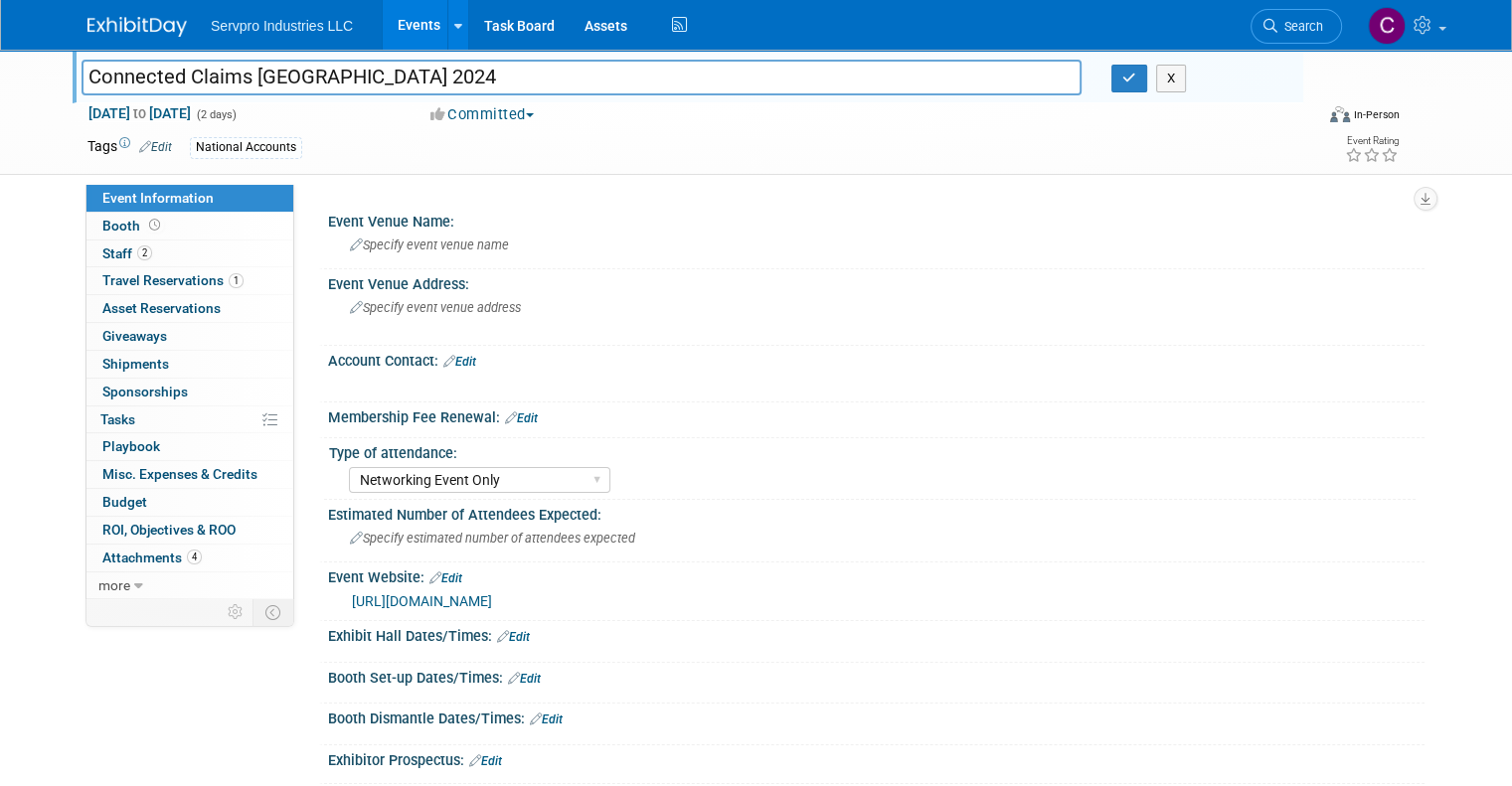 click on "Tags
Edit" at bounding box center [129, 147] 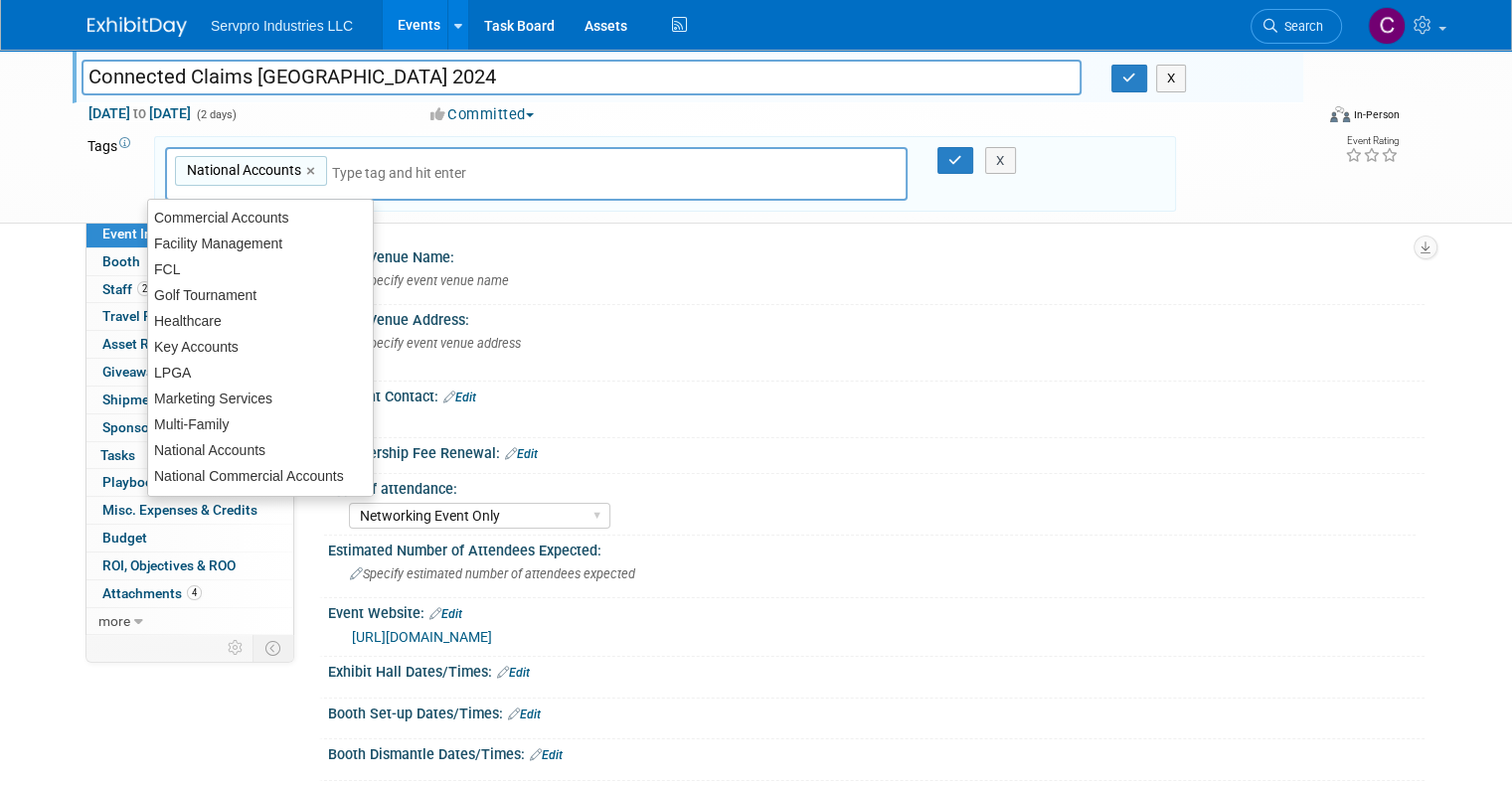 click on "Tags
Edit" at bounding box center [111, 174] 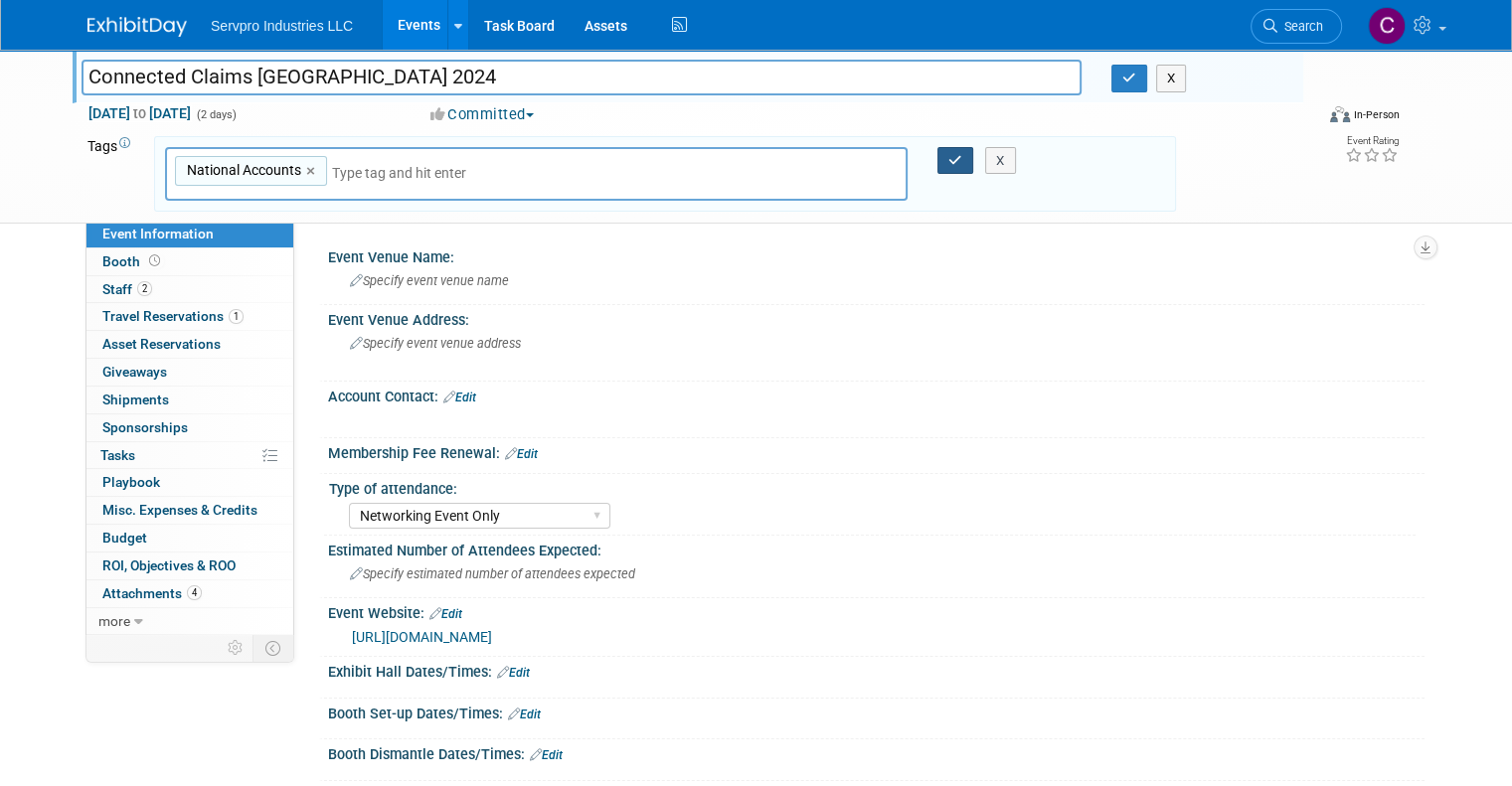 click at bounding box center [955, 161] 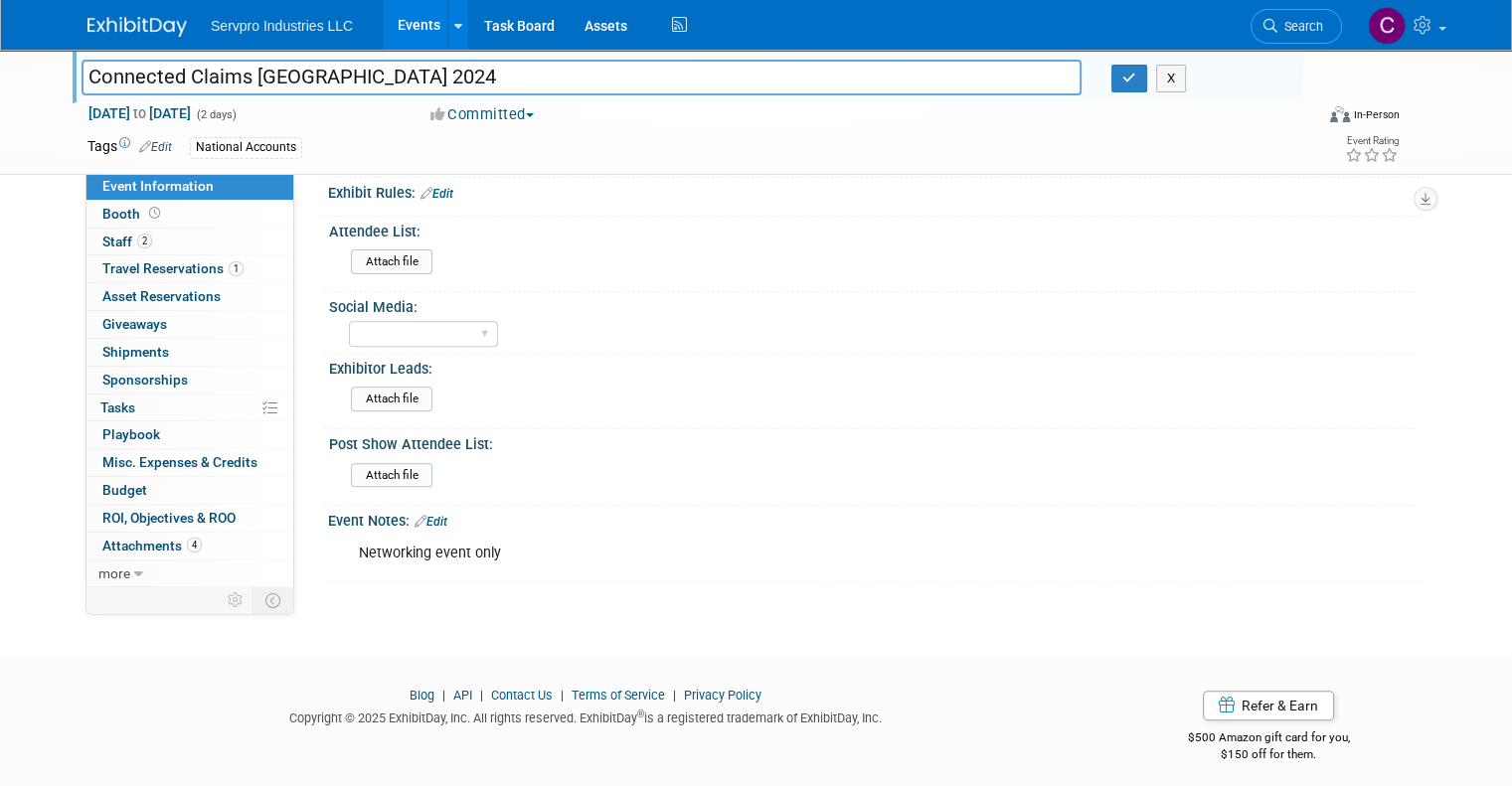 scroll, scrollTop: 0, scrollLeft: 0, axis: both 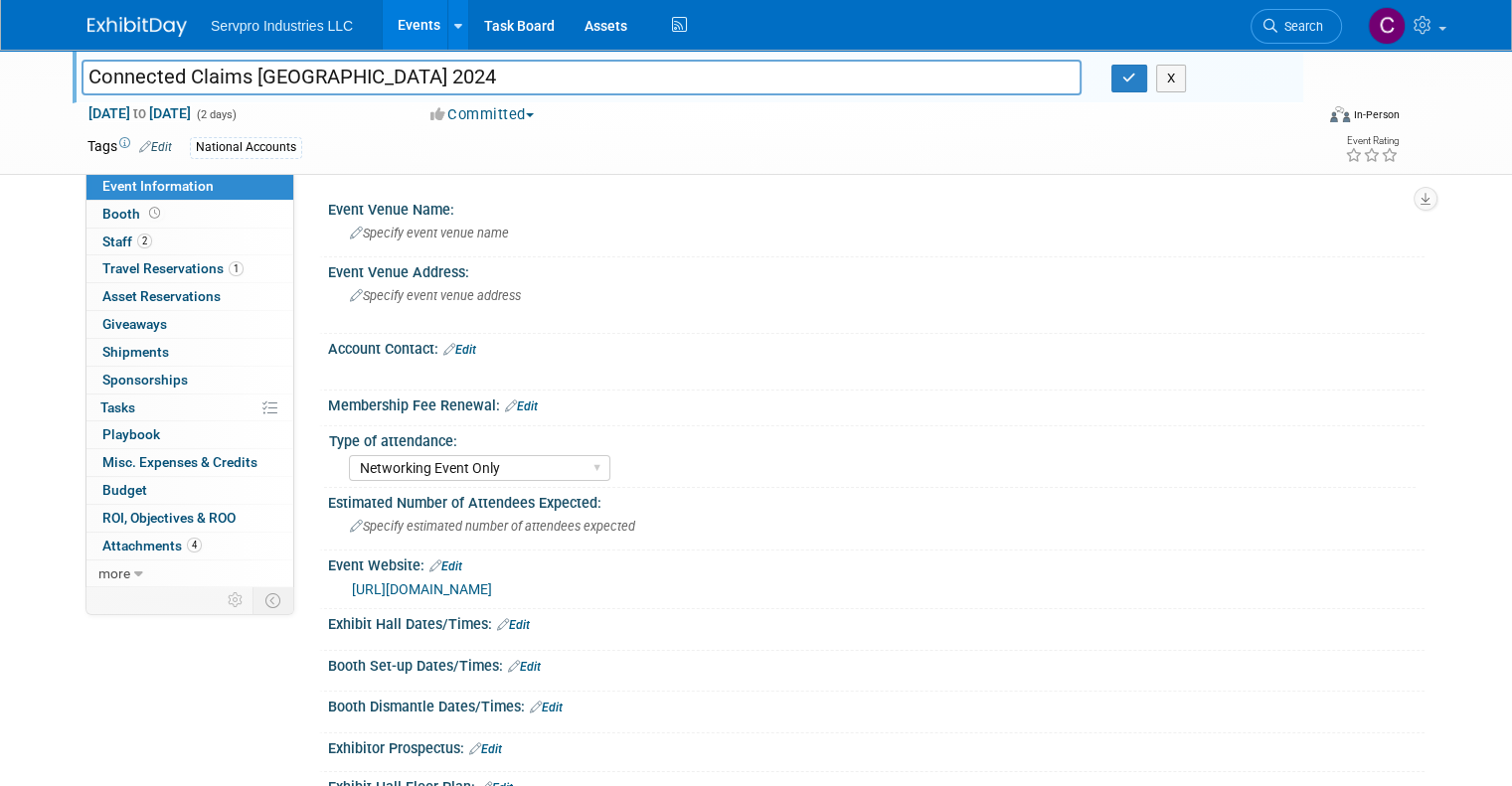 click on "Connected Claims [GEOGRAPHIC_DATA] 2024" at bounding box center (582, 77) 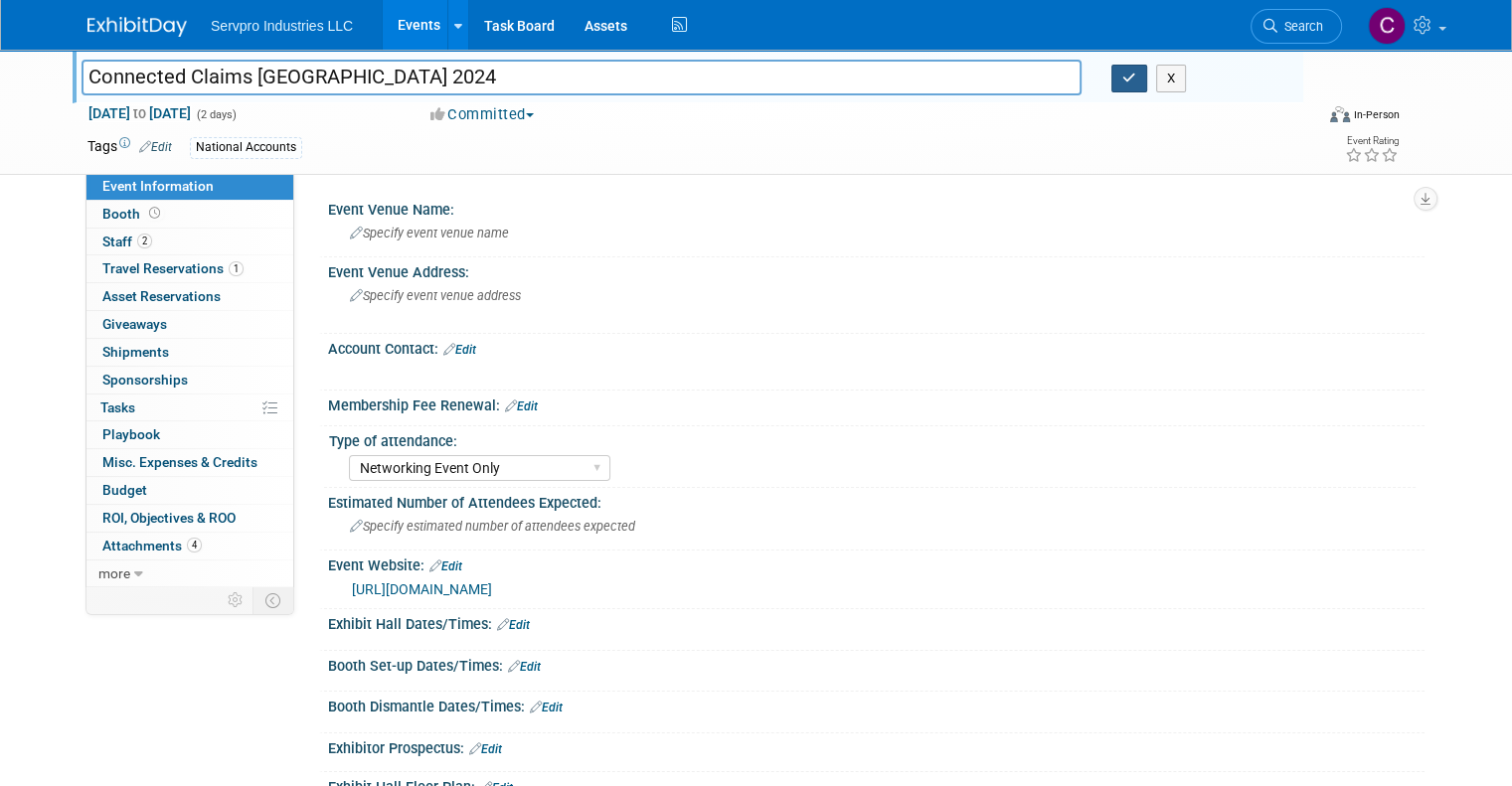 click at bounding box center (1129, 78) 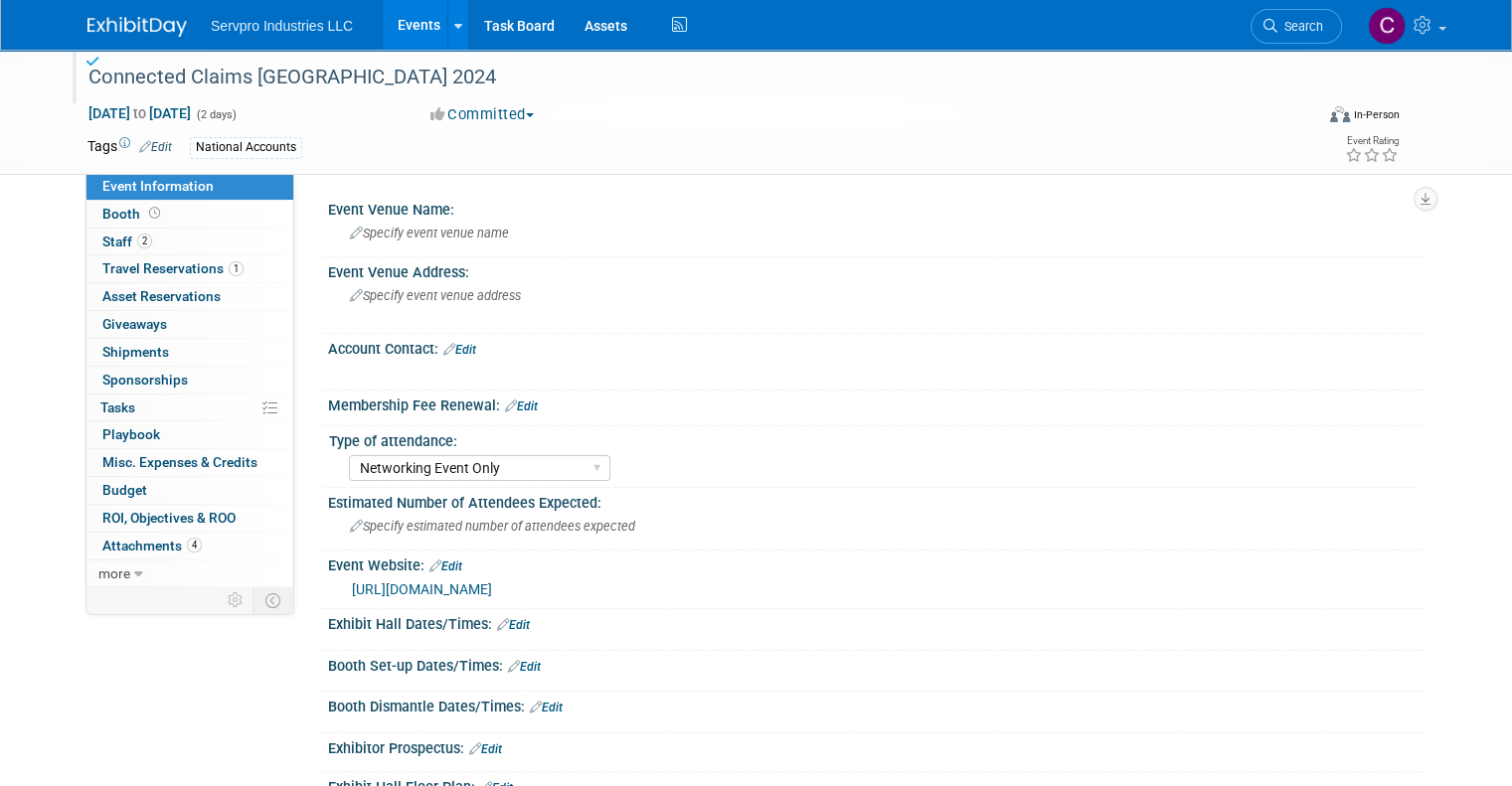 click on "Events" at bounding box center [419, 25] 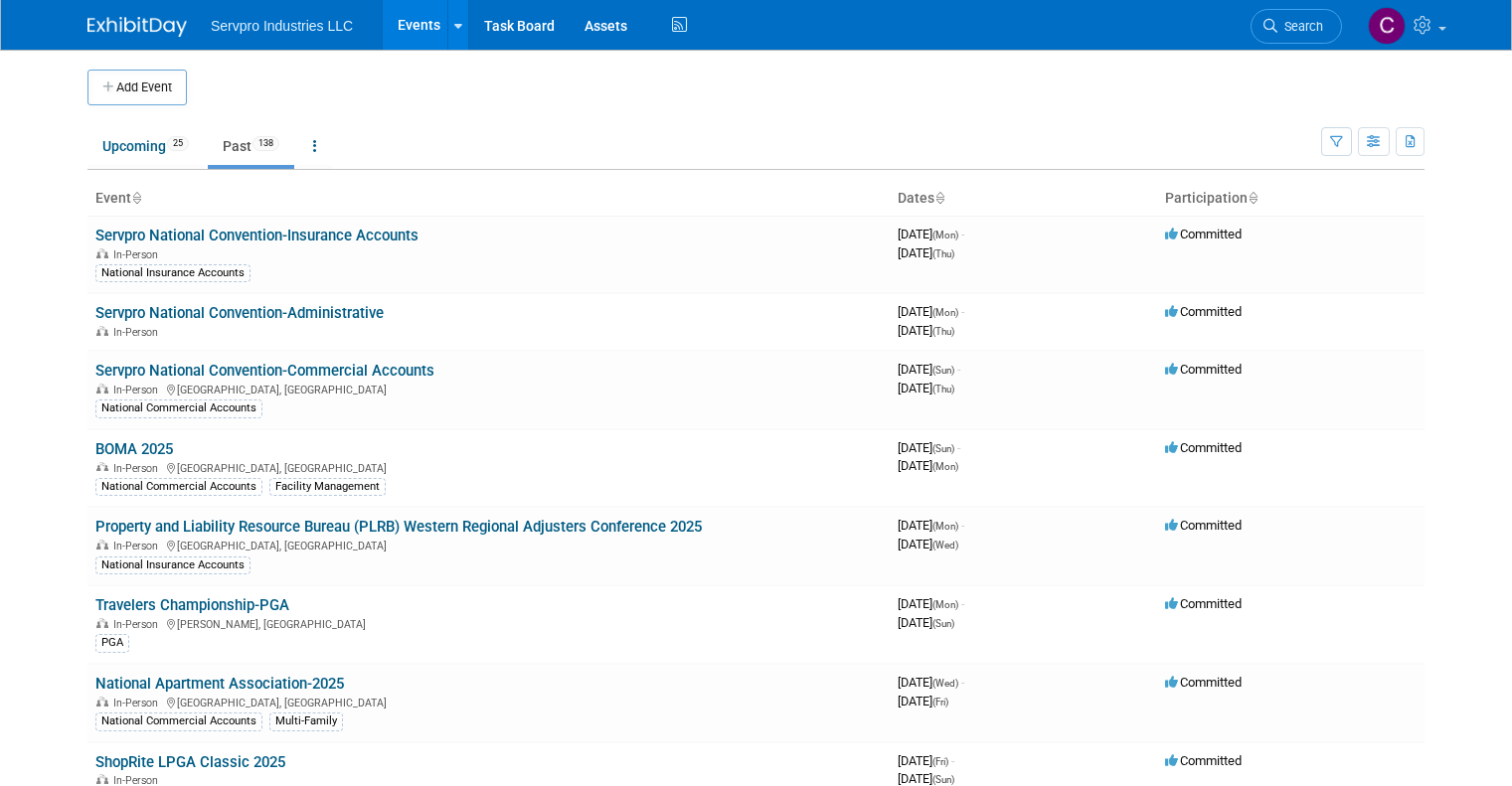 scroll, scrollTop: 0, scrollLeft: 0, axis: both 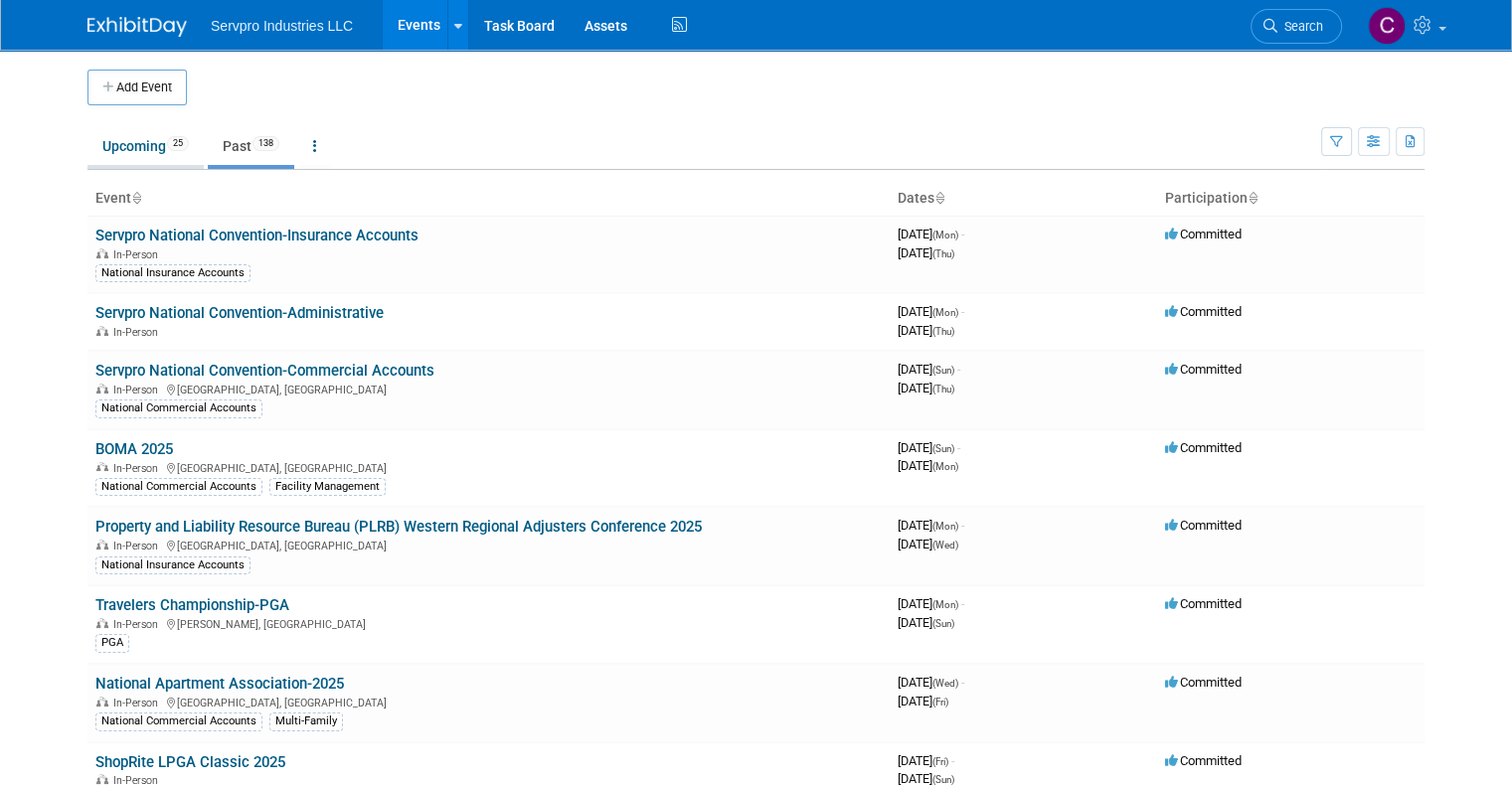 click on "Upcoming
25" at bounding box center (145, 146) 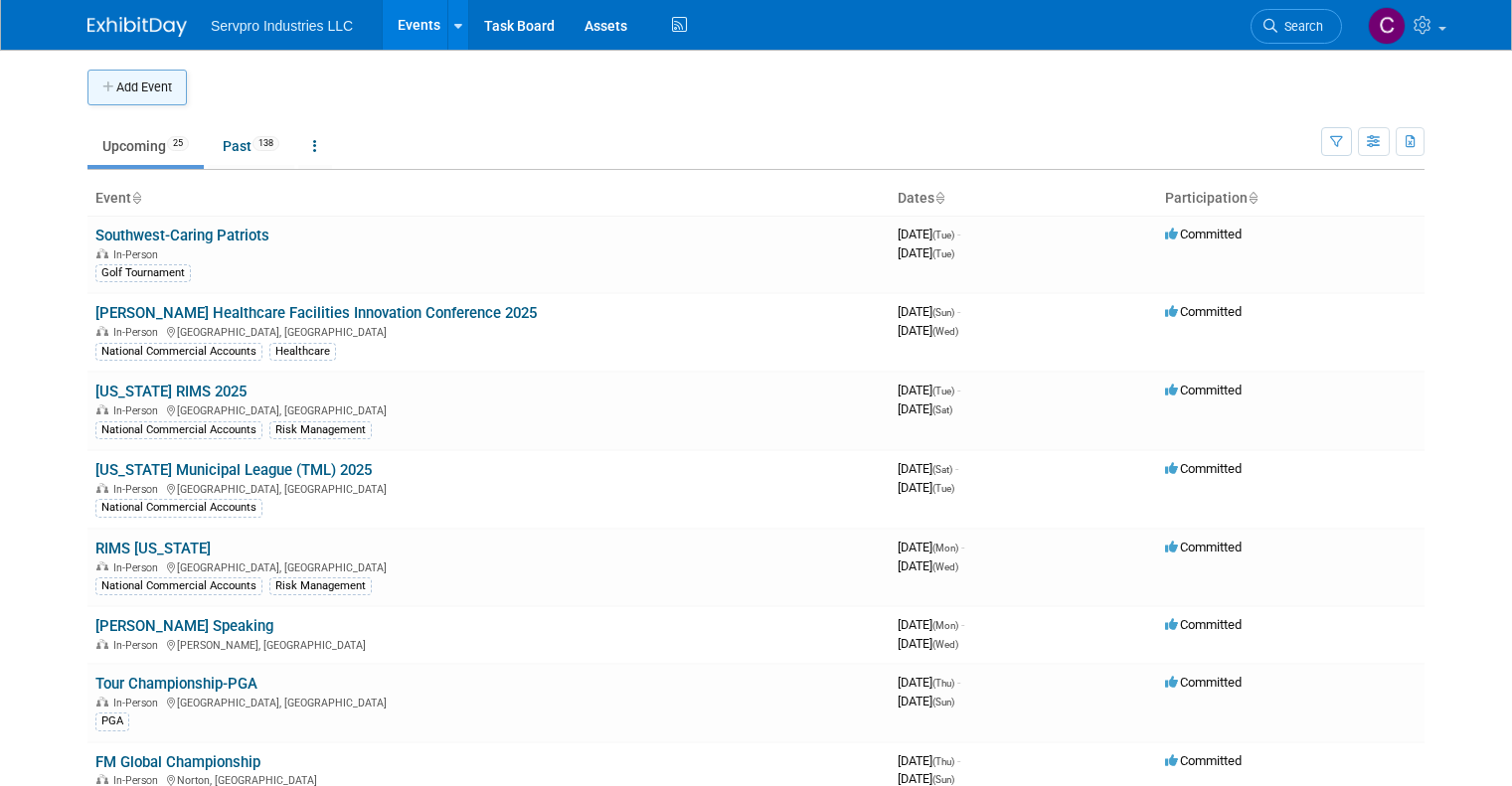 scroll, scrollTop: 0, scrollLeft: 0, axis: both 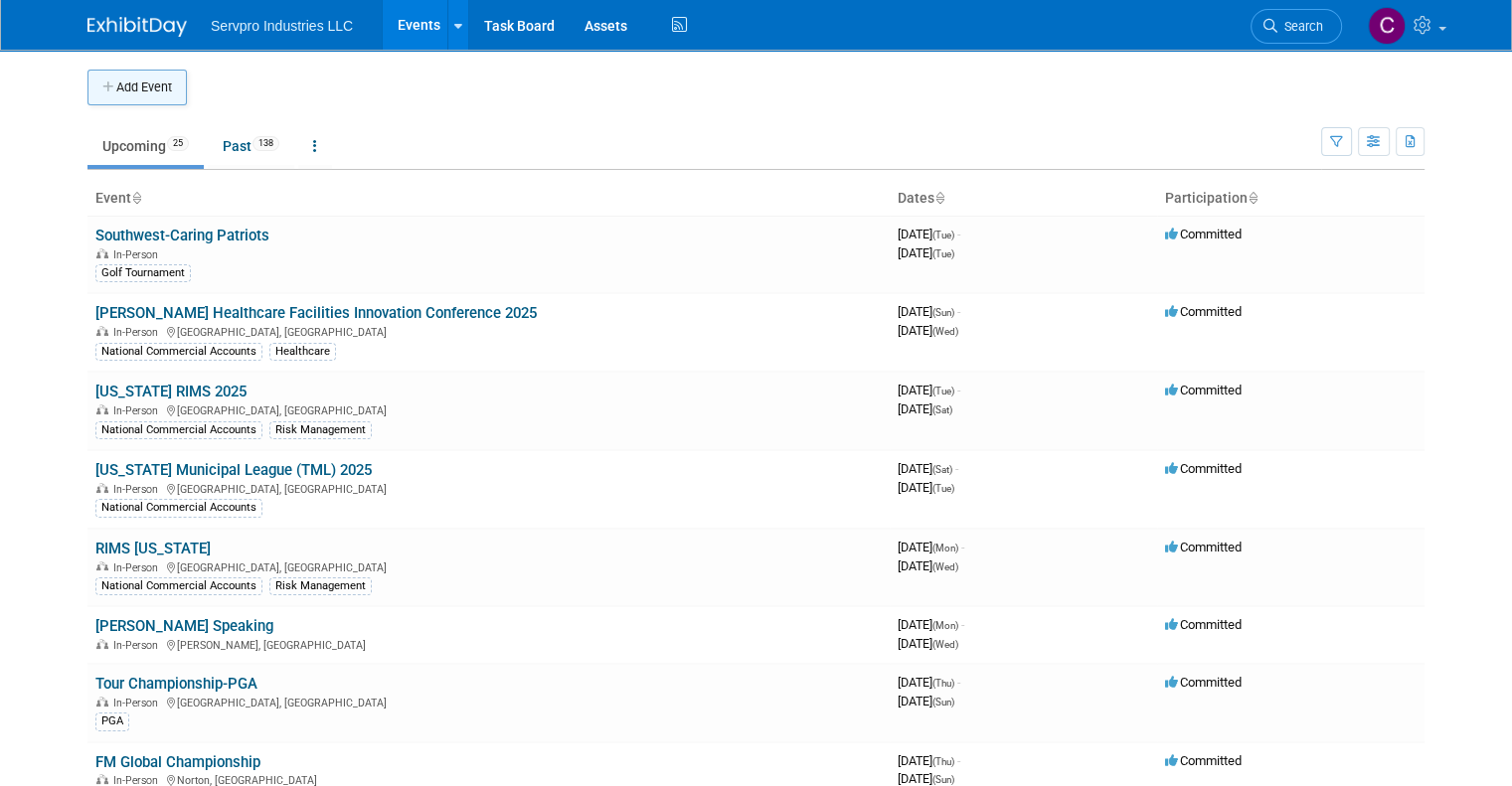 click on "Add Event" at bounding box center [137, 87] 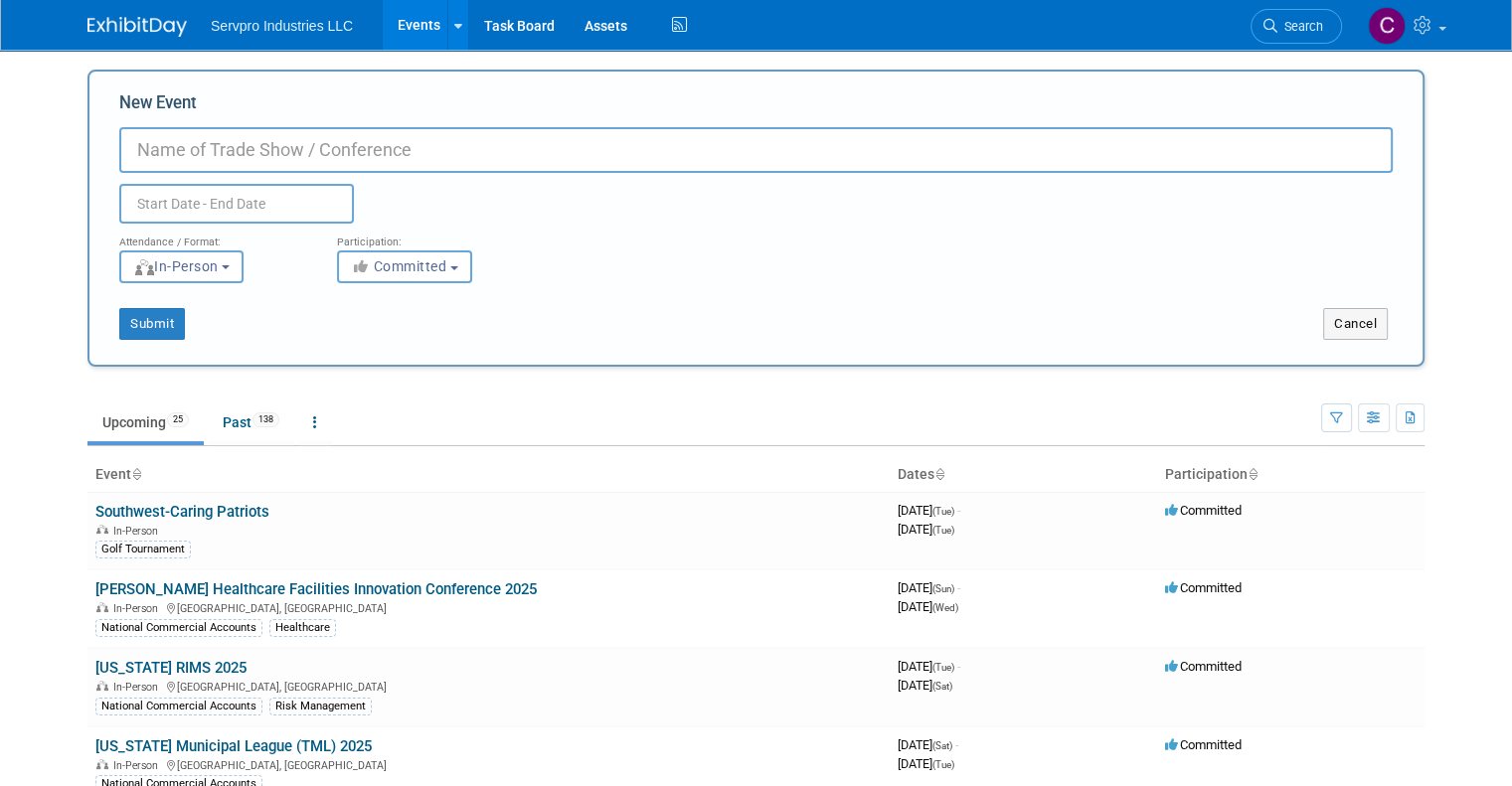 paste on "Connected Claims [GEOGRAPHIC_DATA] 2024" 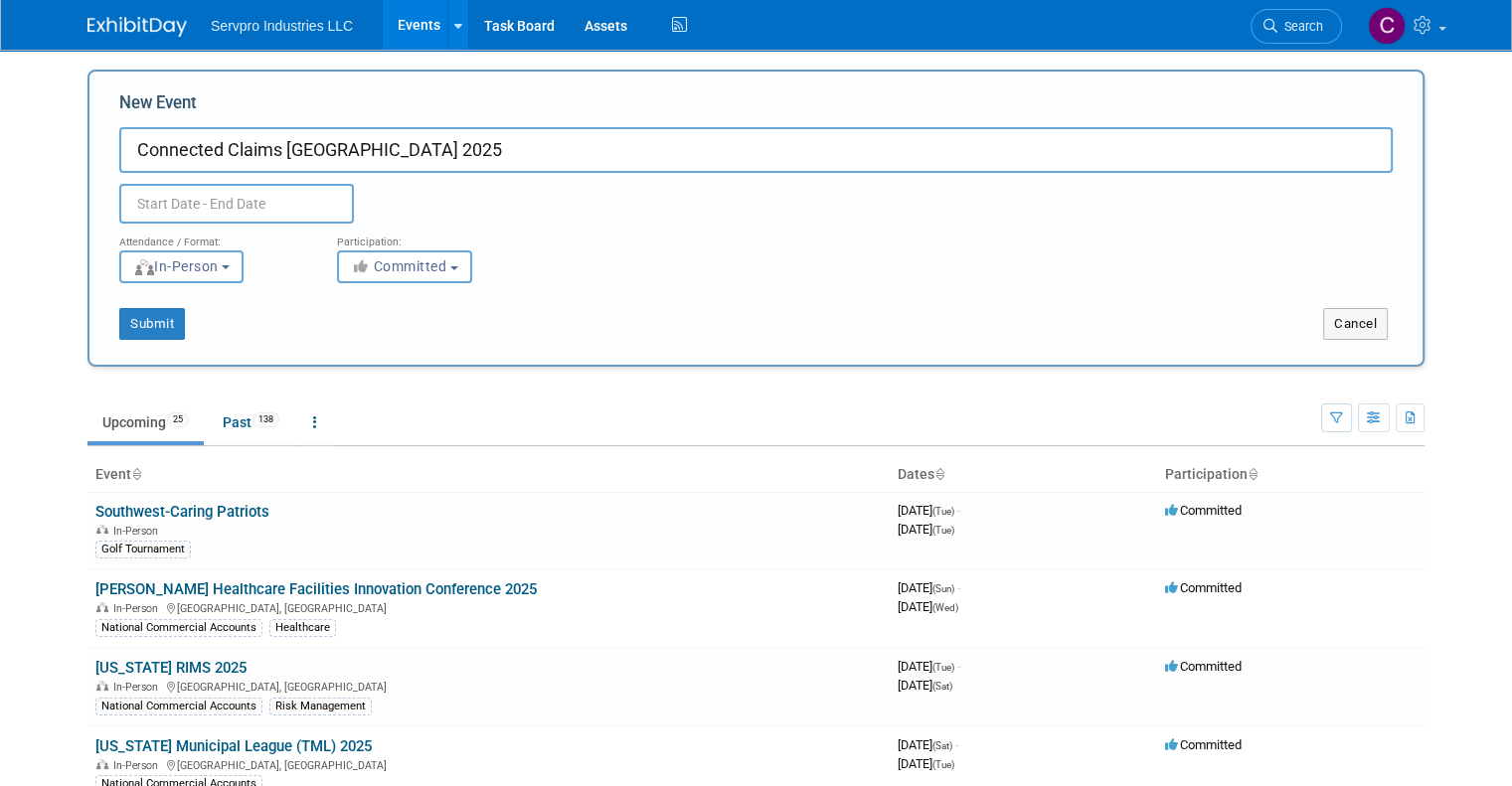 type on "Connected Claims [GEOGRAPHIC_DATA] 2025" 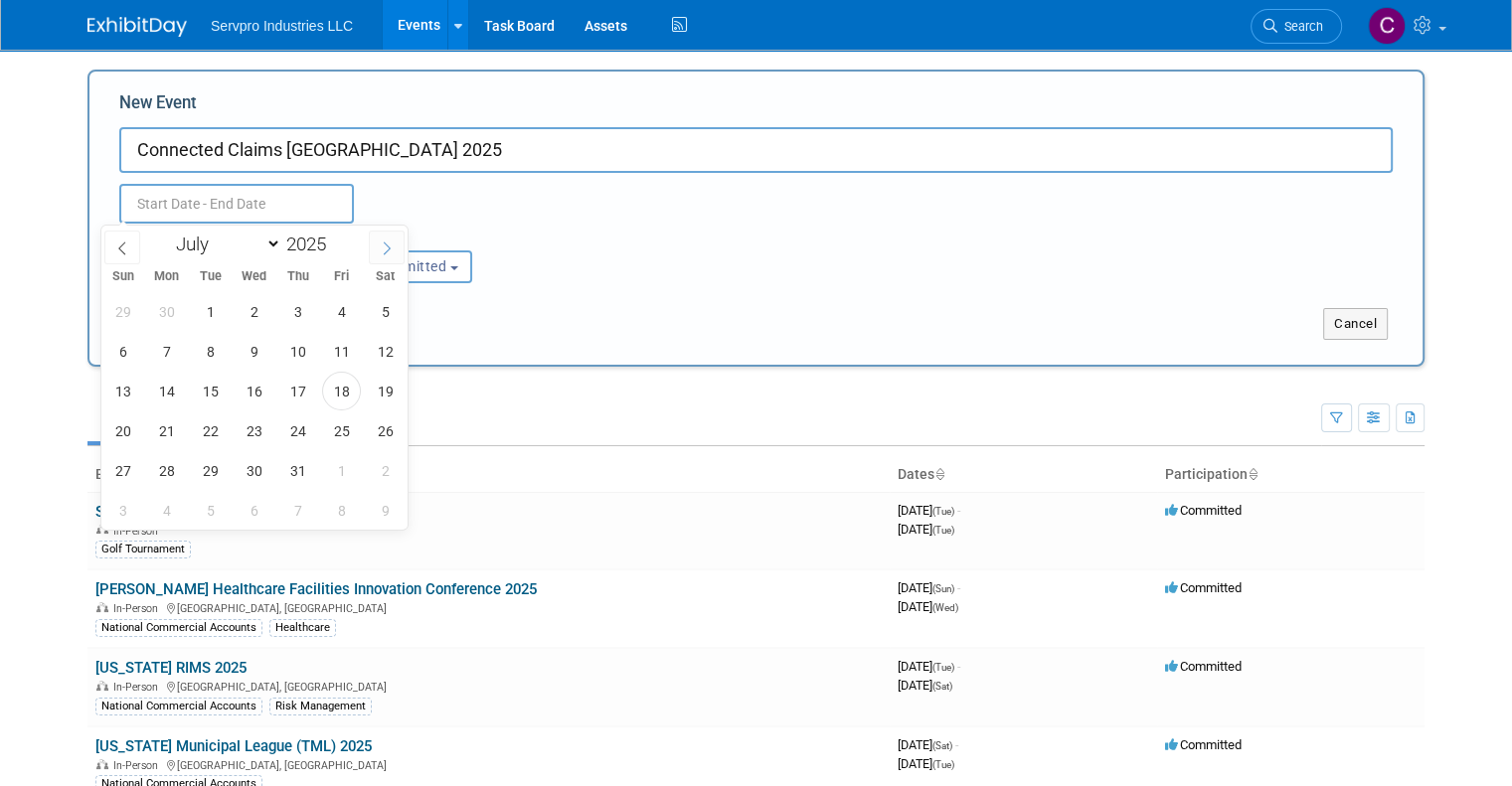 click 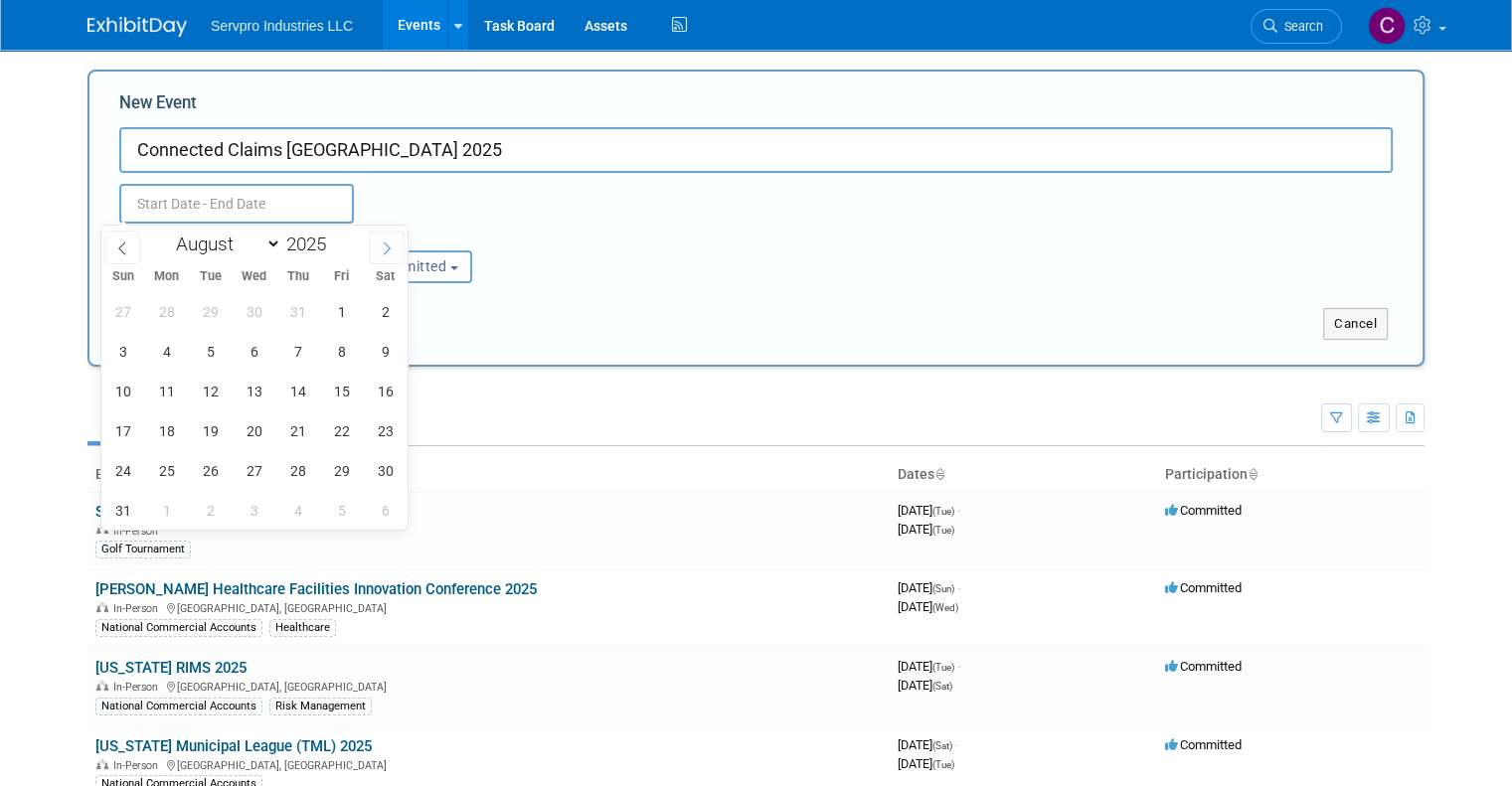 click 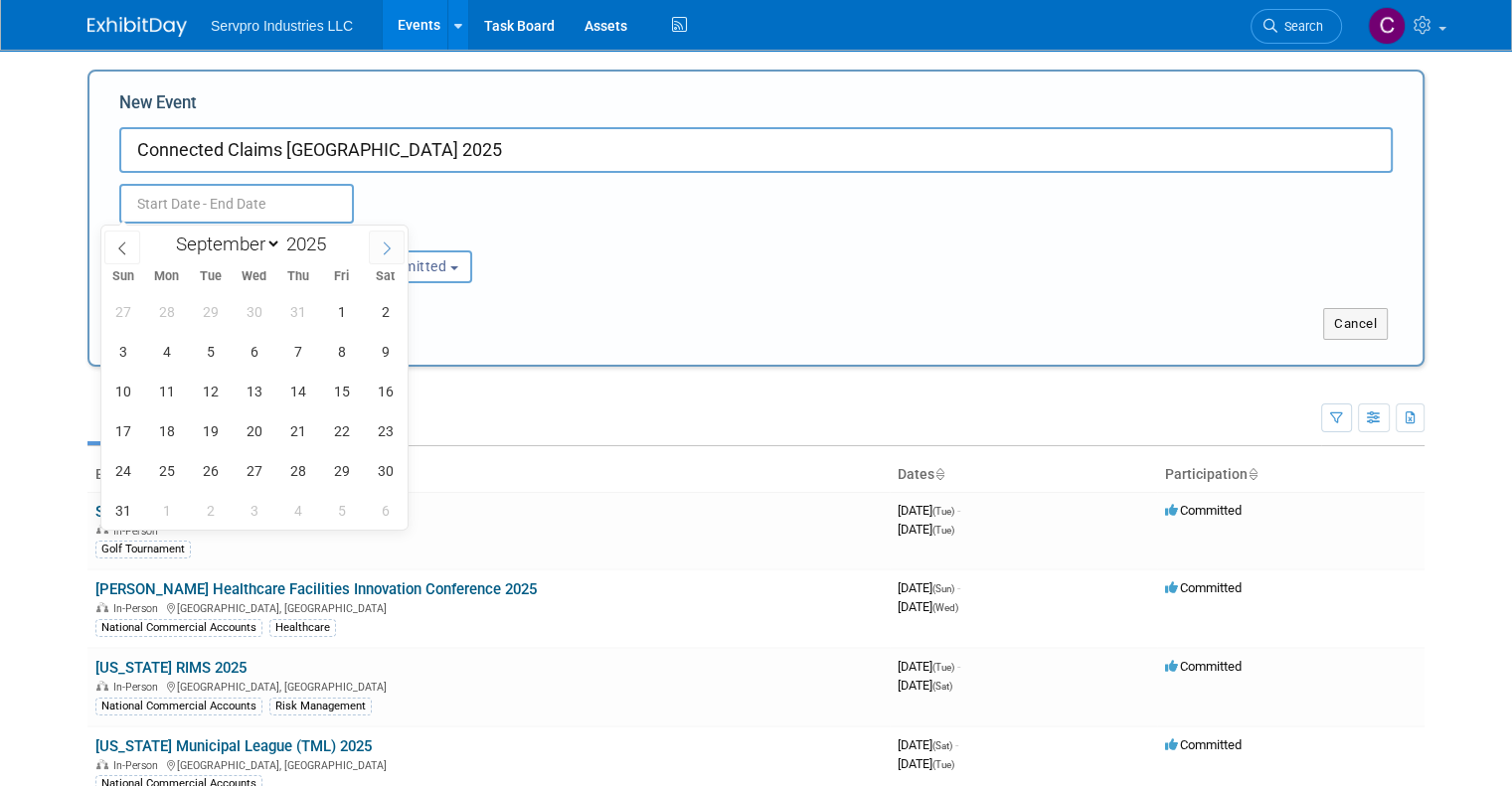 click 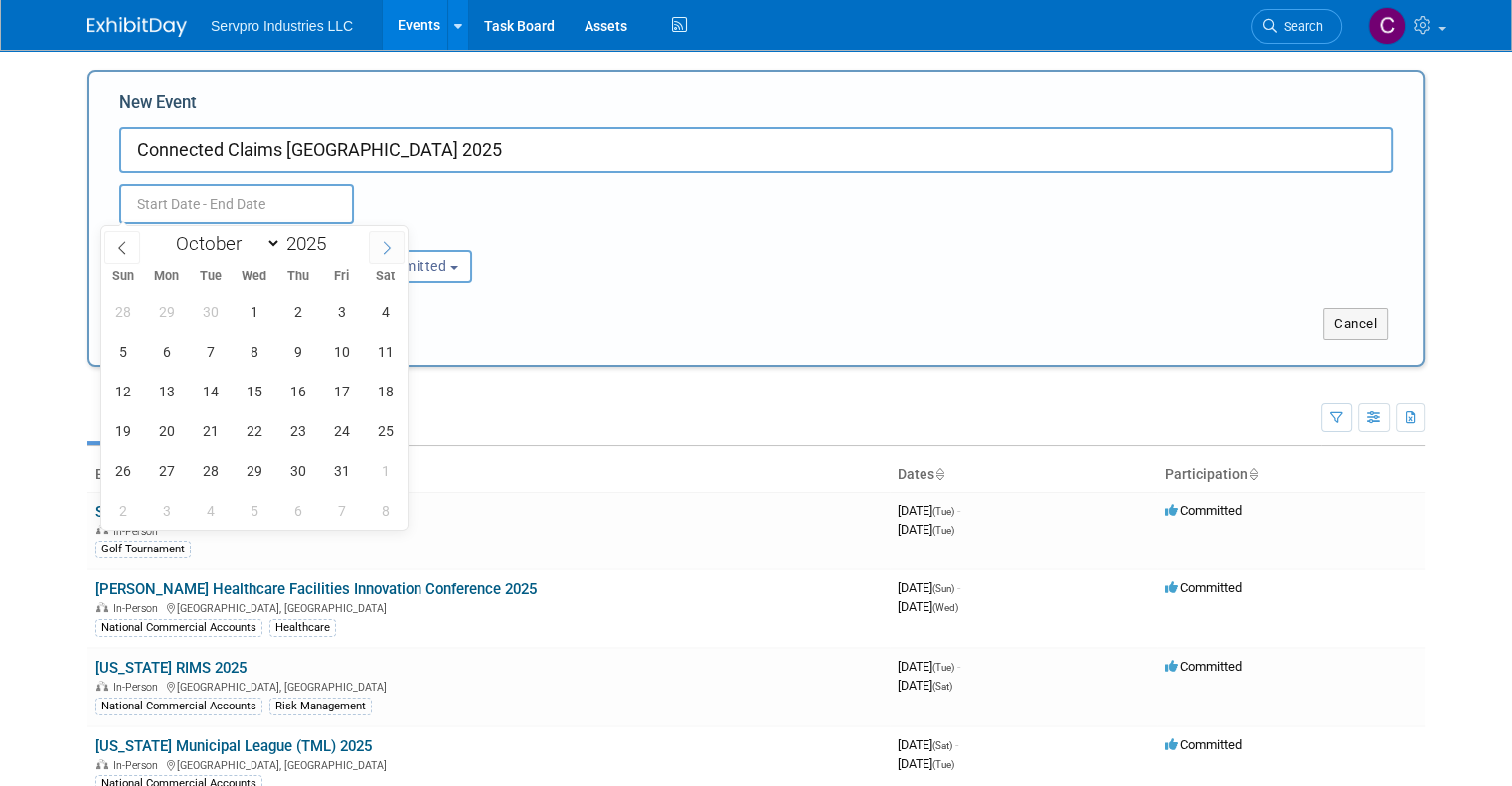 click 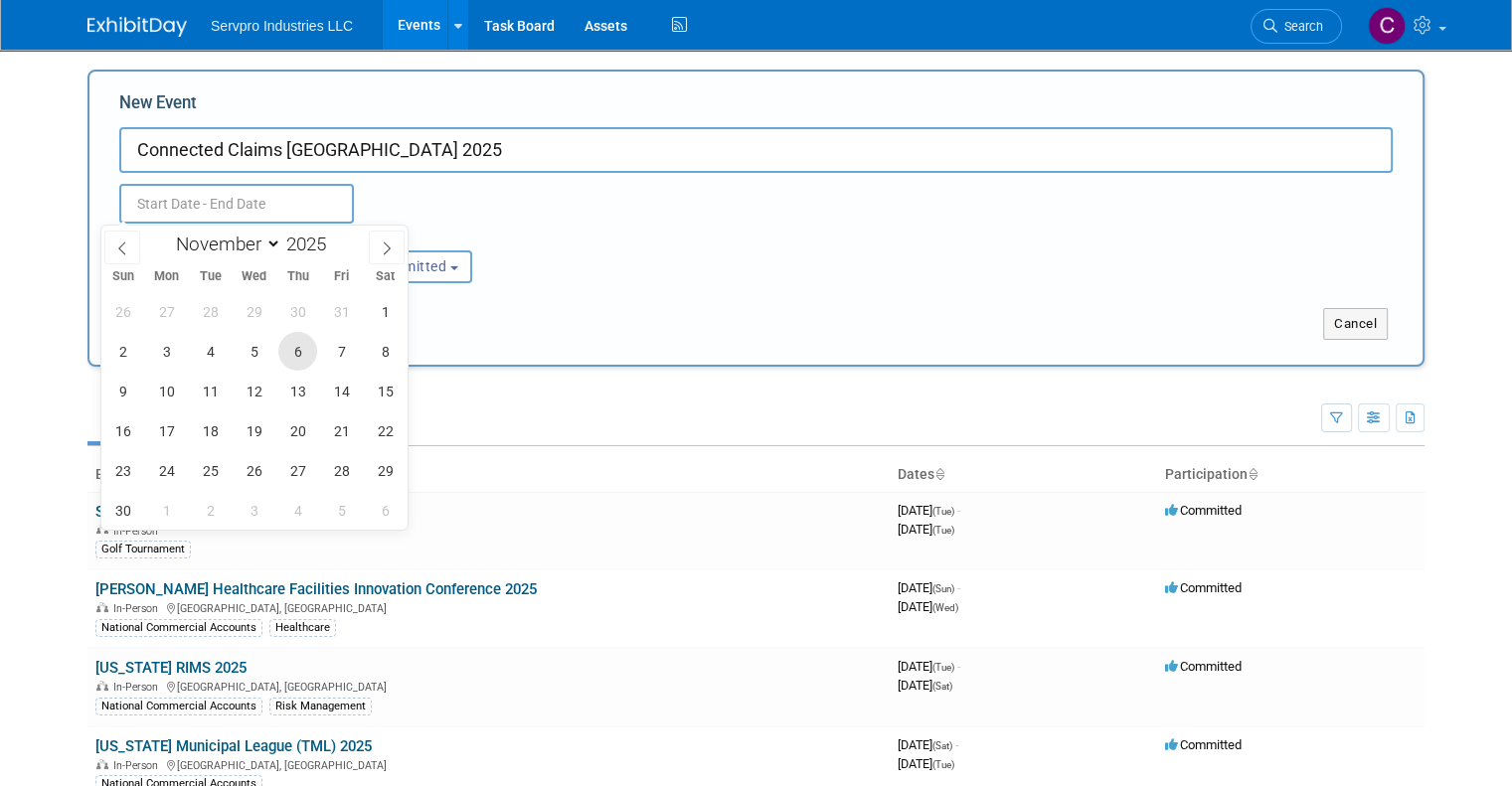 click on "6" at bounding box center [297, 351] 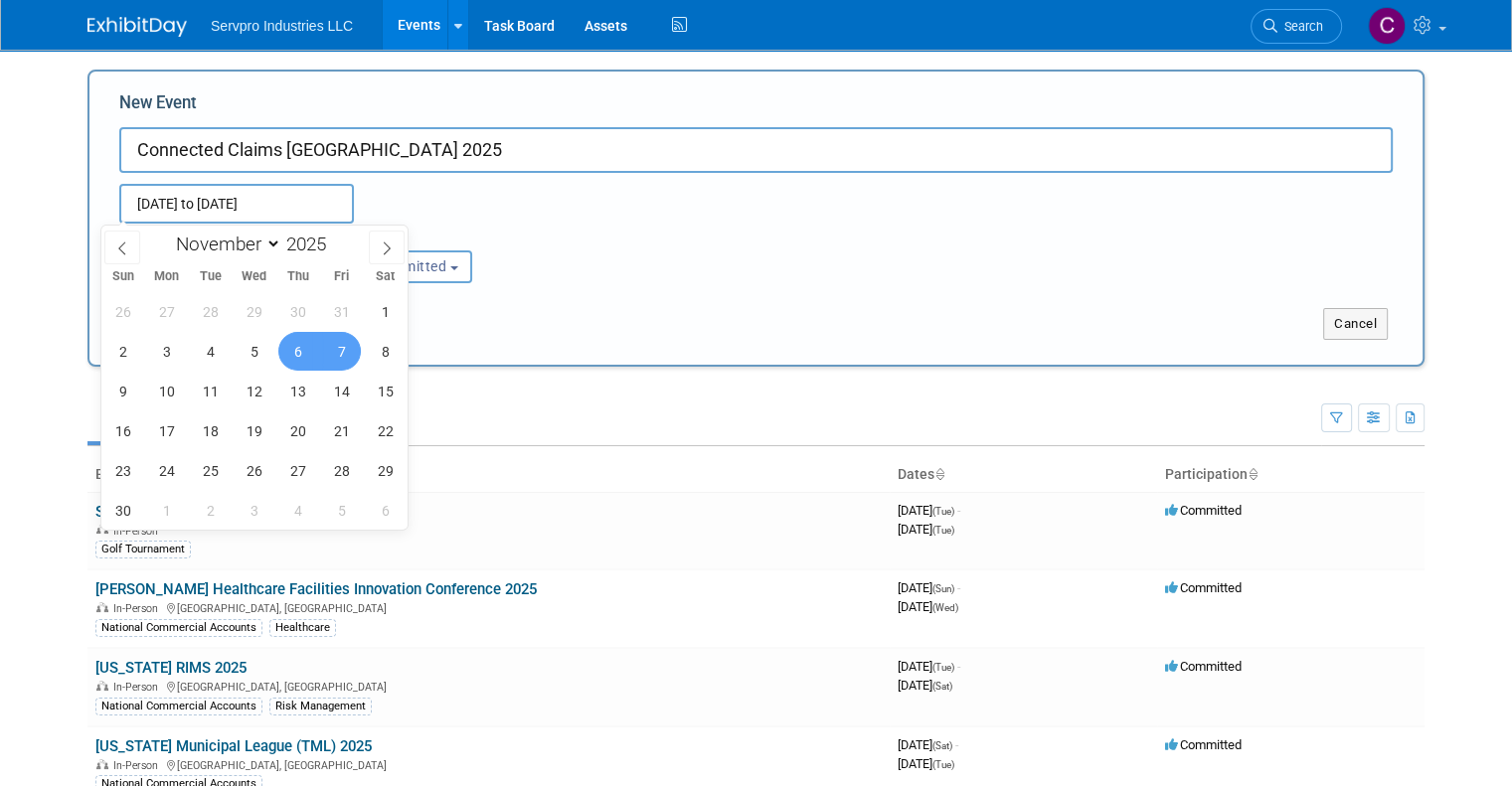 click on "7" at bounding box center [341, 351] 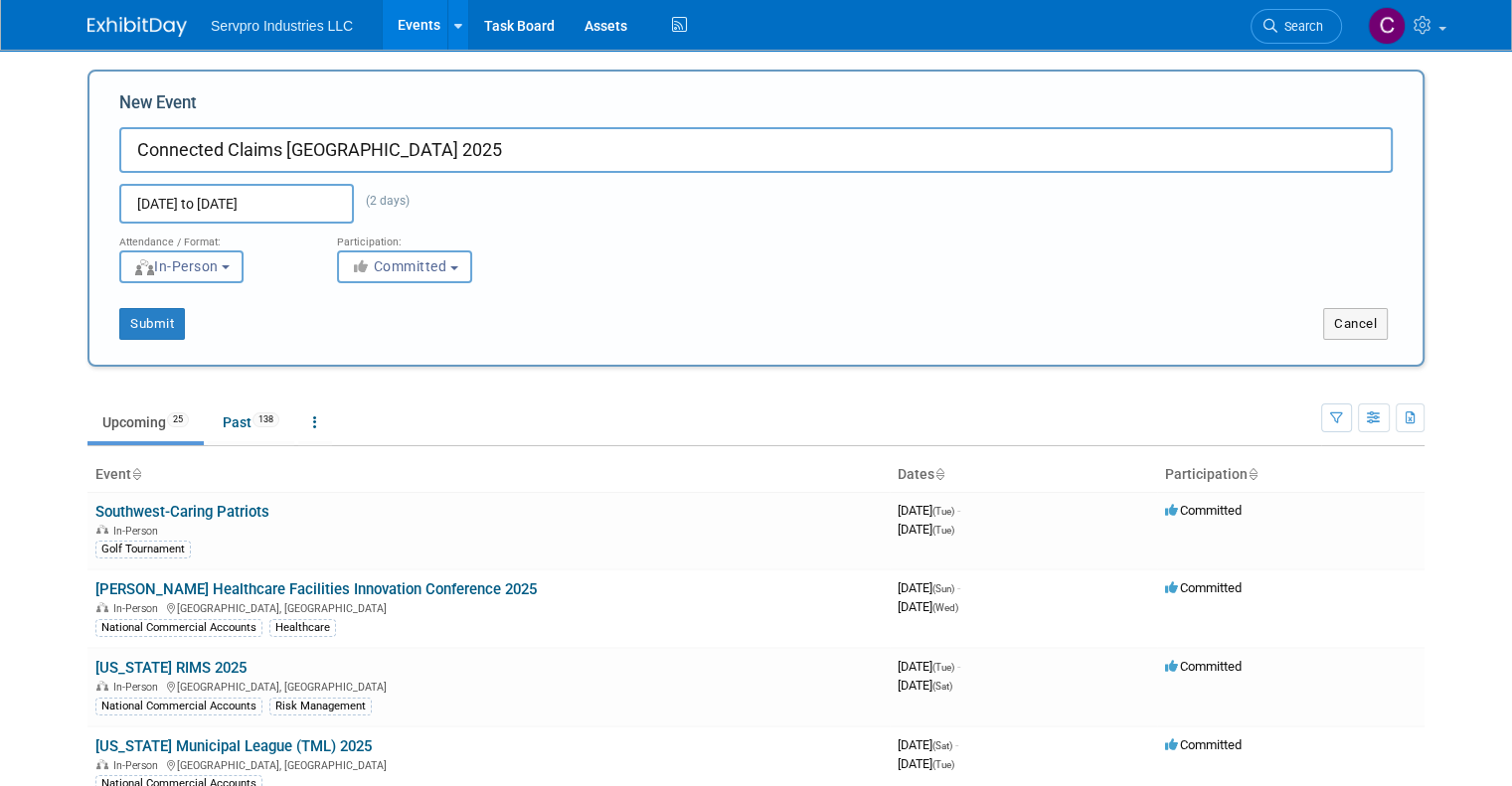 click on "In-Person" at bounding box center [176, 266] 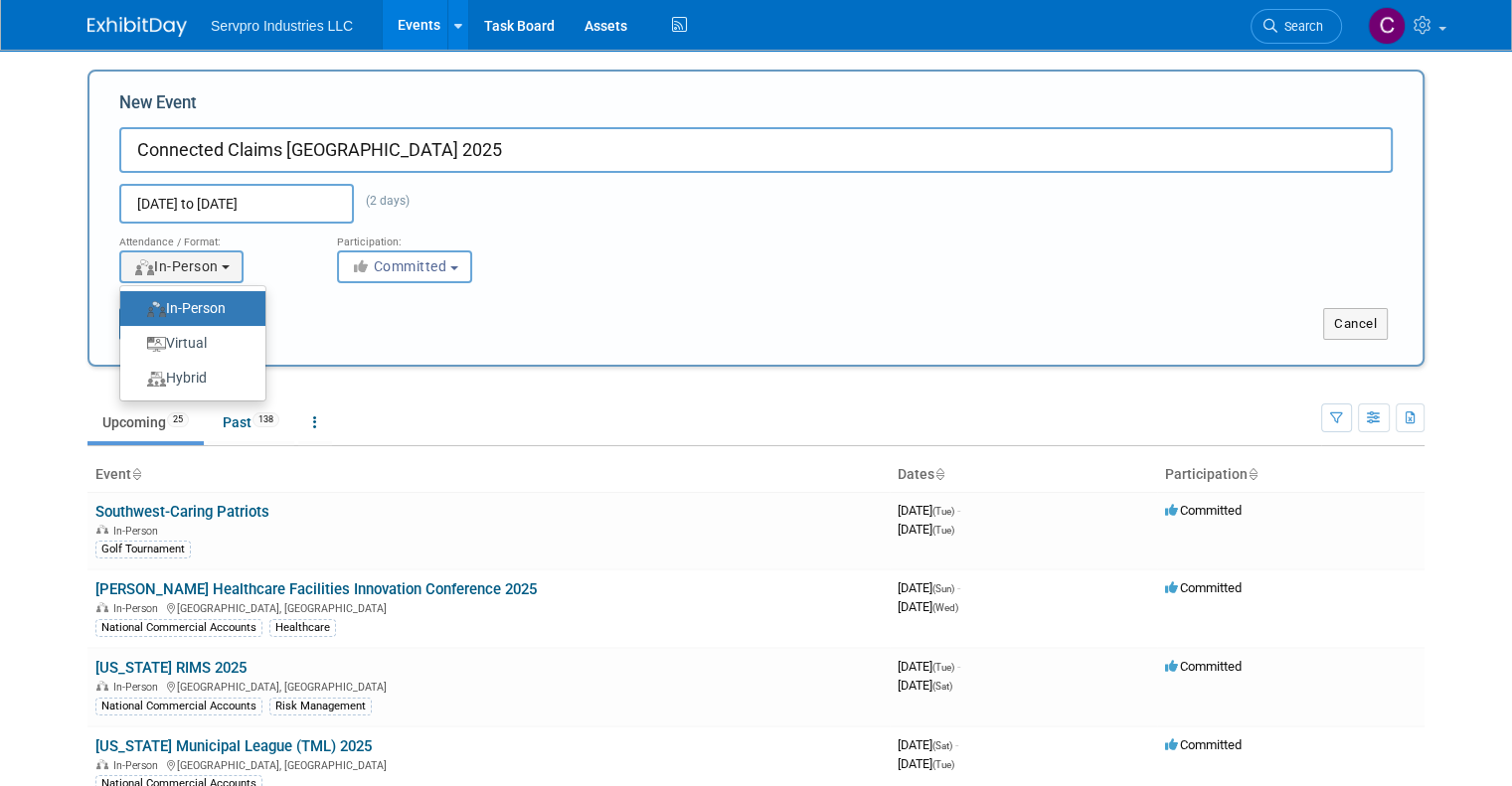 click on "Submit" at bounding box center (367, 324) 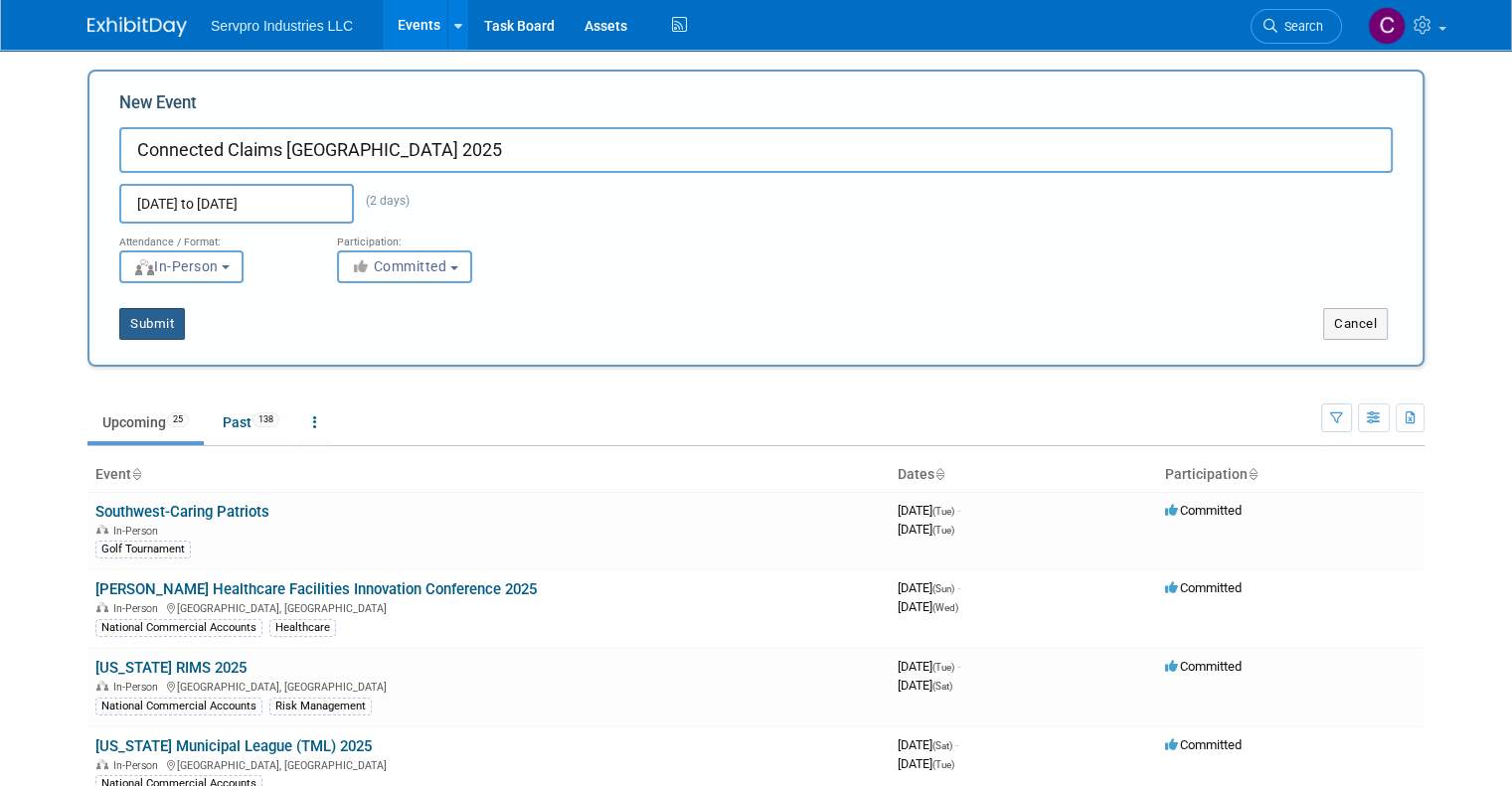 click on "Submit" at bounding box center [152, 324] 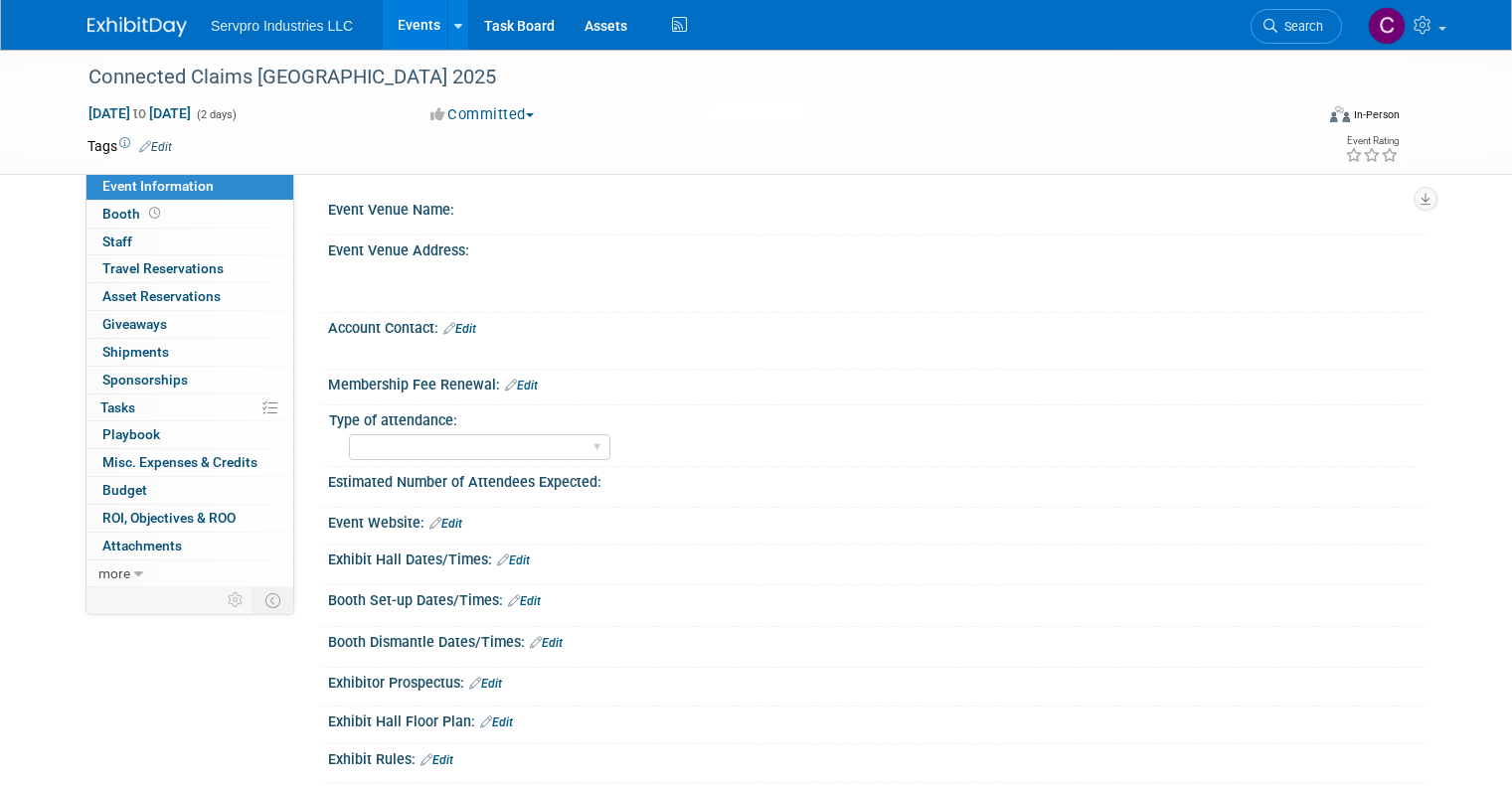 scroll, scrollTop: 0, scrollLeft: 0, axis: both 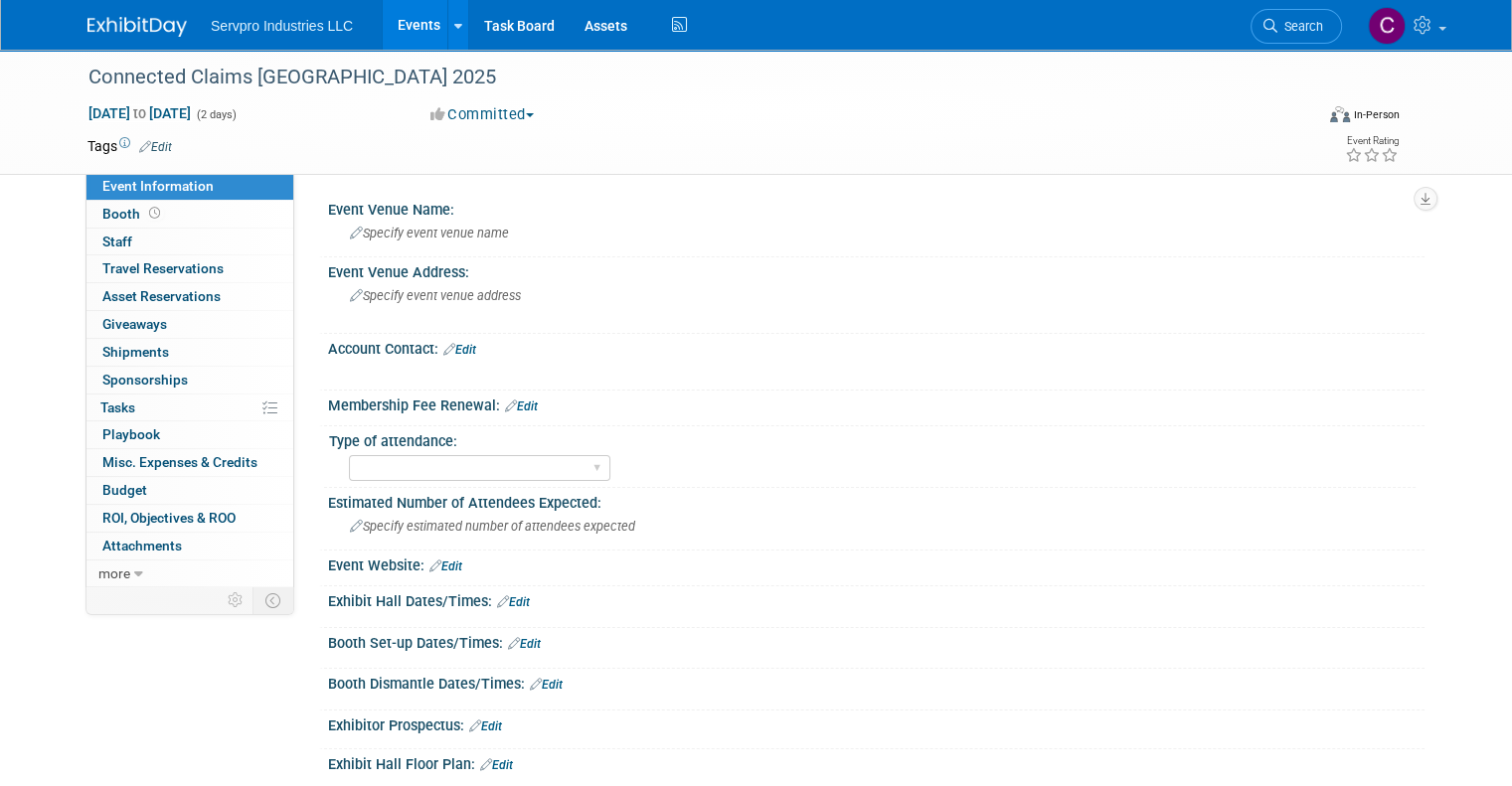 click on "Event Information" at bounding box center [158, 186] 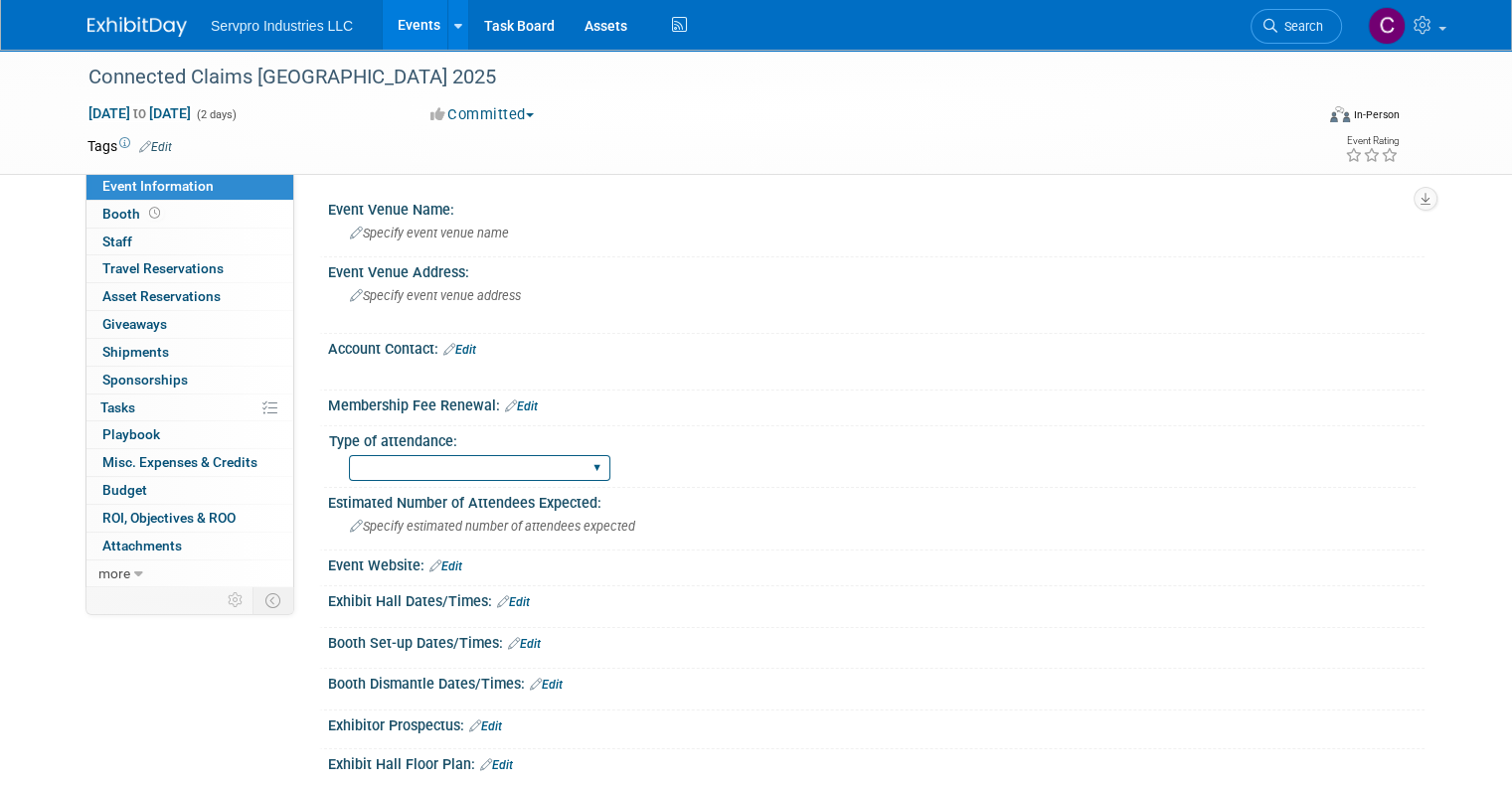 click on "Exhibitor
Networking Event Only
Sponsorship Only
First Time Attending-Scope of Show
PGA-Franchise
PGA-HQ" at bounding box center [479, 468] 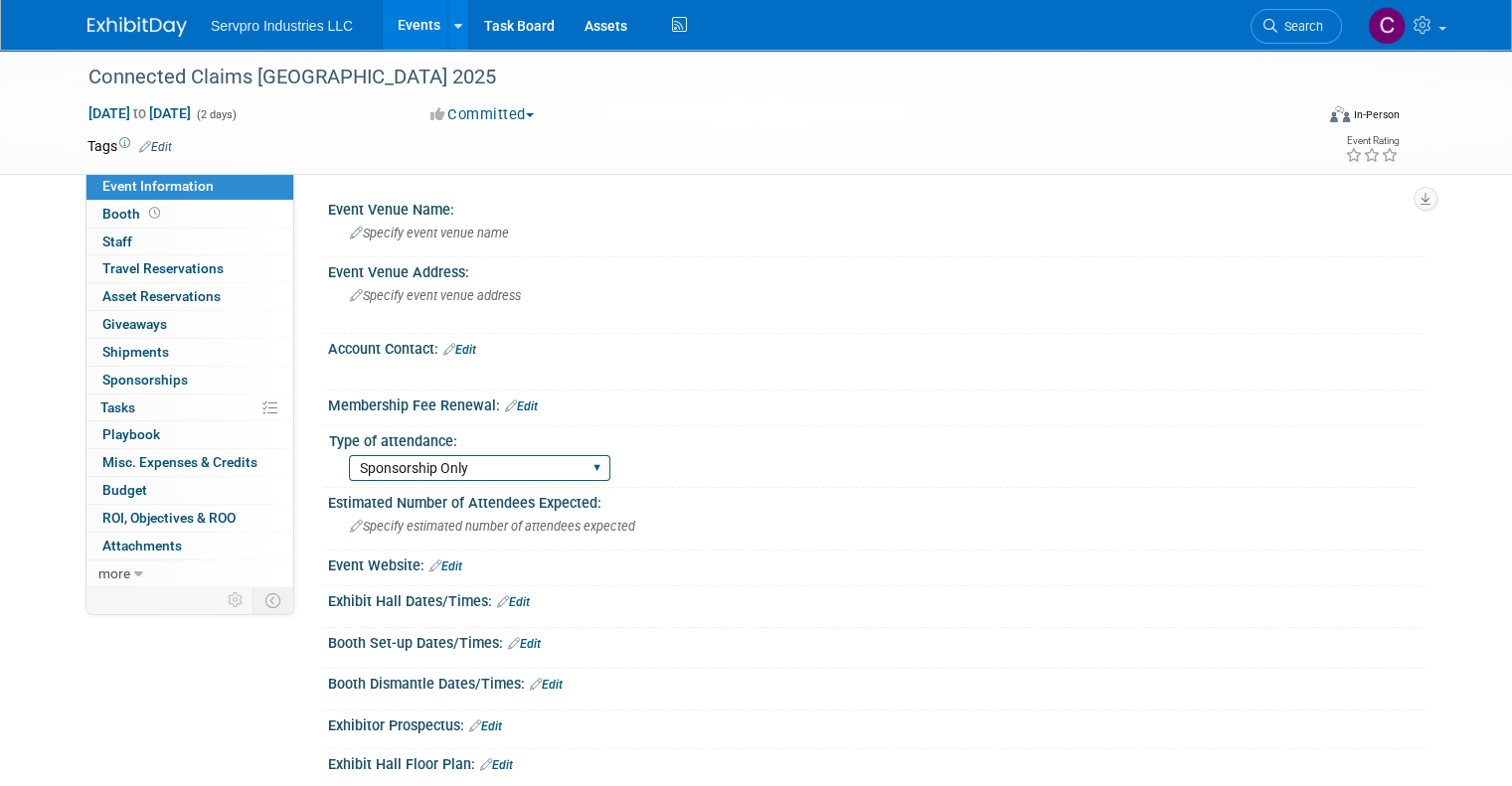 click on "Exhibitor
Networking Event Only
Sponsorship Only
First Time Attending-Scope of Show
PGA-Franchise
PGA-HQ" at bounding box center (479, 468) 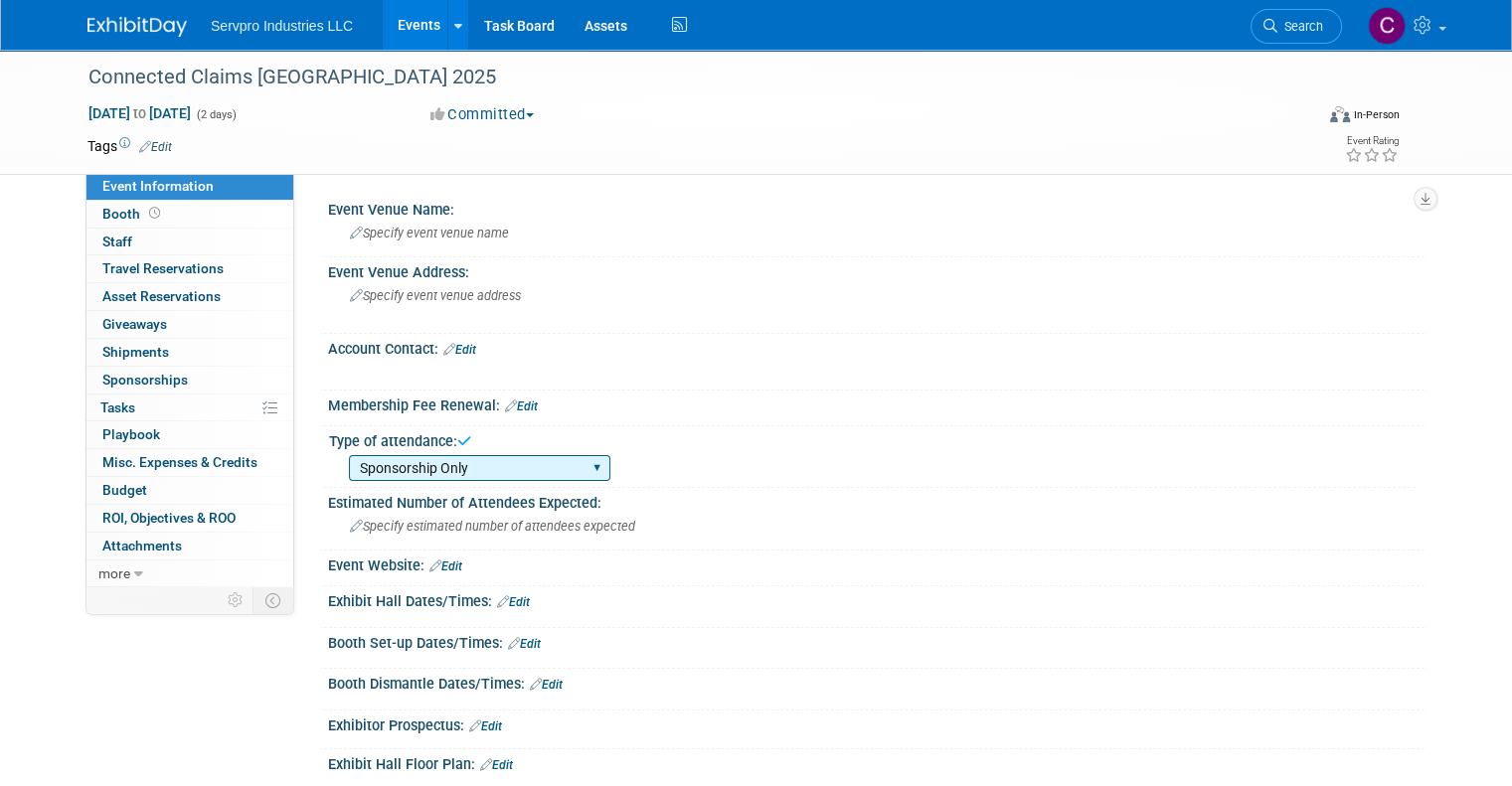 click on "Exhibitor
Networking Event Only
Sponsorship Only
First Time Attending-Scope of Show
PGA-Franchise
PGA-HQ" at bounding box center (479, 468) 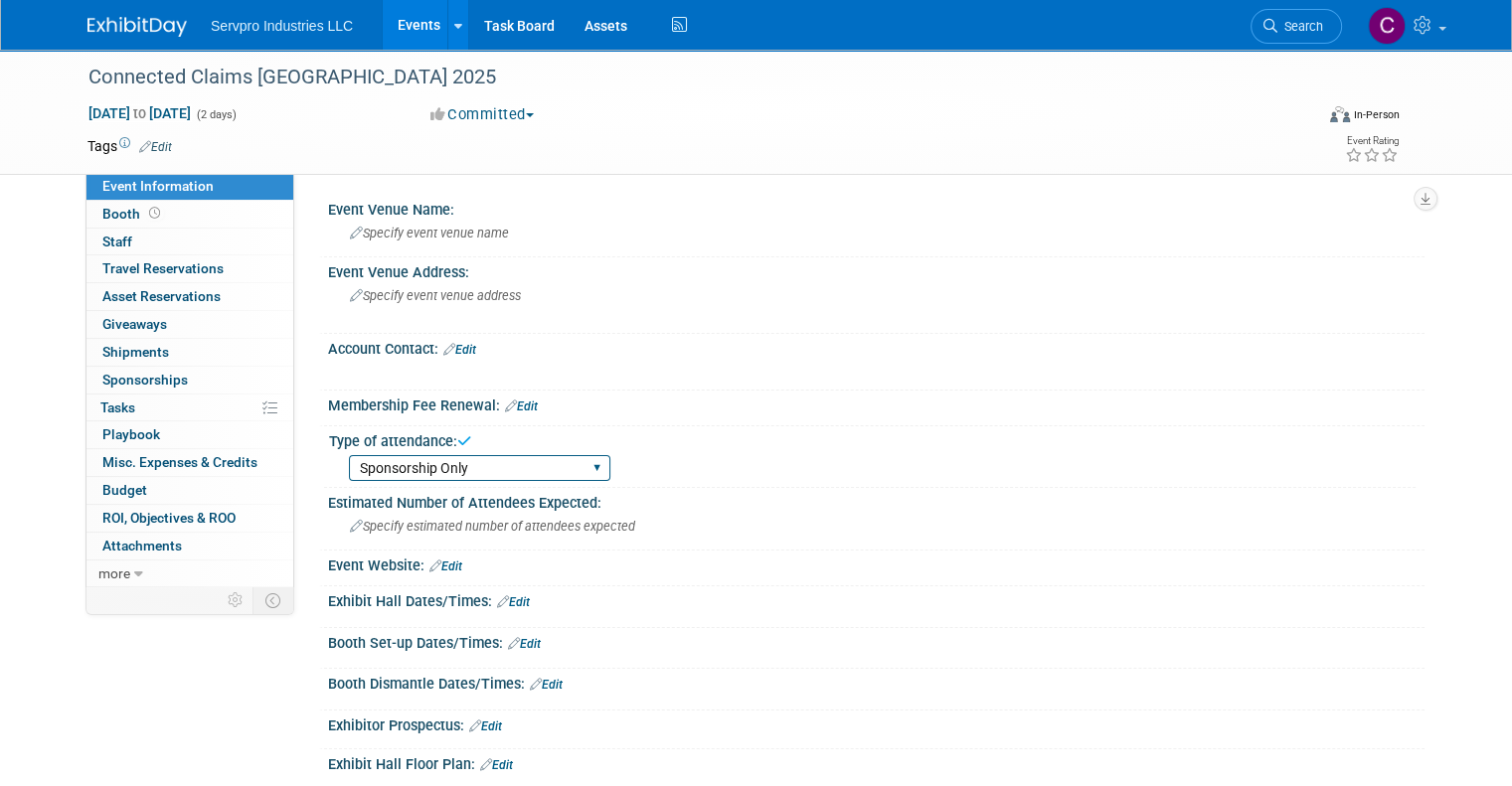 select on "Networking Event Only" 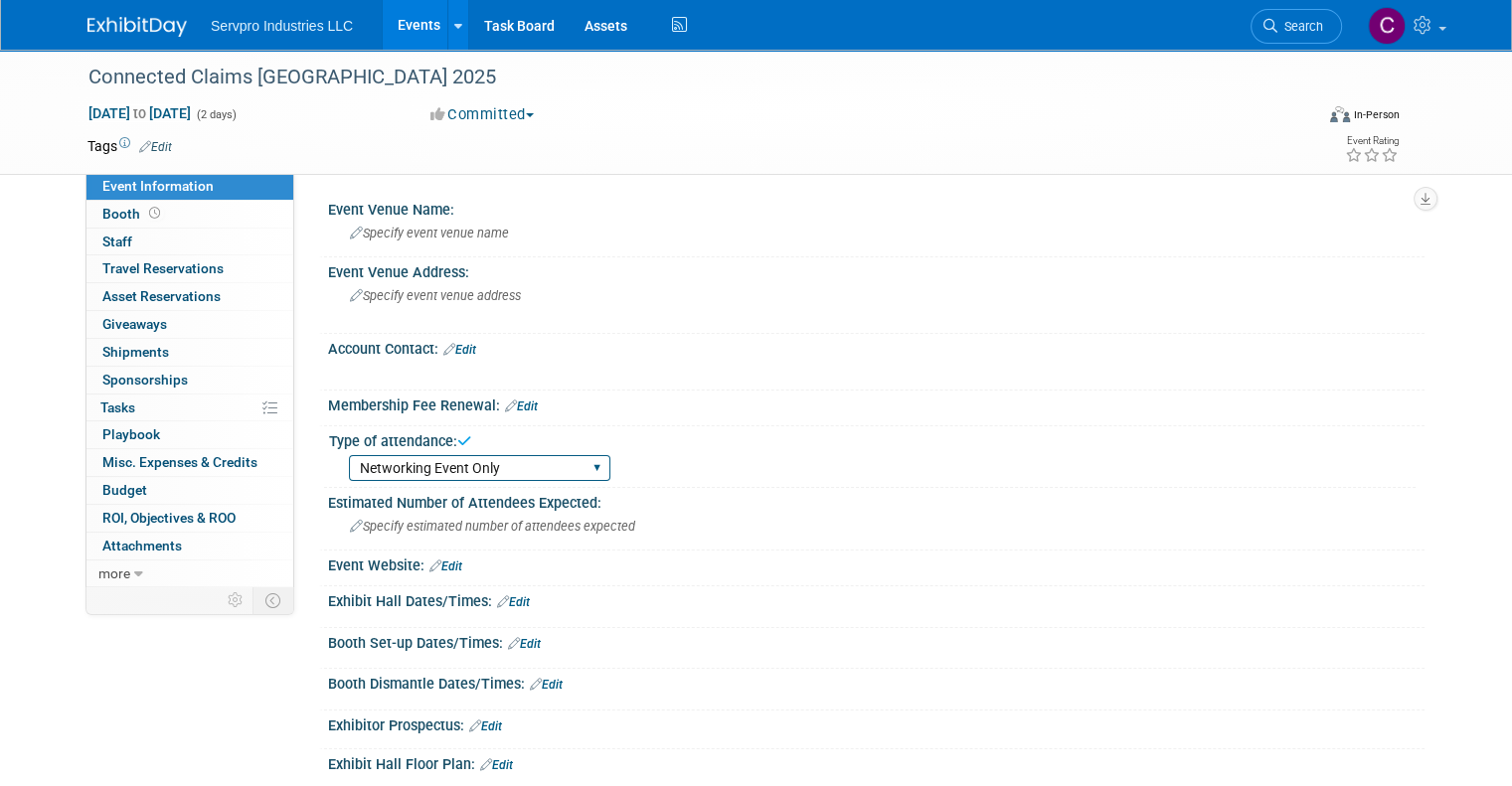 click on "Exhibitor
Networking Event Only
Sponsorship Only
First Time Attending-Scope of Show
PGA-Franchise
PGA-HQ" at bounding box center [479, 468] 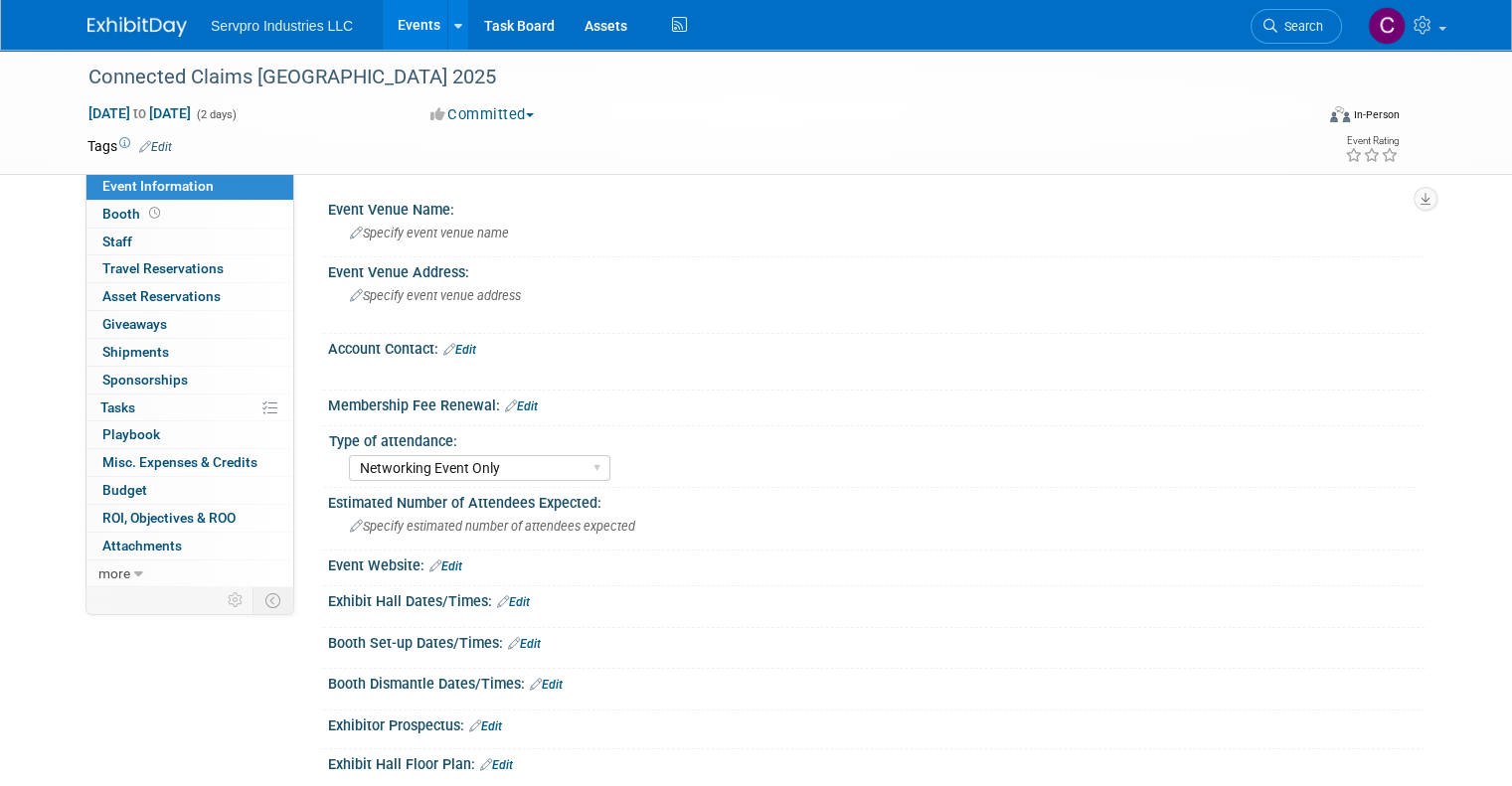 click on "Edit" at bounding box center (445, 566) 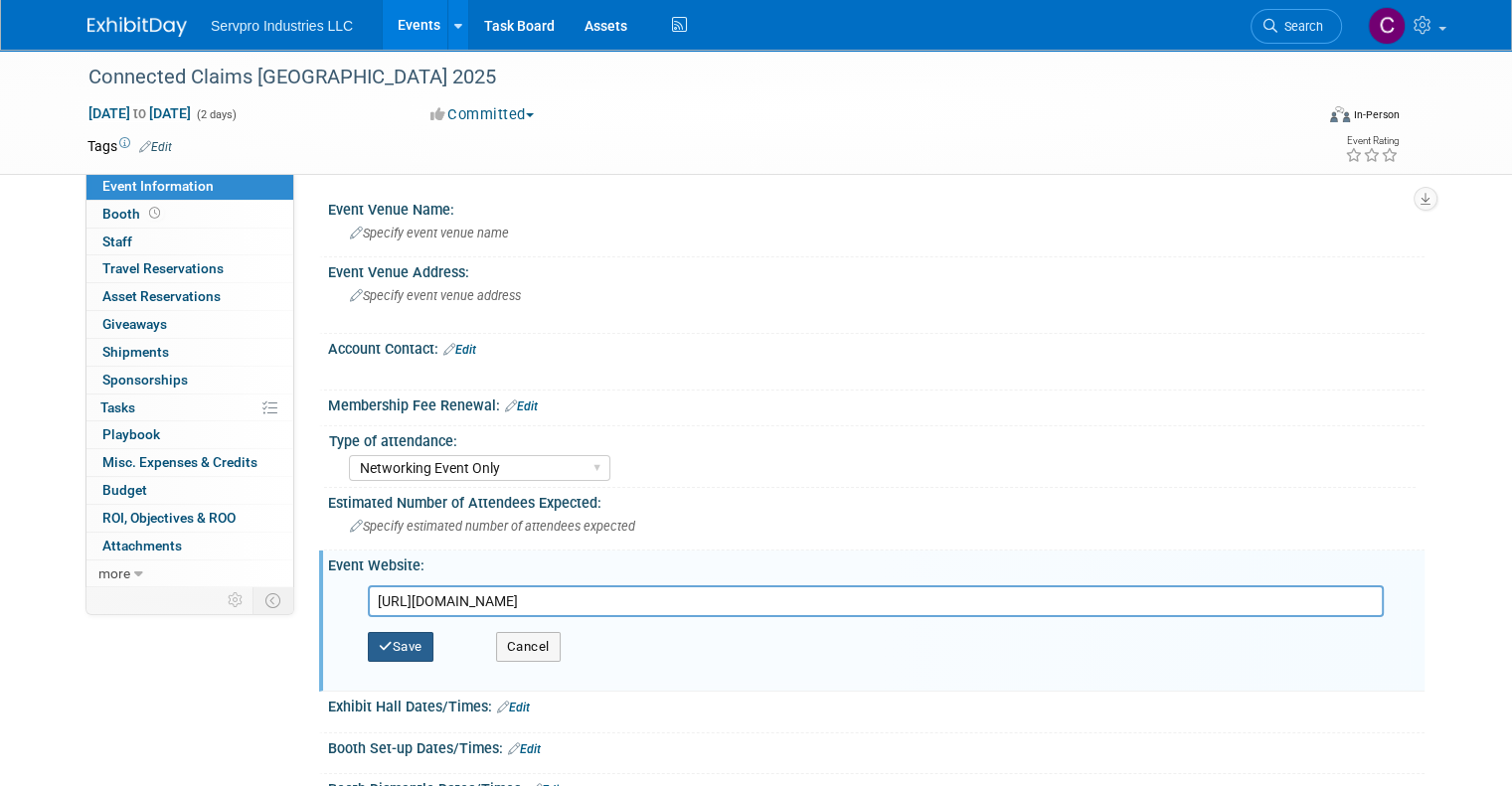 type on "https://events.reutersevents.com/insurance/connected-claims-usa" 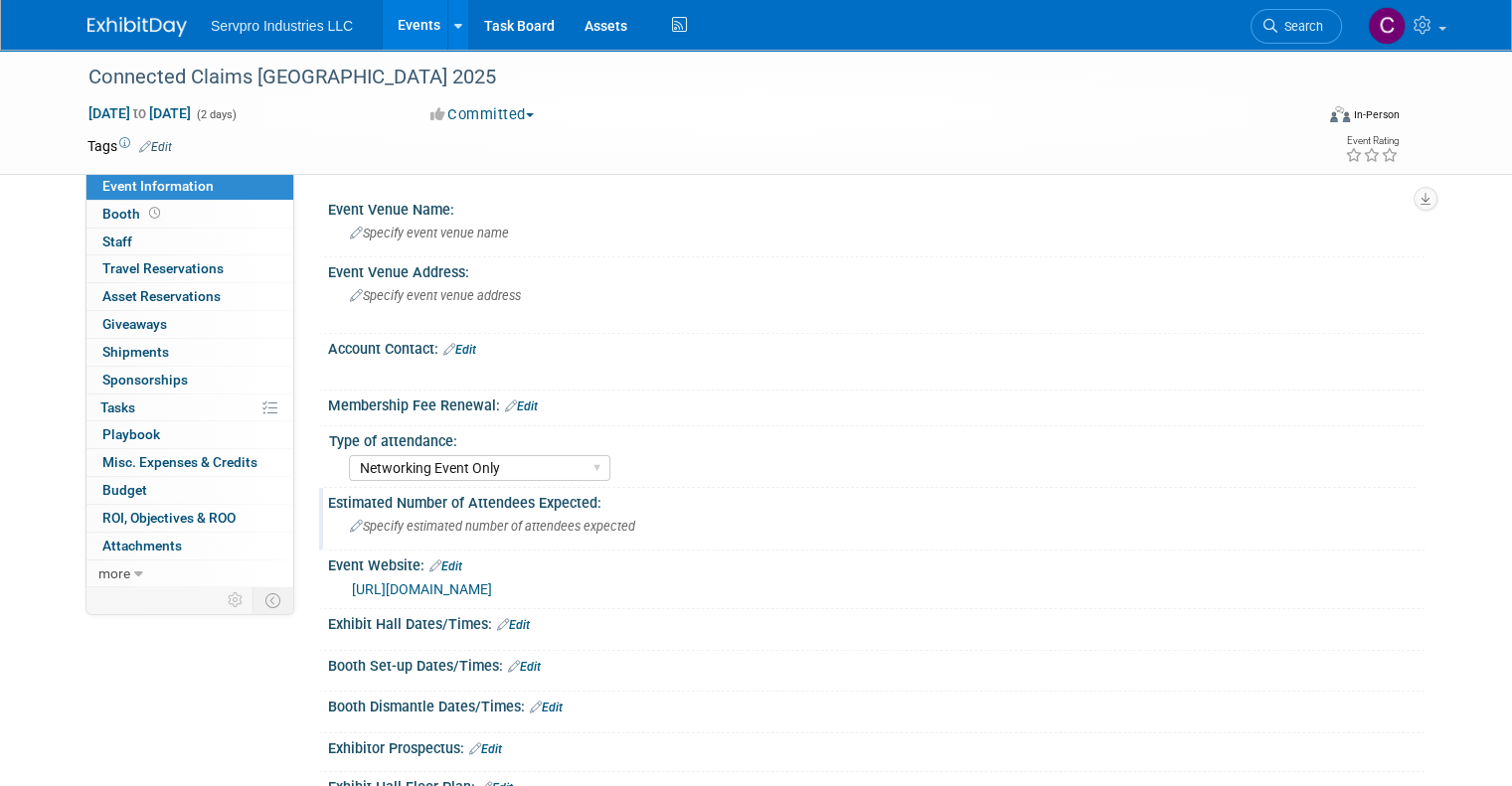 click on "Specify estimated number of attendees expected" at bounding box center [492, 526] 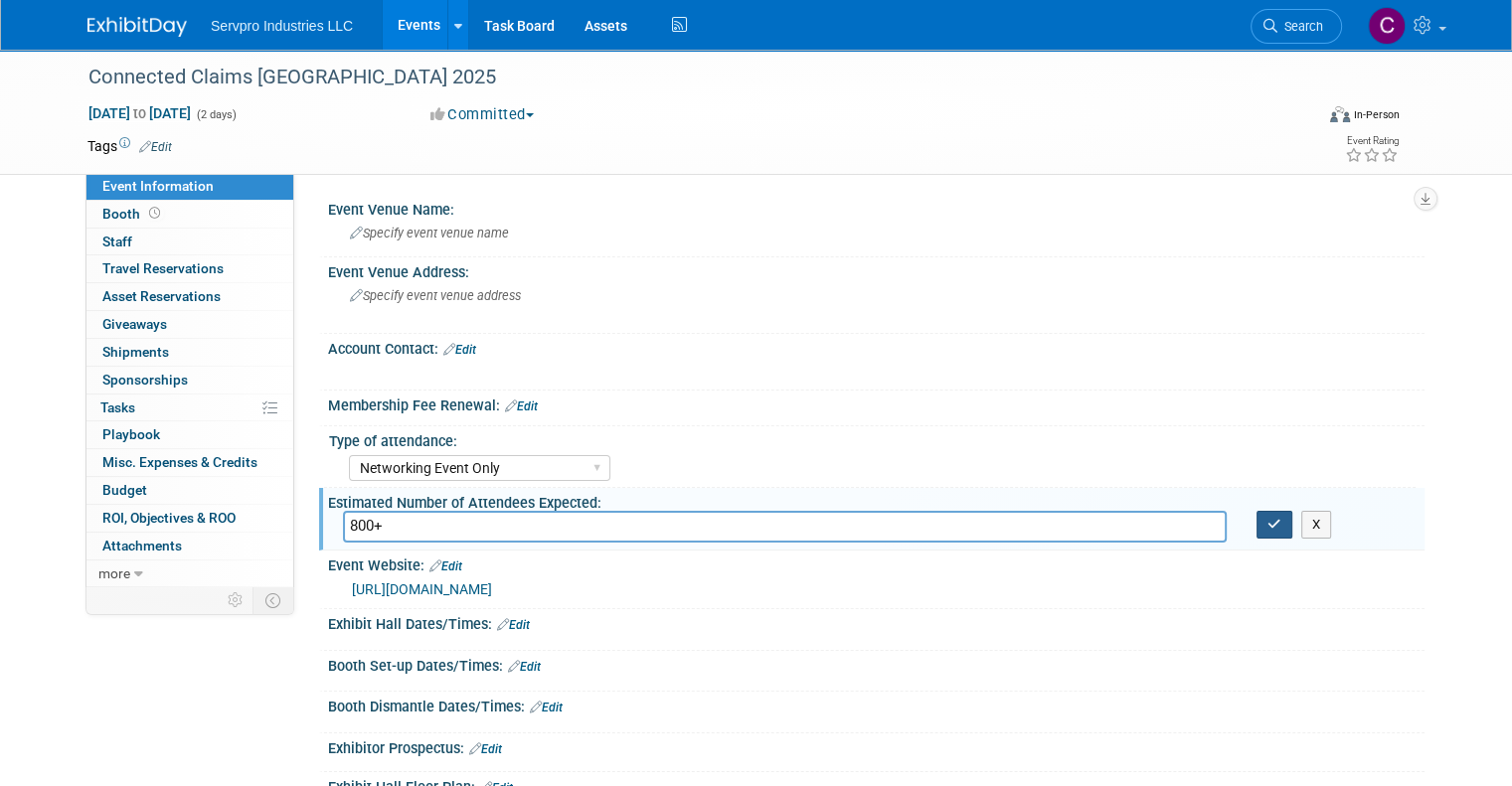 type on "800+" 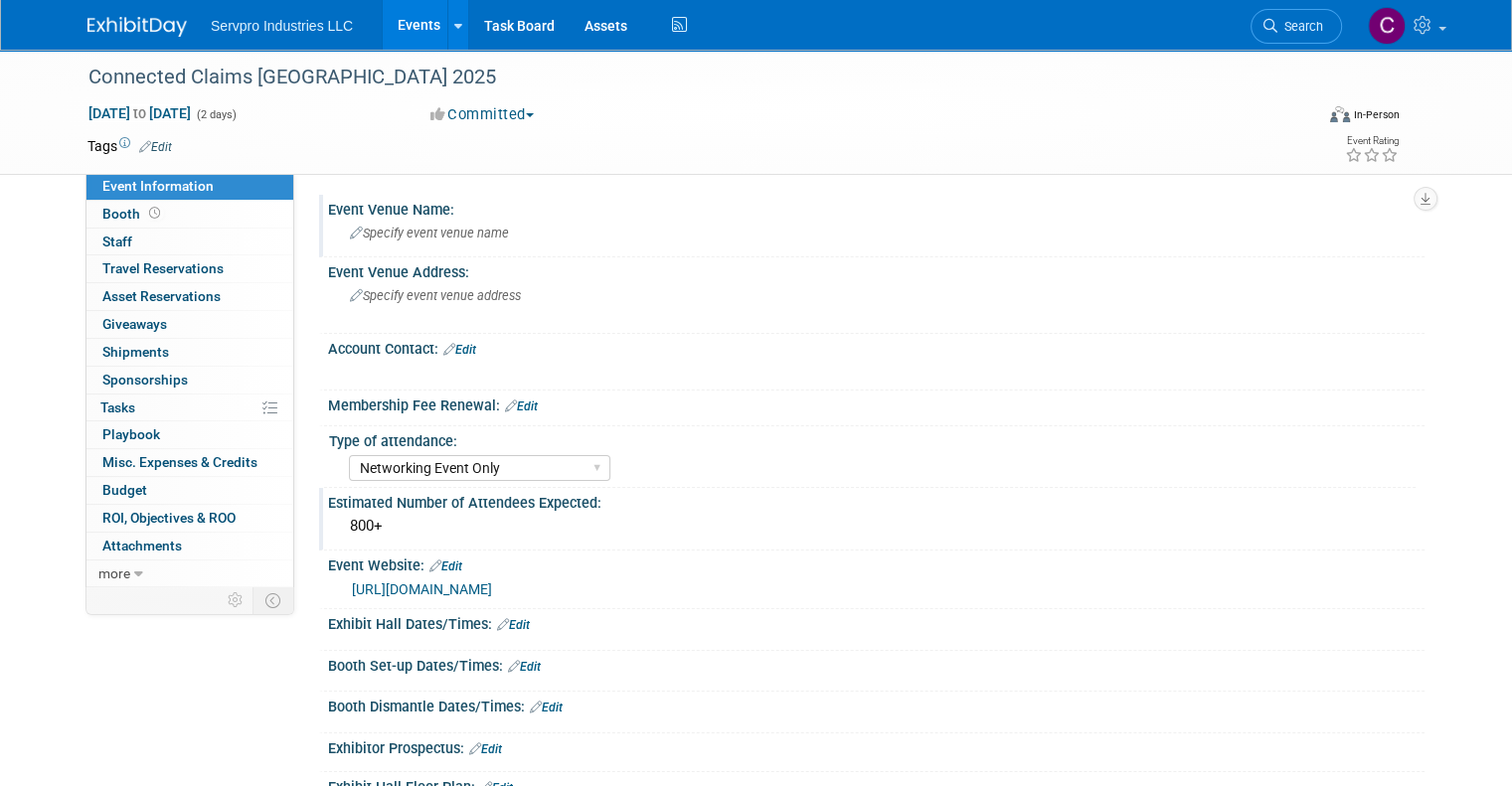 click on "Specify event venue name" at bounding box center (876, 233) 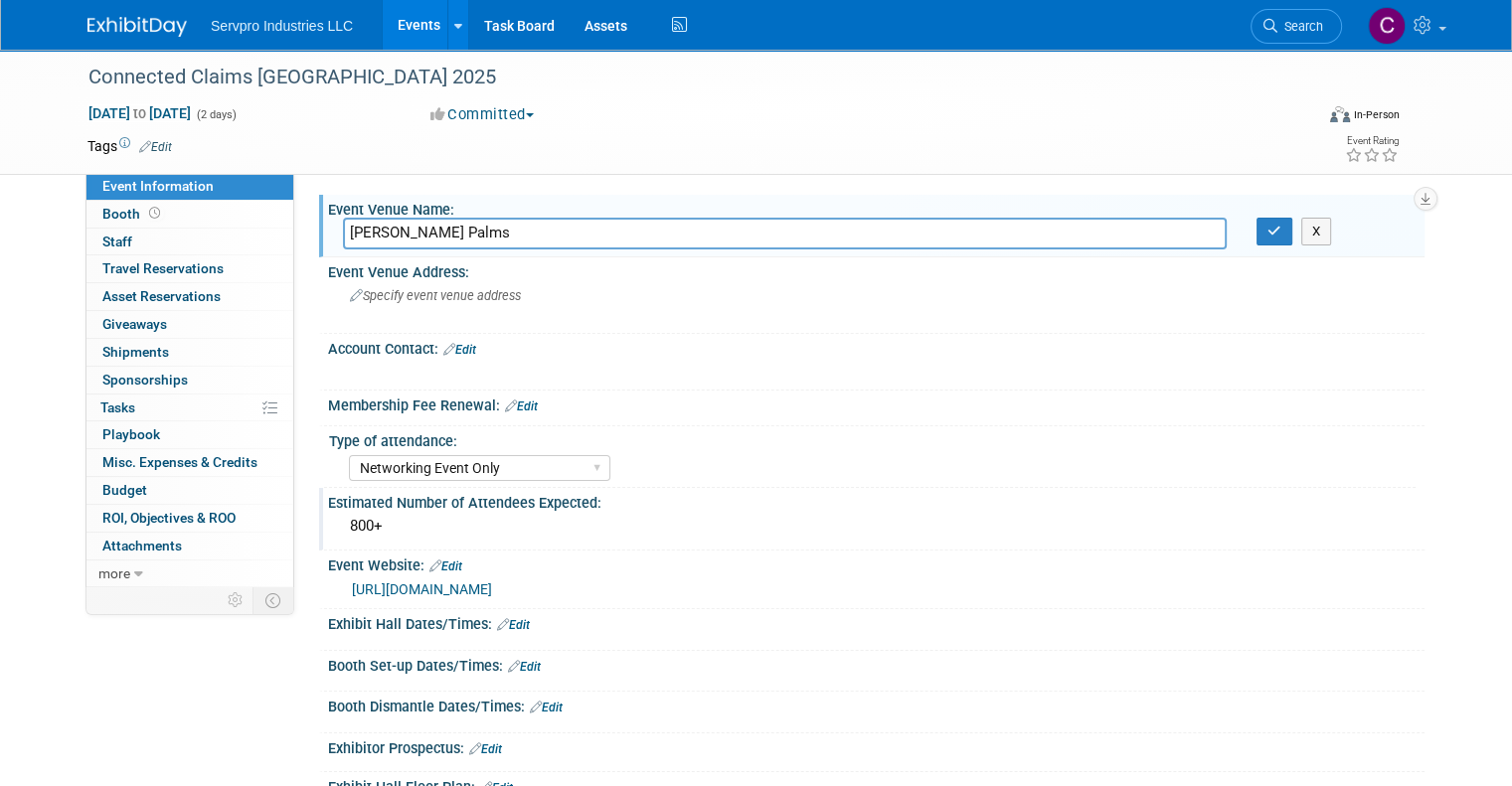 type on "Gaylord Palms" 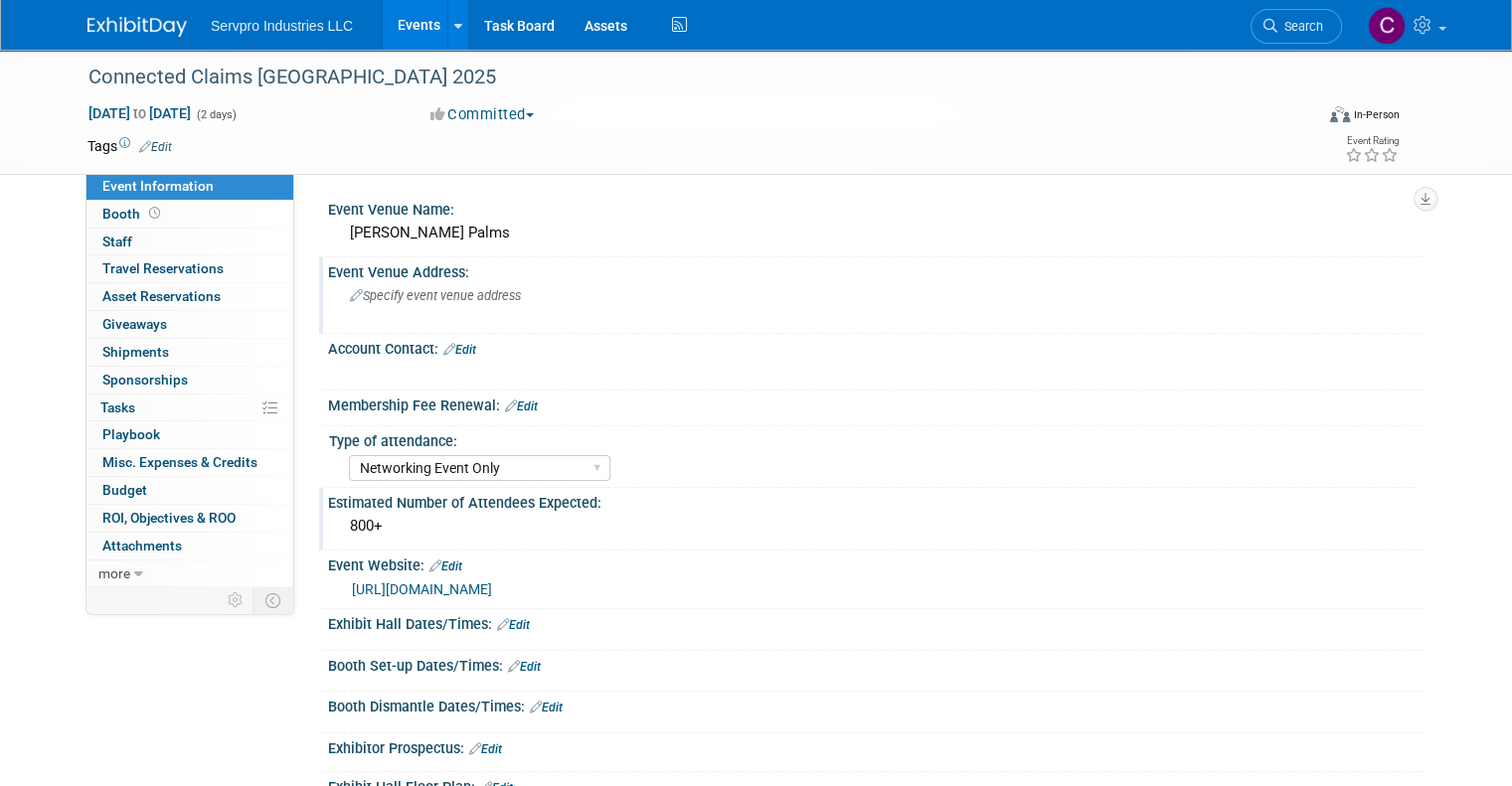 click on "Specify event venue address" at bounding box center [435, 295] 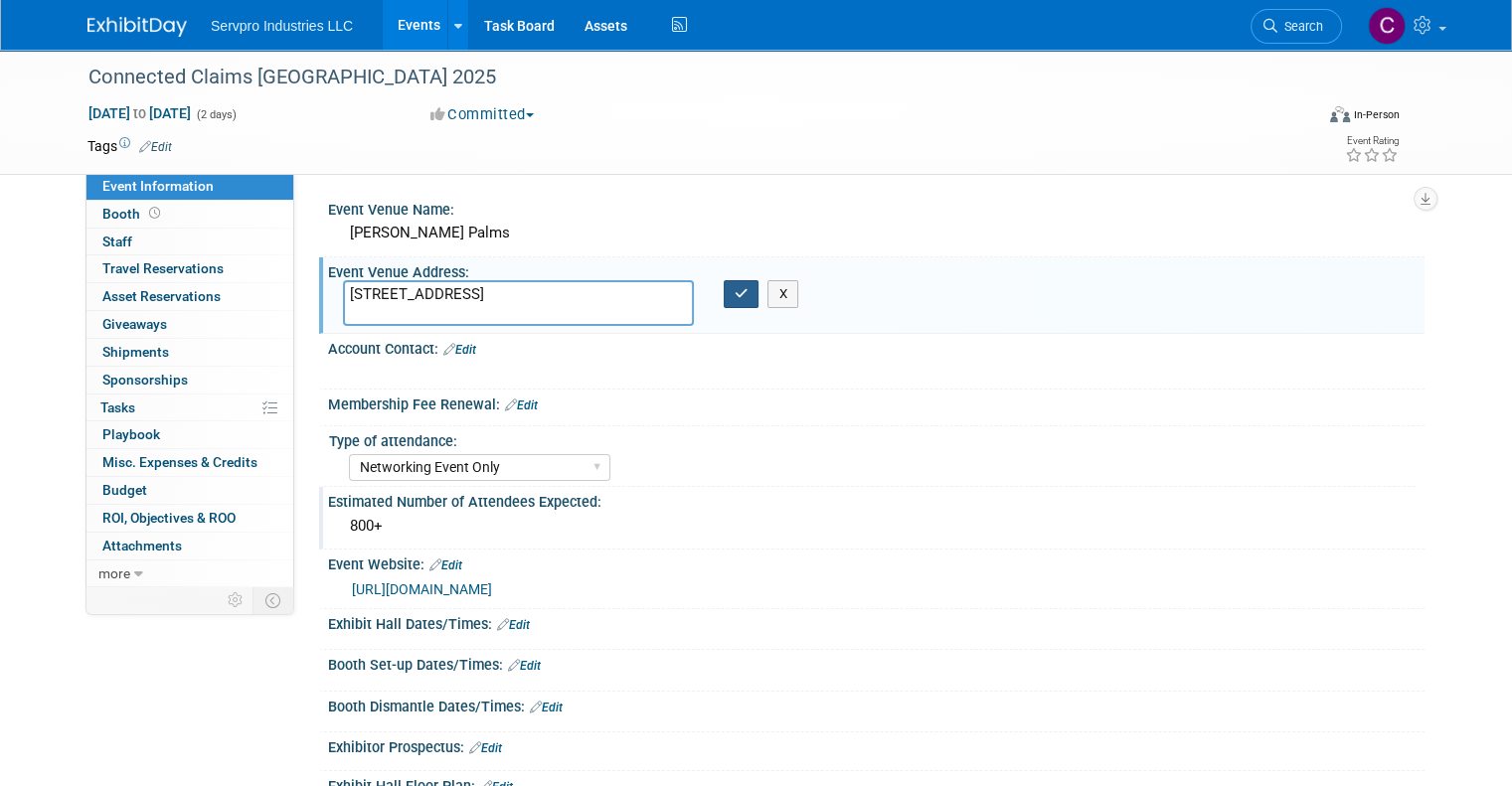 type on "6000 W Osceola Pkwy, Kissimmee, FL 34746" 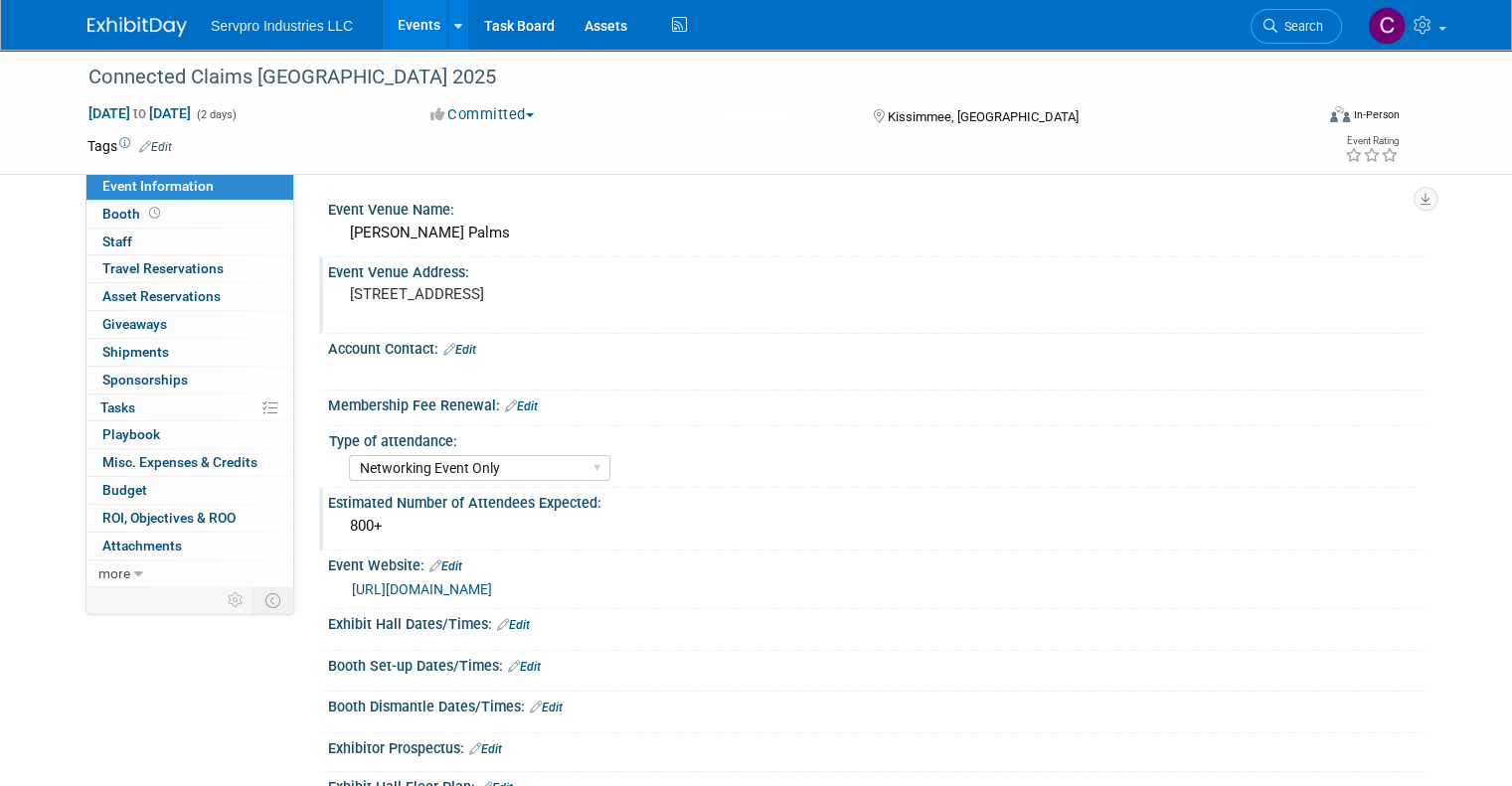 click on "Edit" at bounding box center [459, 350] 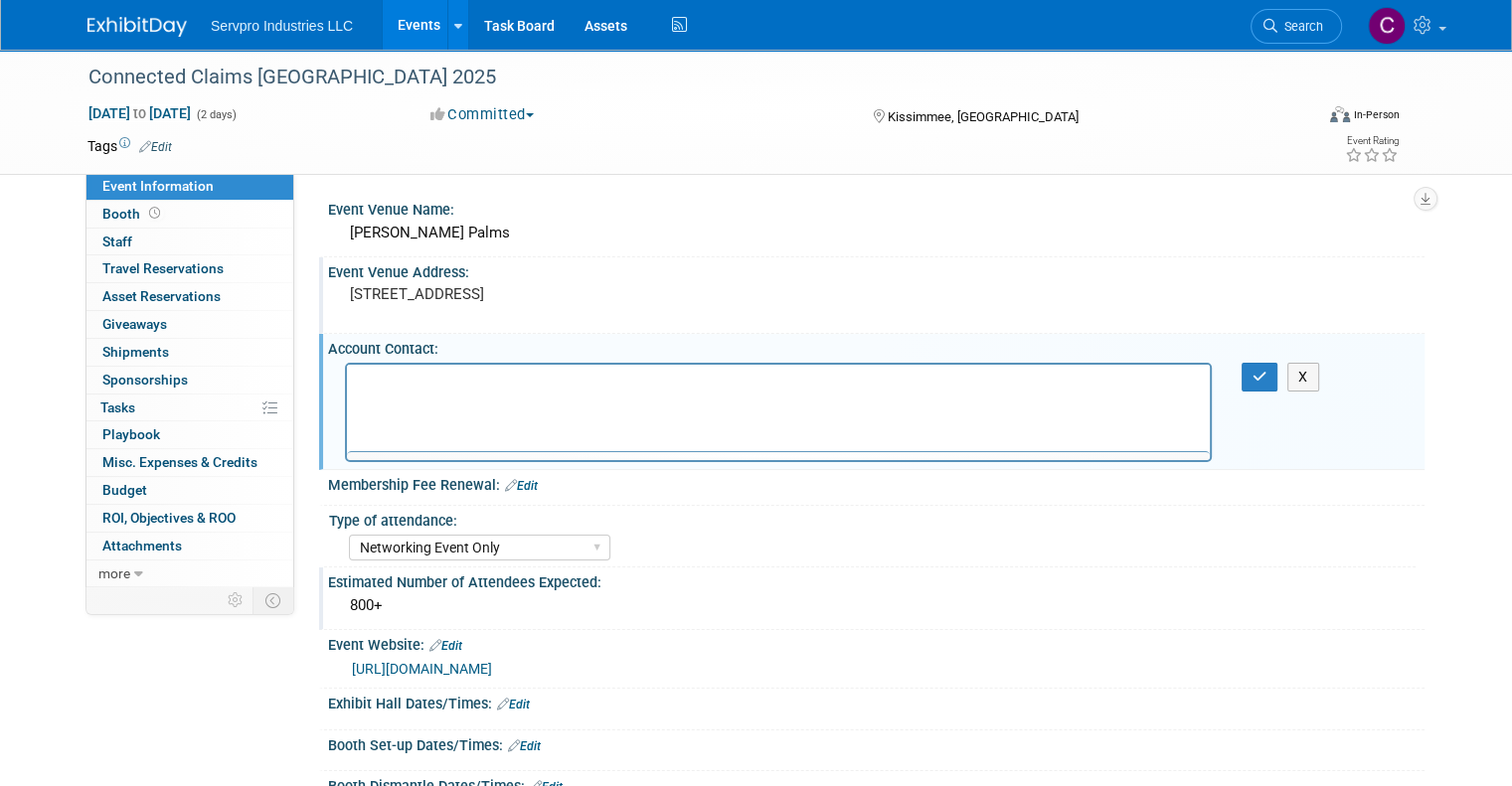 scroll, scrollTop: 0, scrollLeft: 0, axis: both 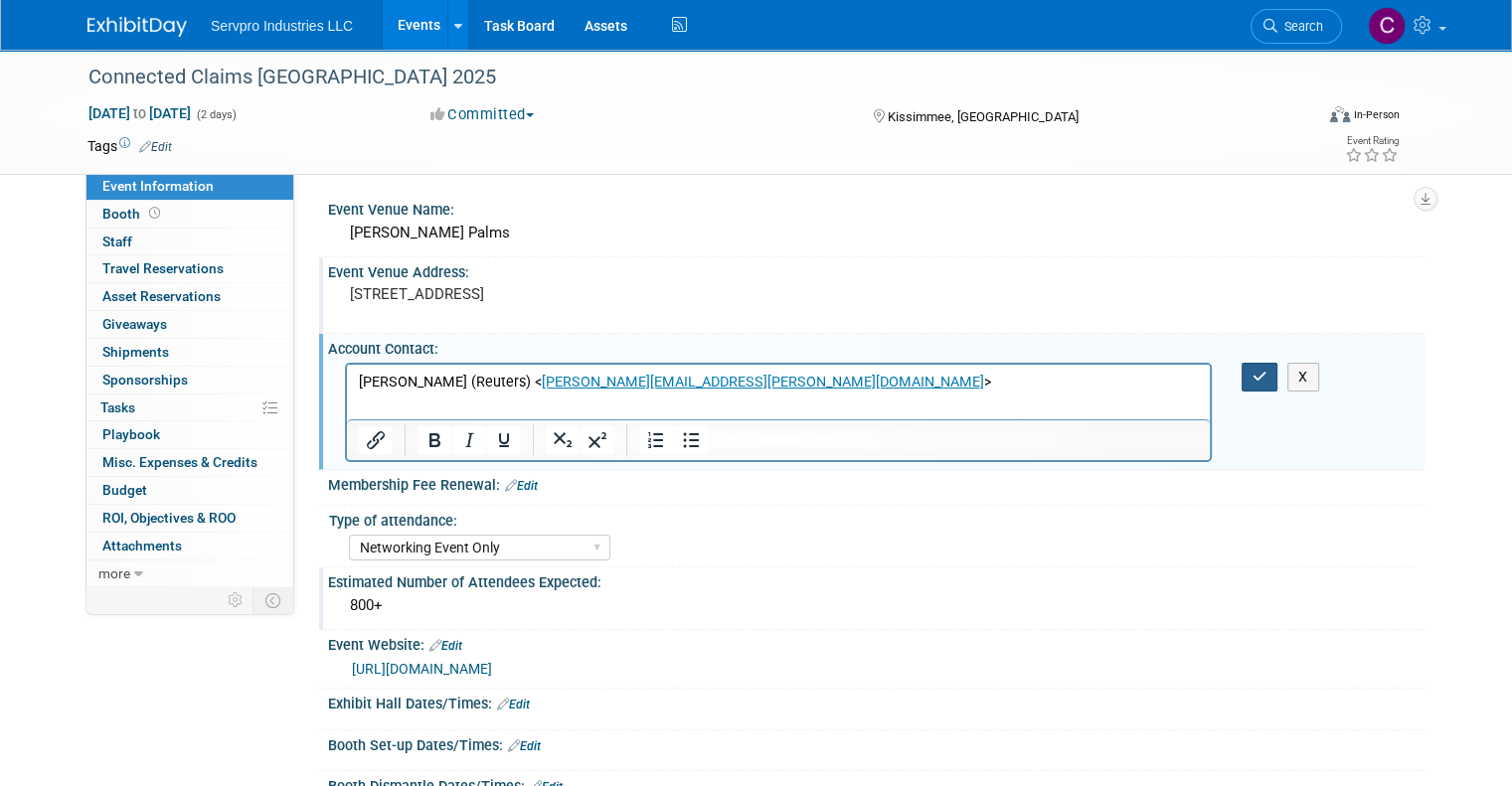 click at bounding box center [1260, 377] 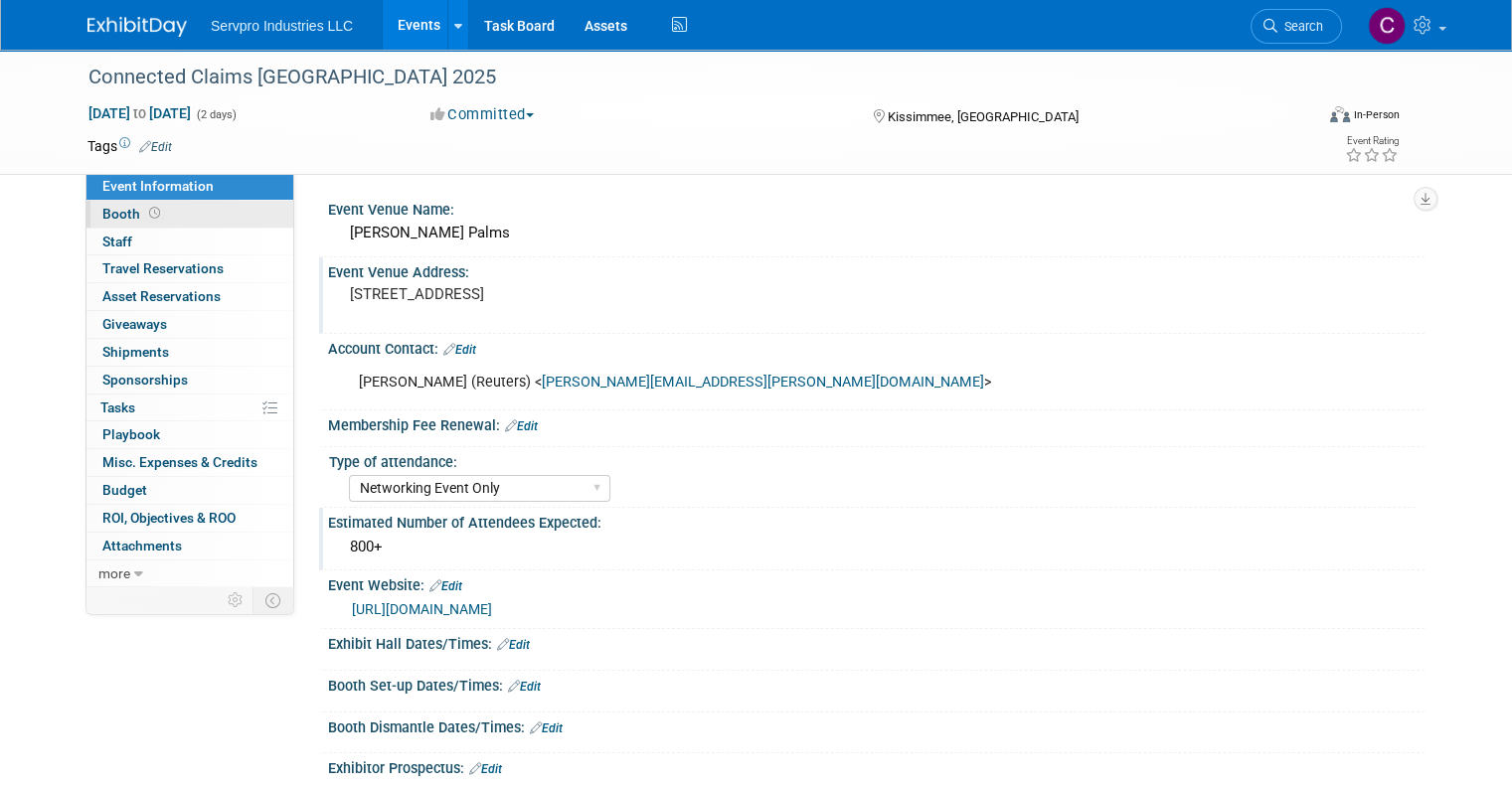 click on "Booth" at bounding box center (133, 214) 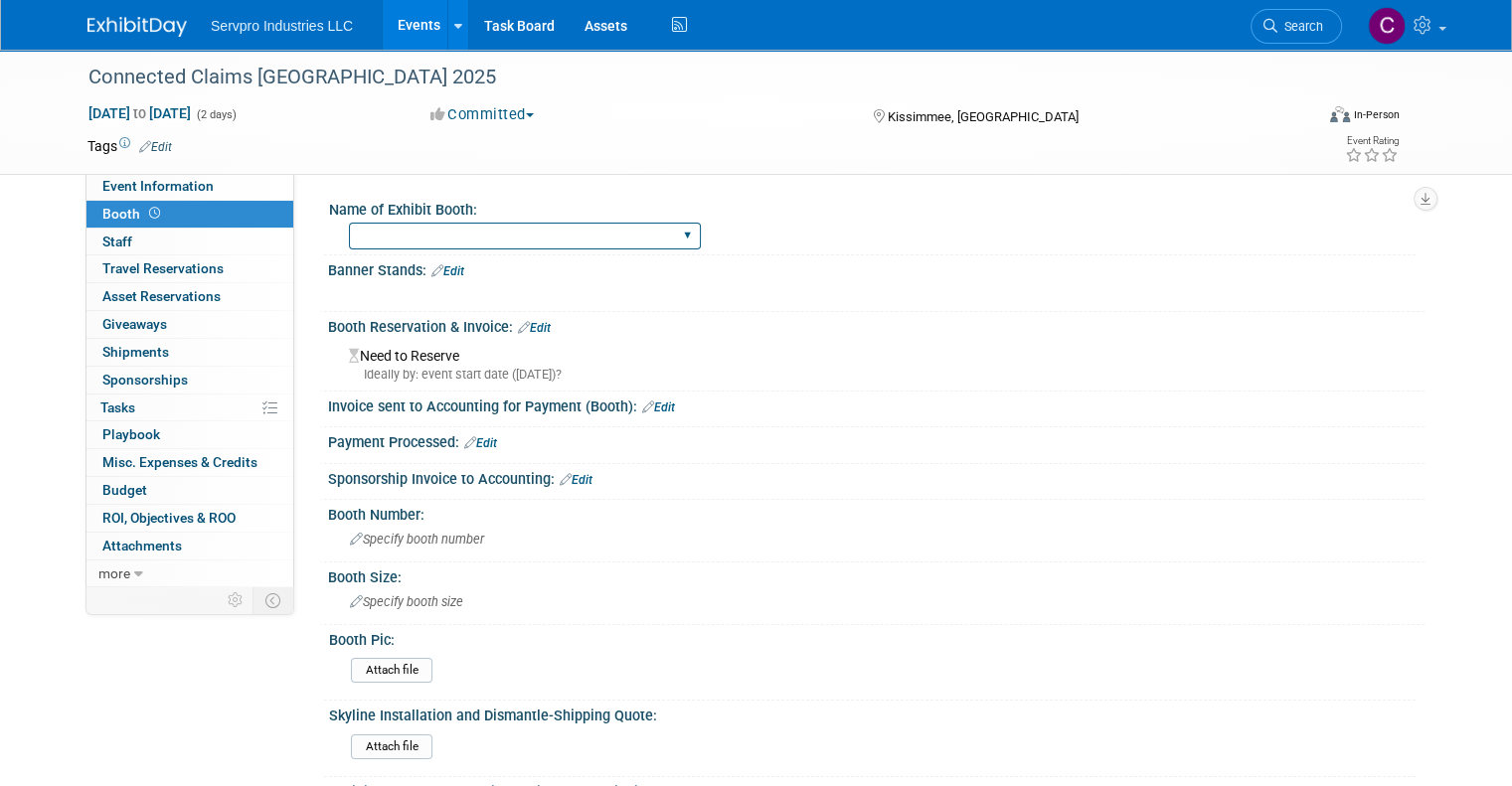click on "Island Booth
Tradewinds Immerse Popup 10 Foot Banner Stand
Invita 10 Foot Straight-Single Sided
Invita 6 Foot Curved Table Top
Small 2 foot table top banner
No Booth Needed" at bounding box center (525, 236) 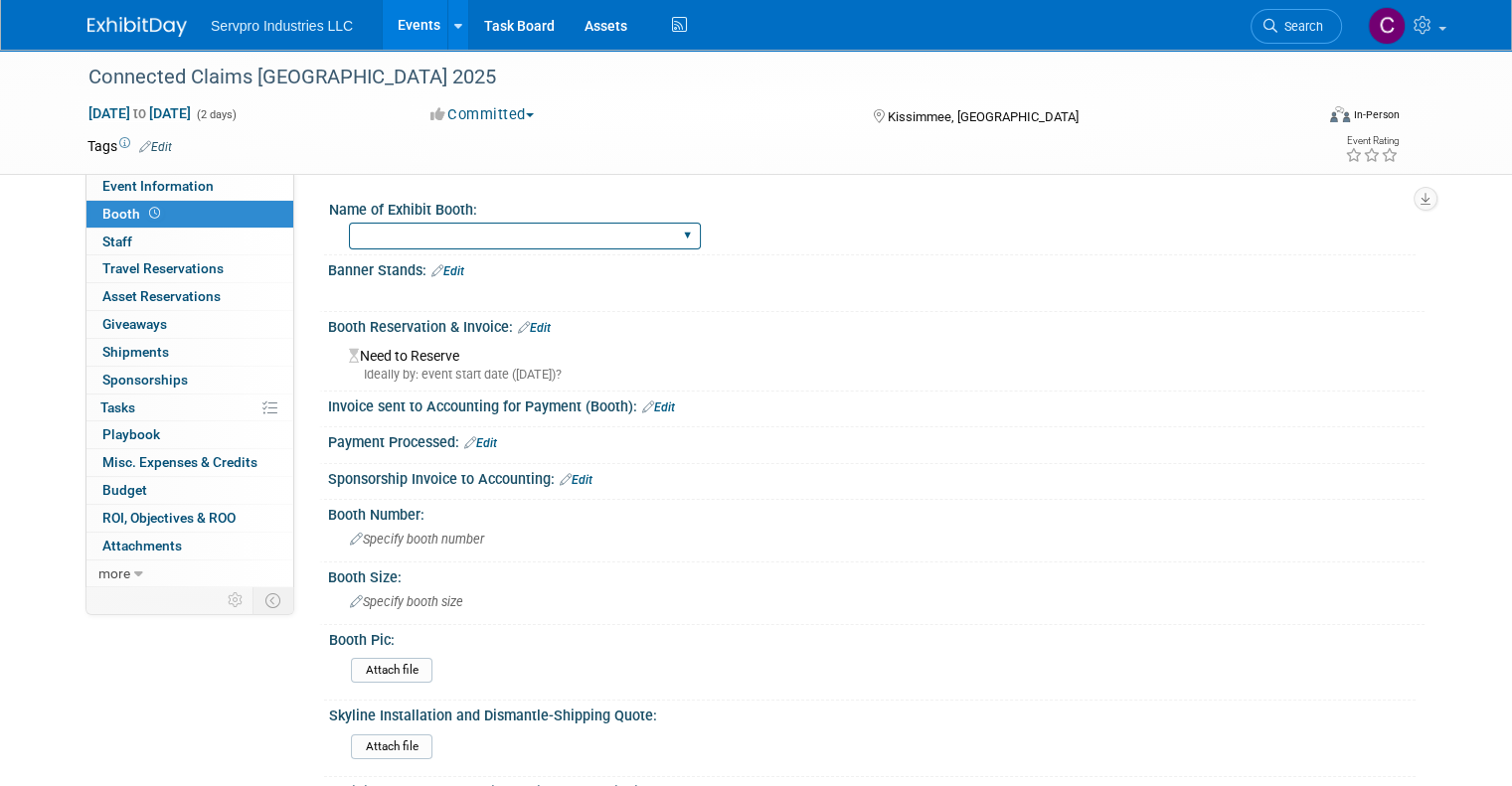 select on "No Booth Needed" 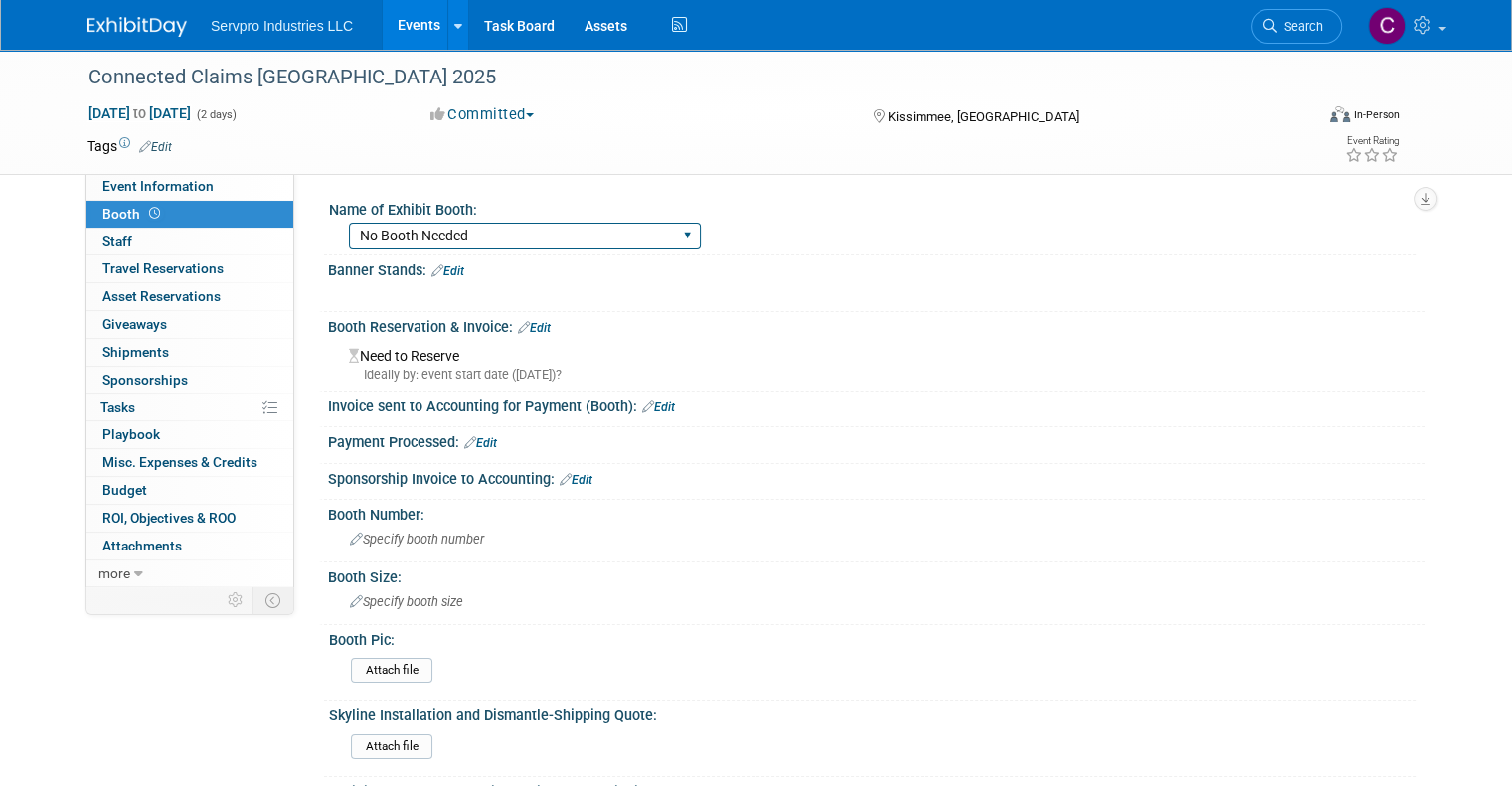 click on "Island Booth
Tradewinds Immerse Popup 10 Foot Banner Stand
Invita 10 Foot Straight-Single Sided
Invita 6 Foot Curved Table Top
Small 2 foot table top banner
No Booth Needed" at bounding box center [525, 236] 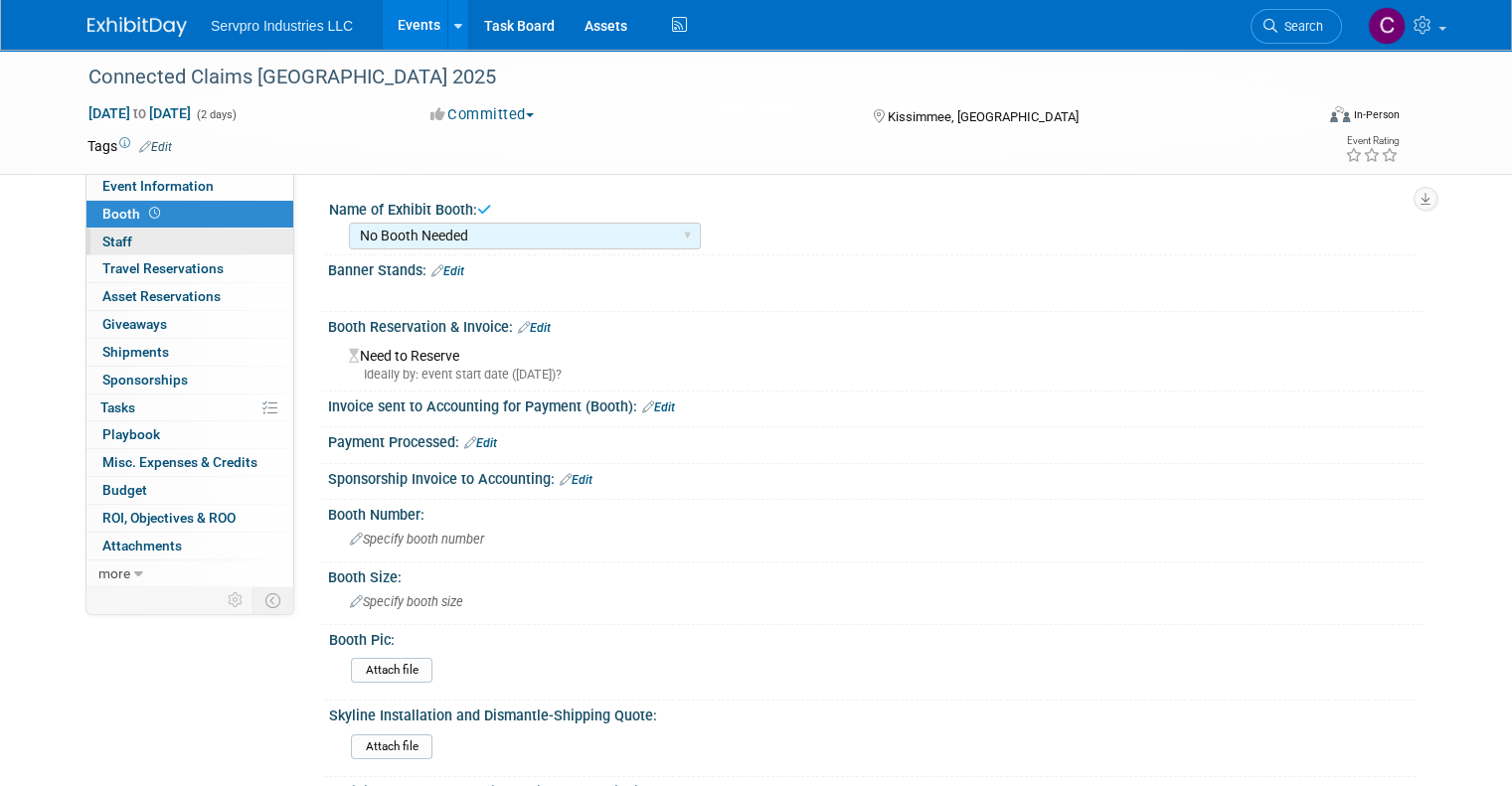 click on "0
Staff 0" at bounding box center [190, 241] 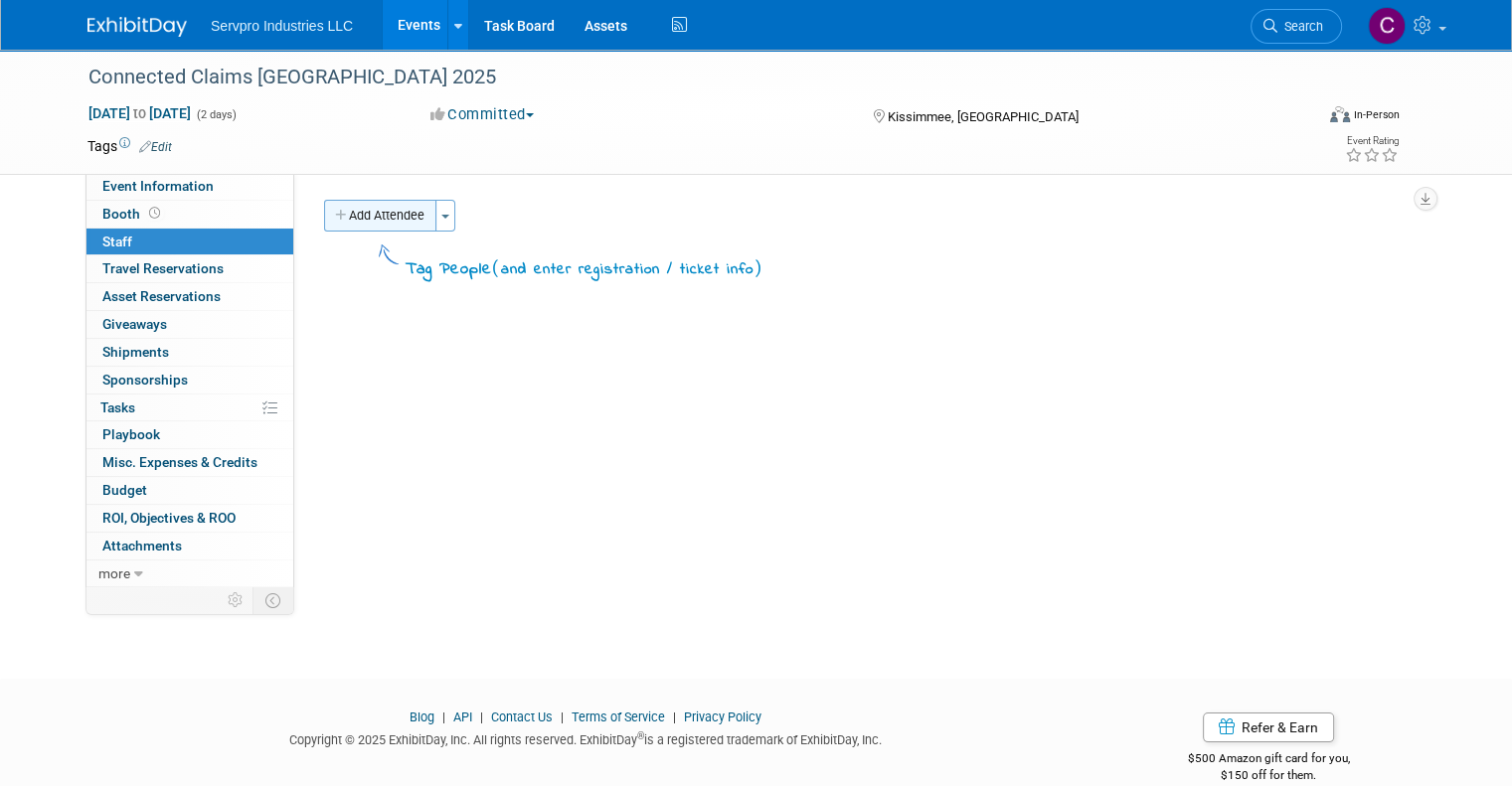 click on "Add Attendee" at bounding box center [380, 216] 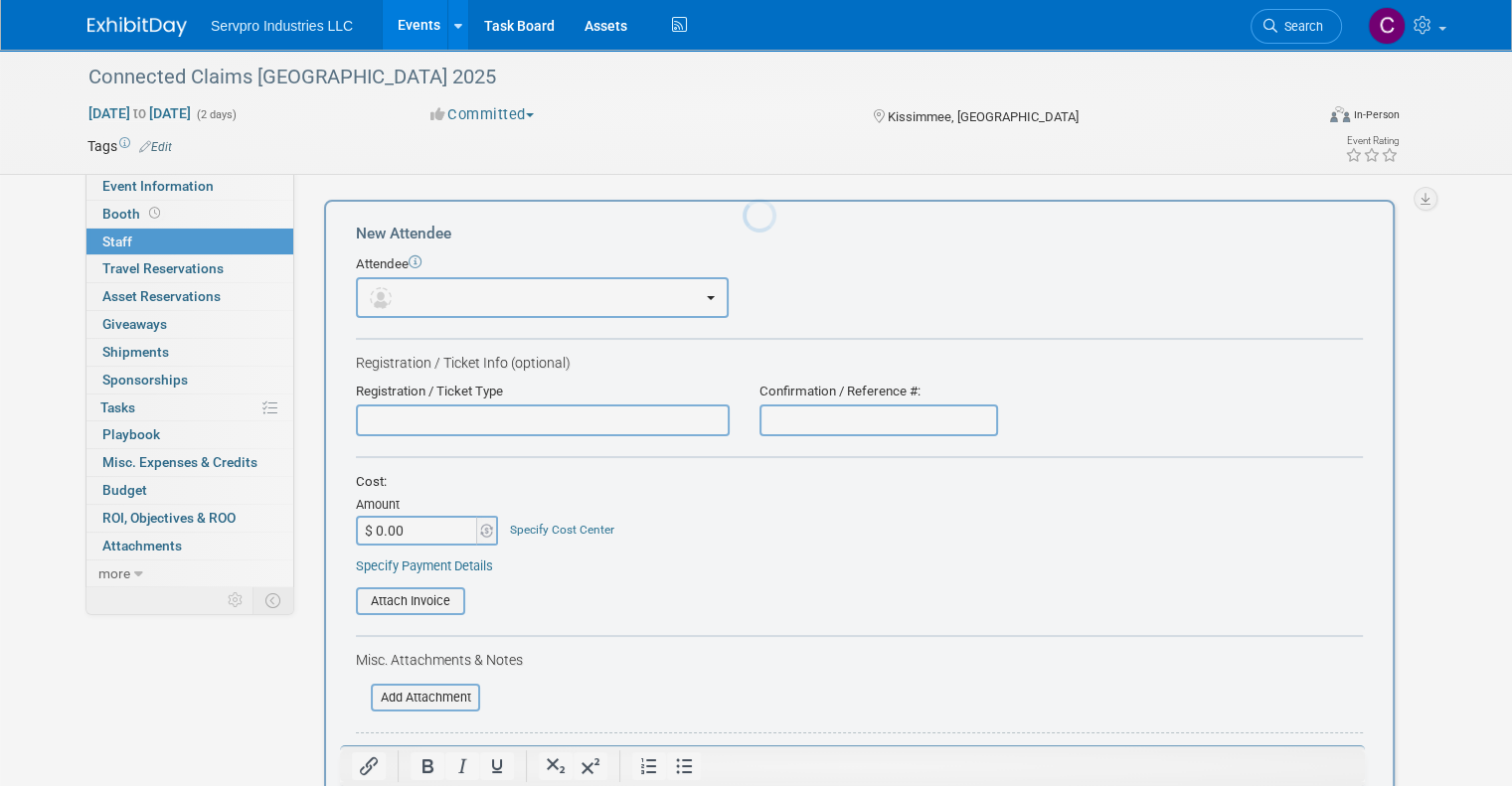 scroll, scrollTop: 0, scrollLeft: 0, axis: both 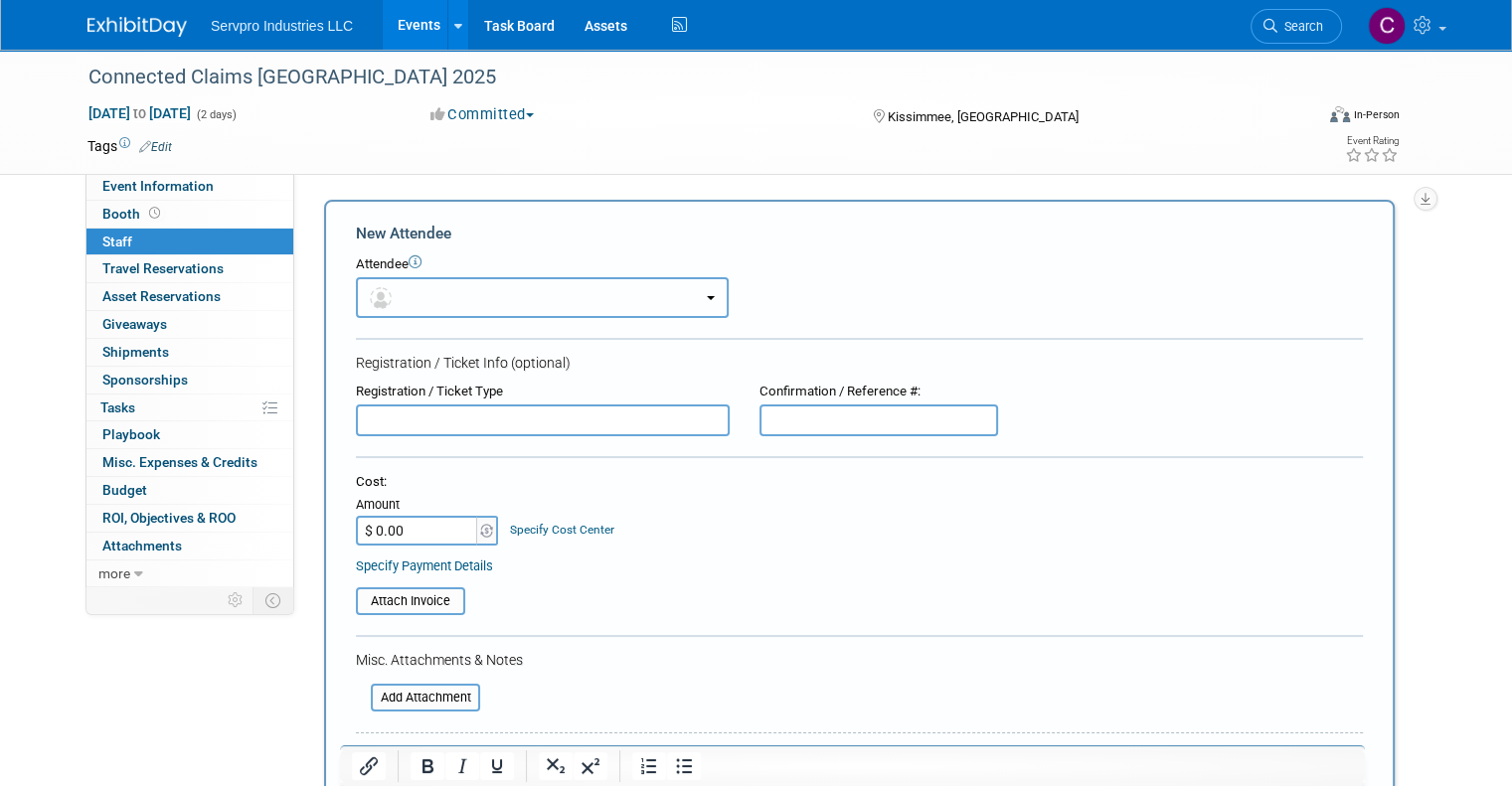 click at bounding box center (542, 297) 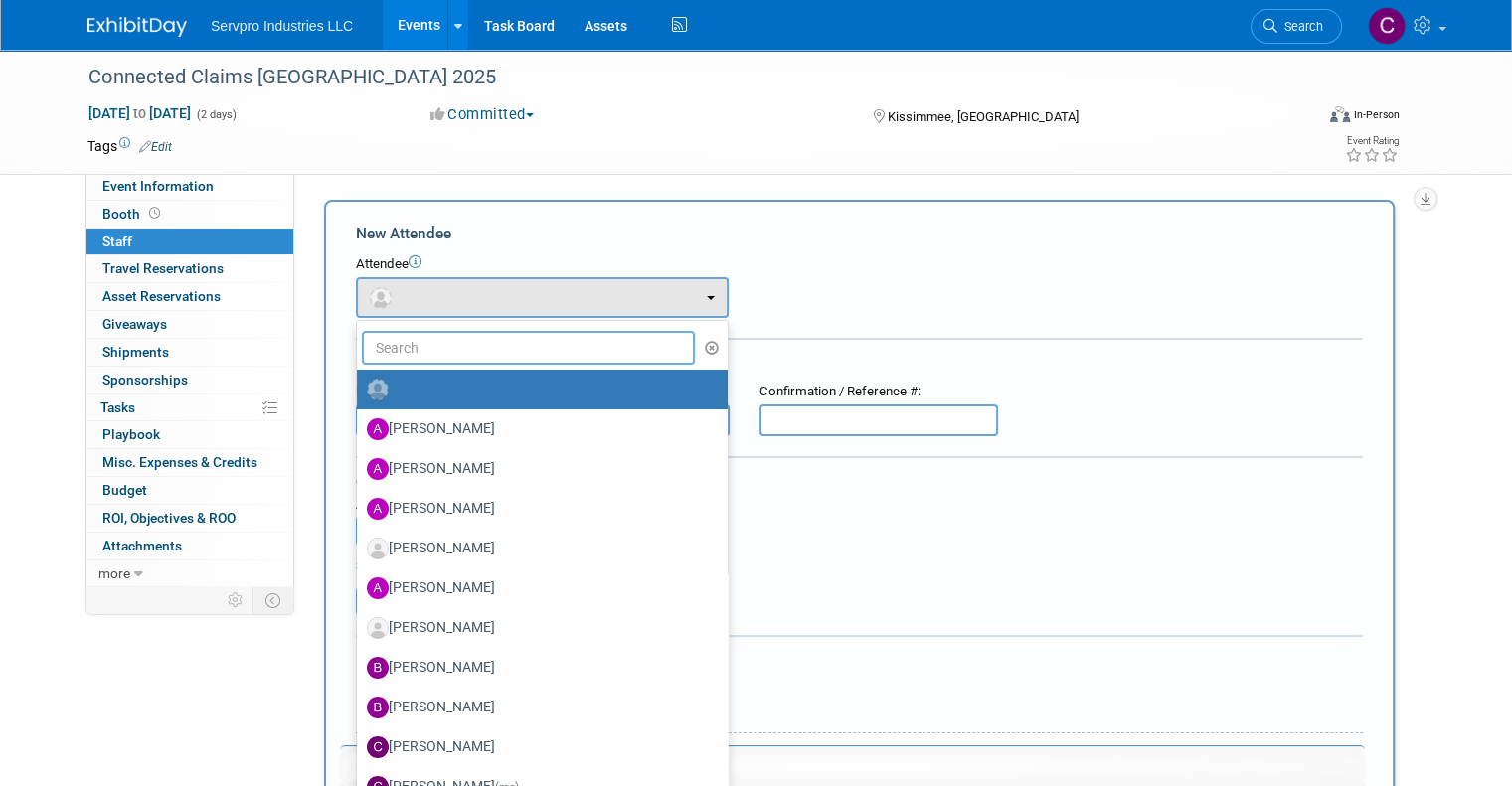 click at bounding box center (528, 348) 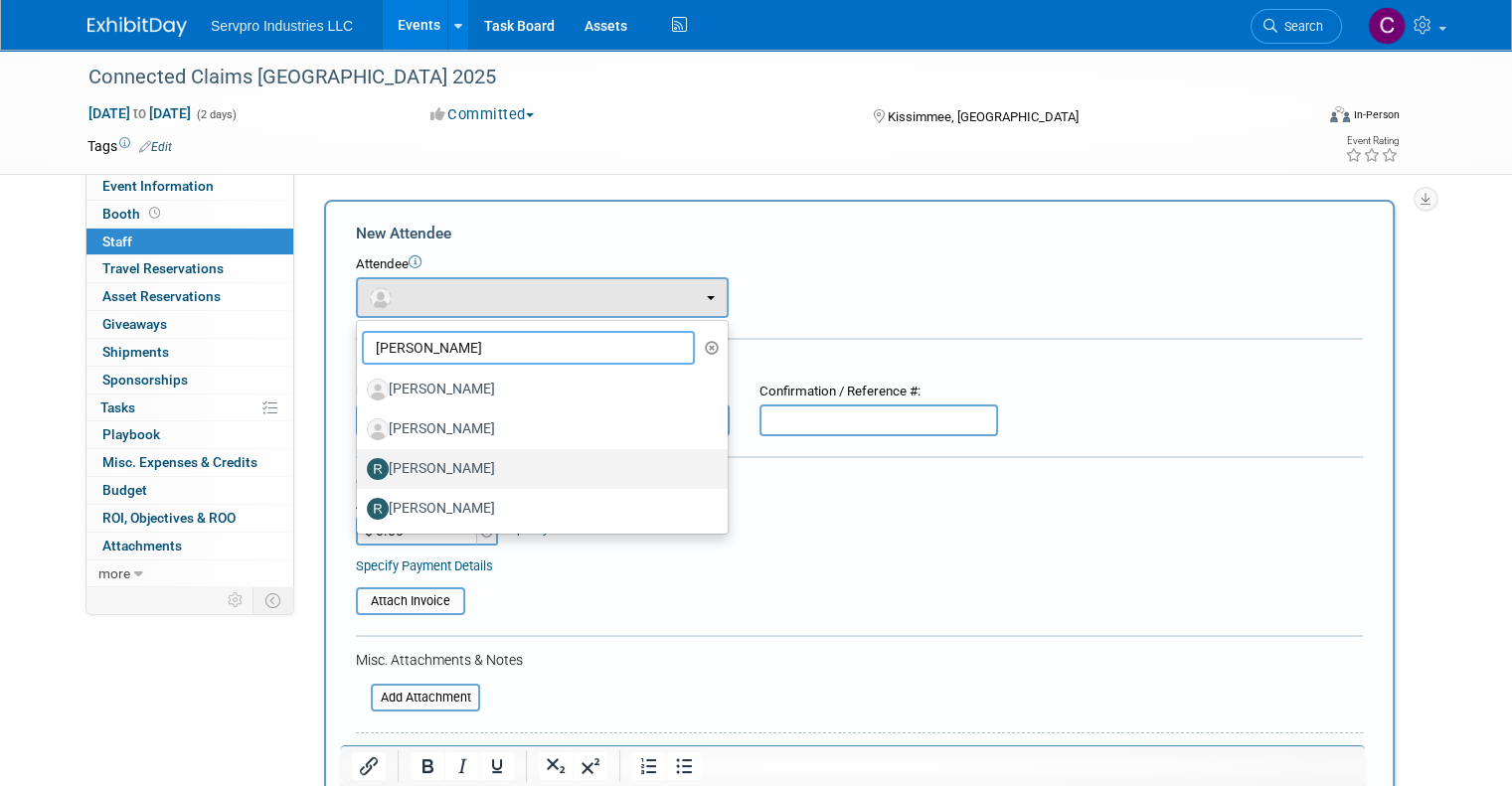 type on "rick" 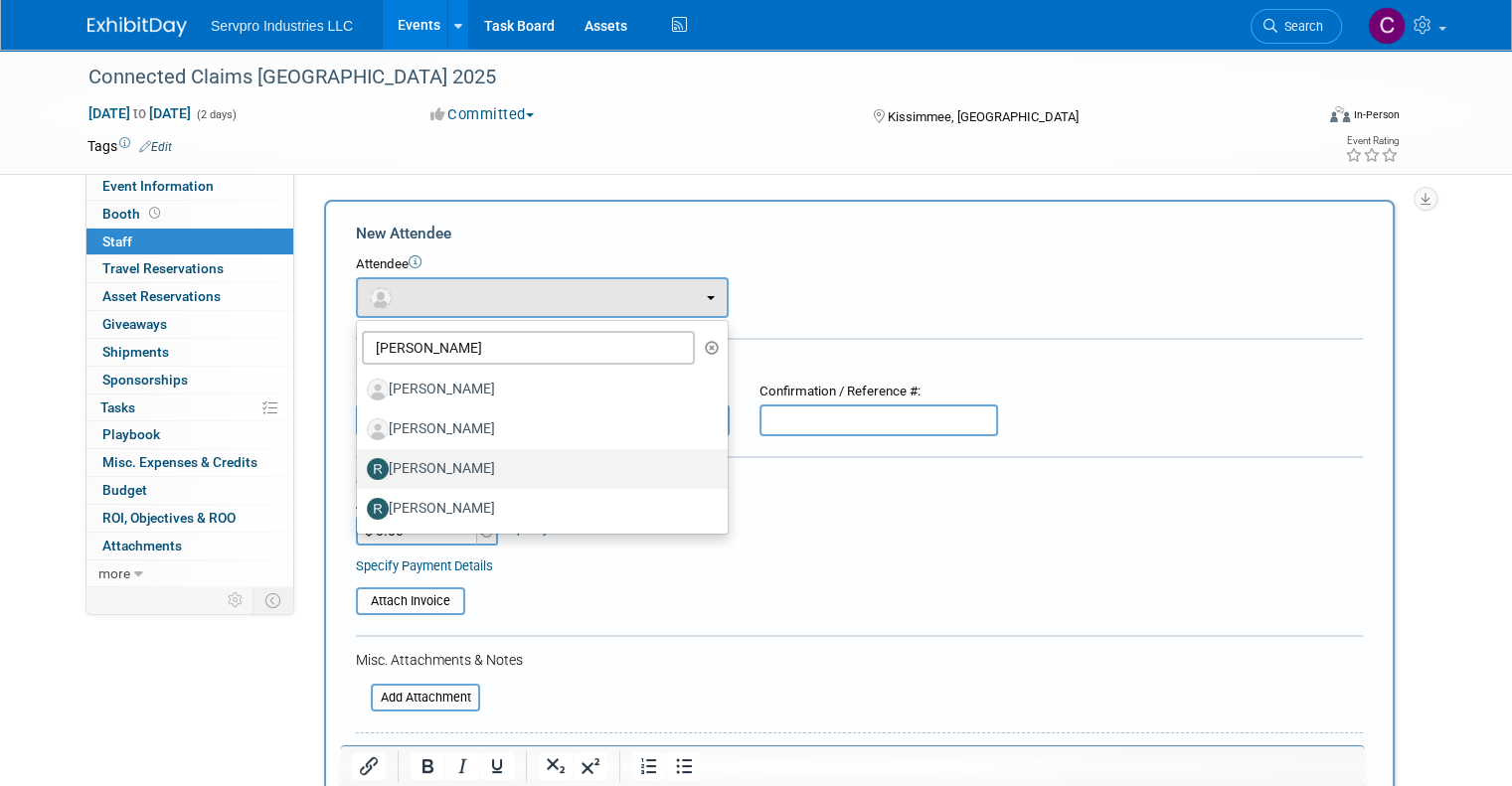 click on "Rick Dubois" at bounding box center [537, 469] 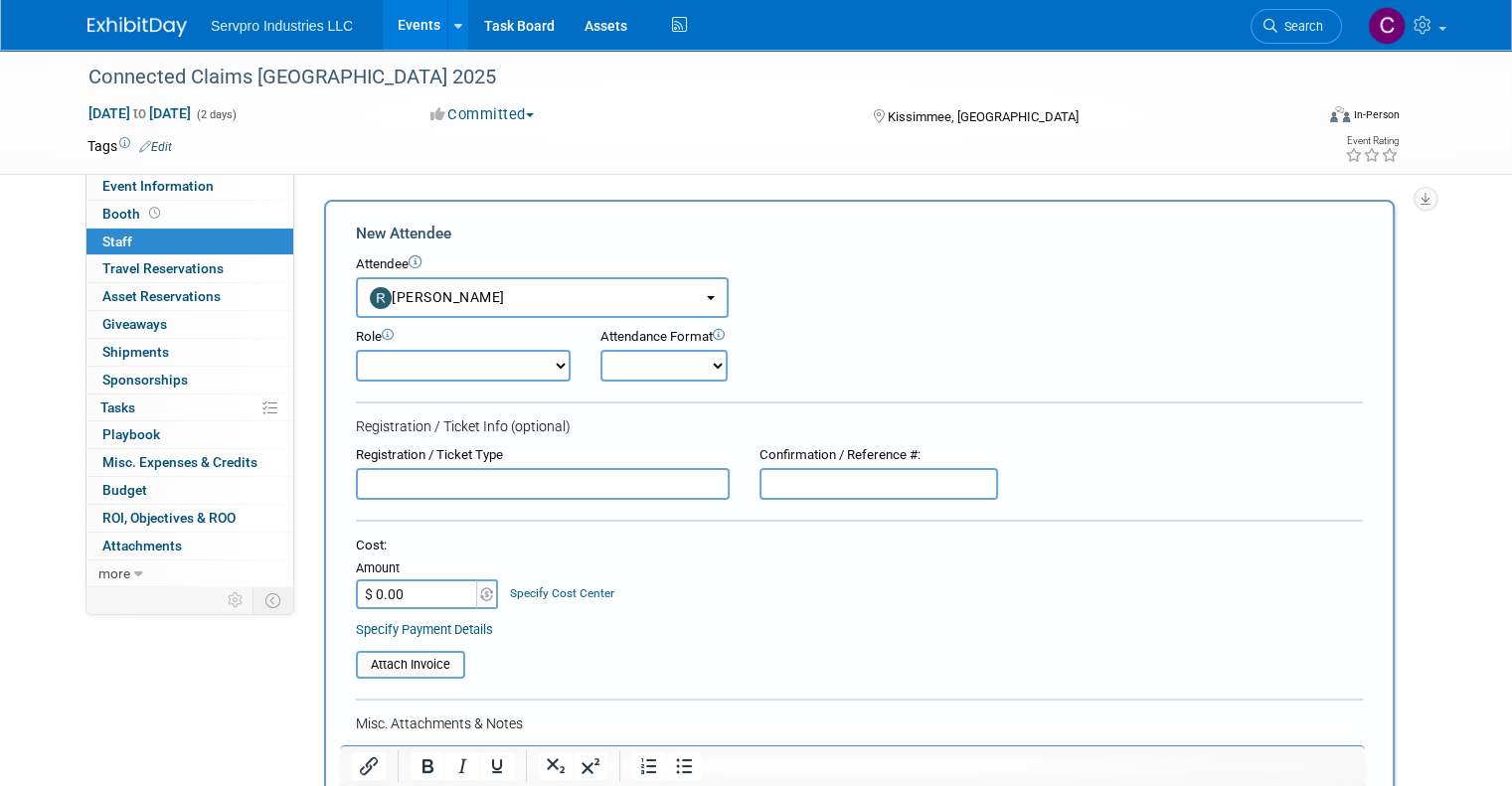 click on "Demonstrator
Franchise Team Member
Host
Planner
Presenter
Sales Representative" at bounding box center [463, 366] 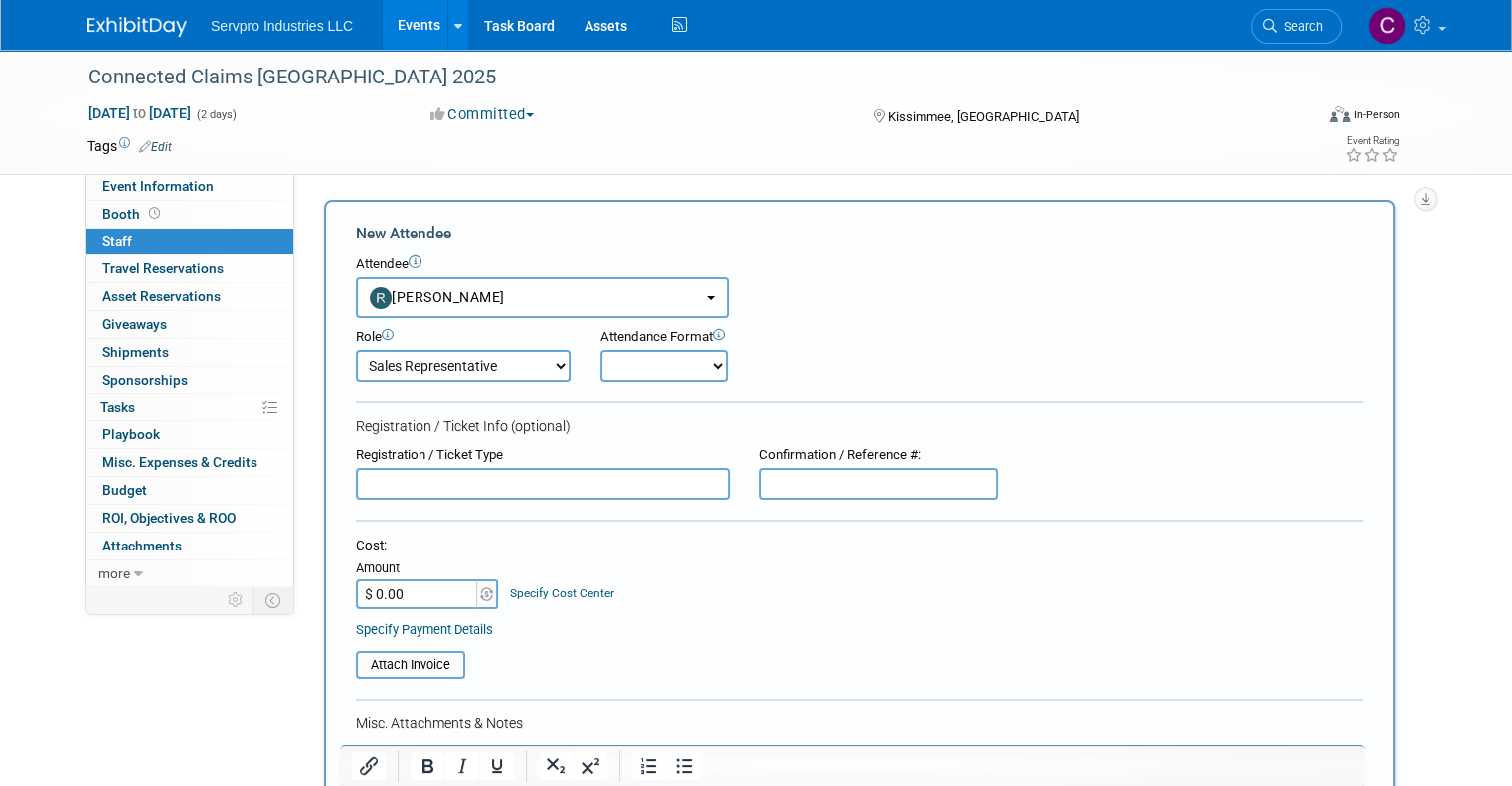 click on "Demonstrator
Franchise Team Member
Host
Planner
Presenter
Sales Representative" at bounding box center [463, 366] 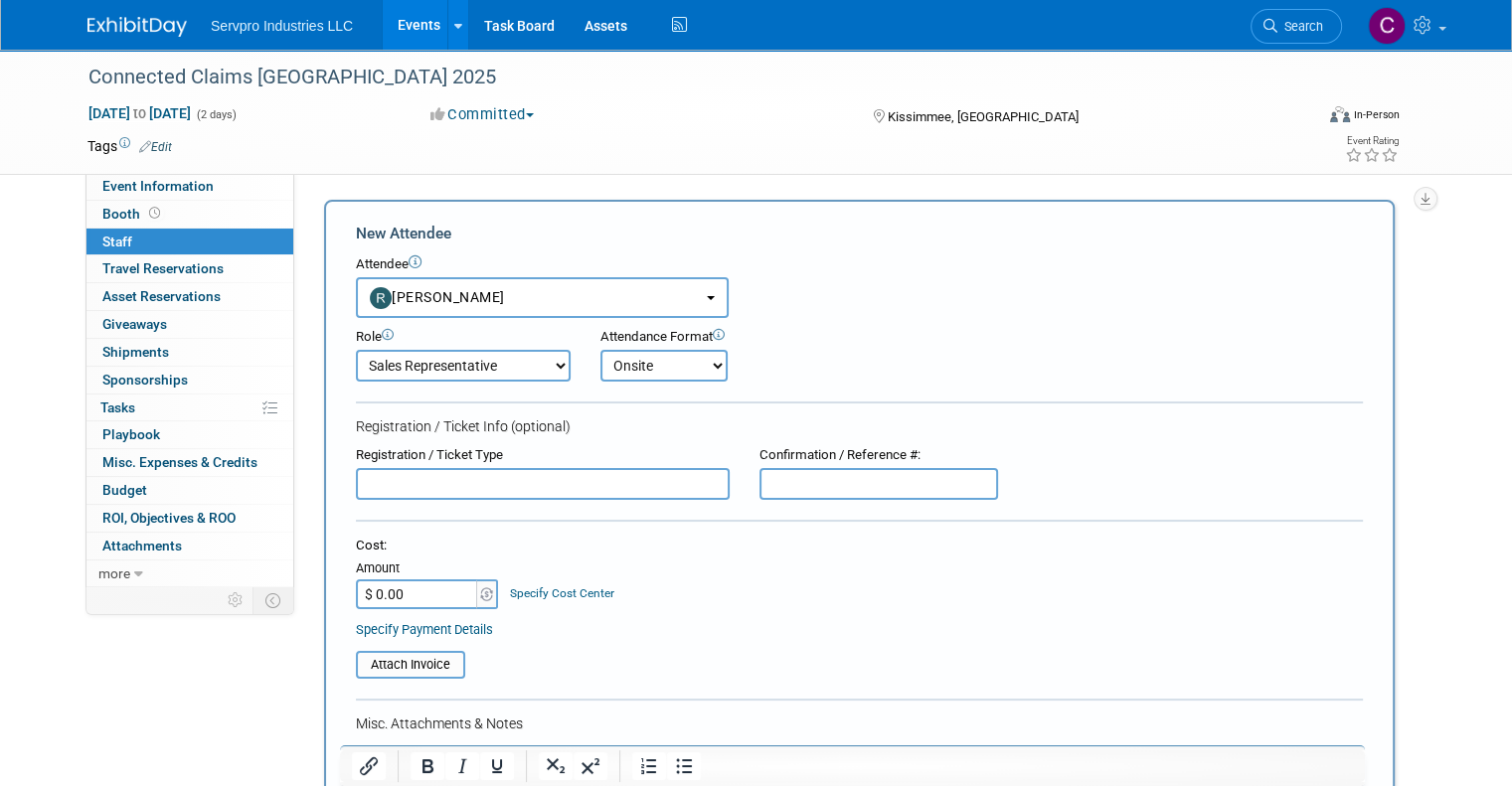 click on "Onsite
Remote" at bounding box center [664, 366] 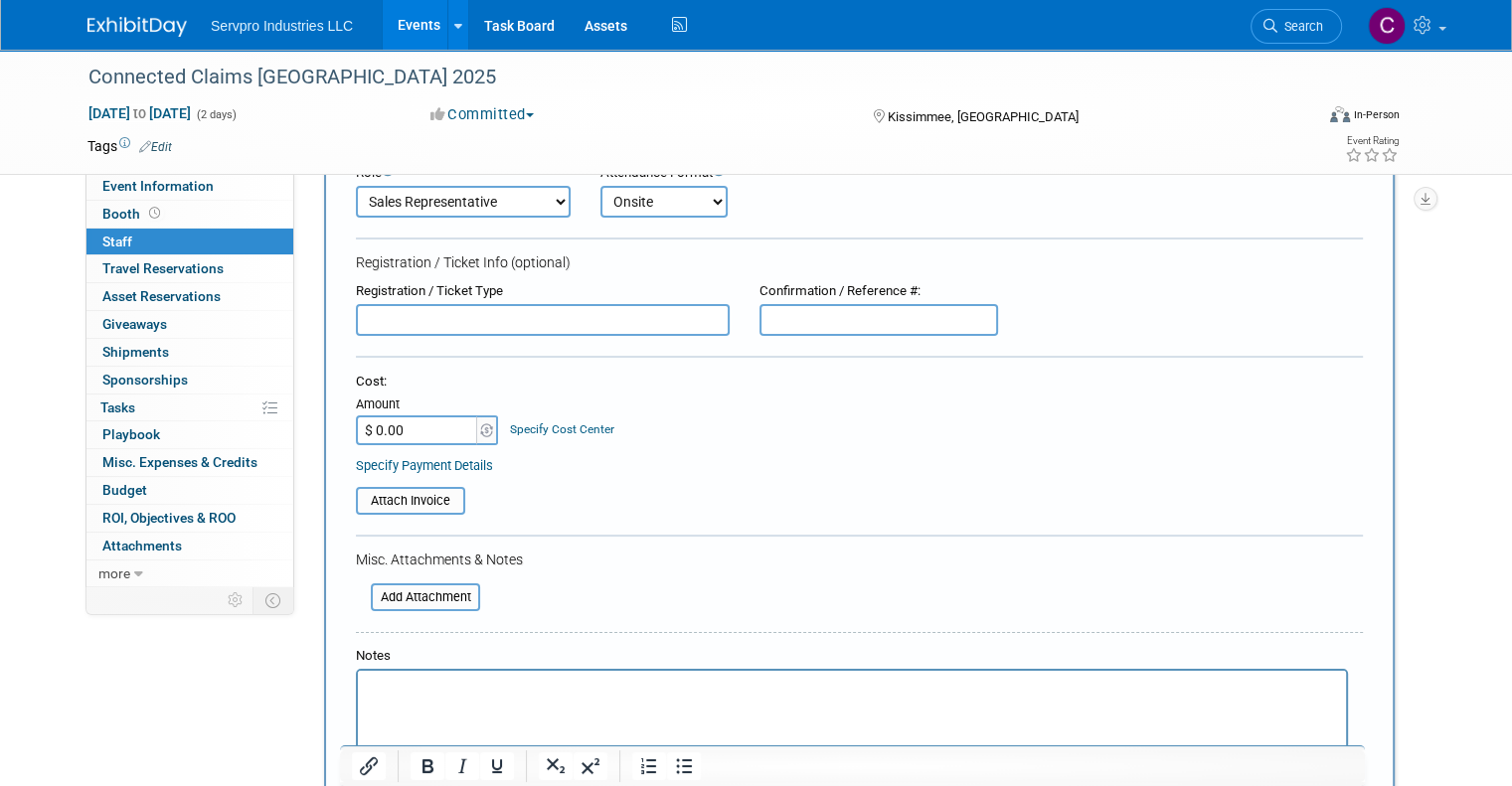 scroll, scrollTop: 187, scrollLeft: 0, axis: vertical 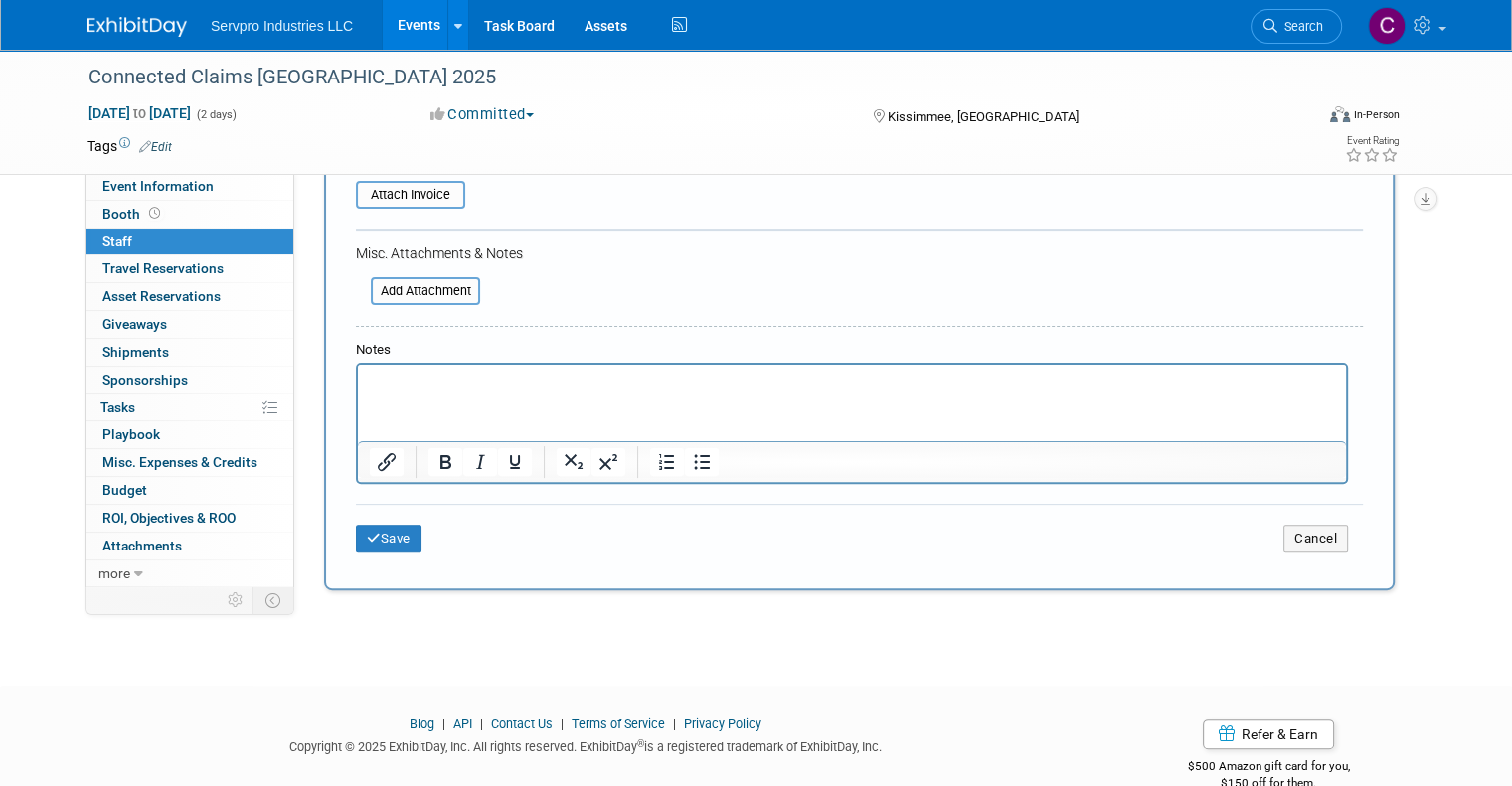 click on "Save
Cancel" at bounding box center [859, 536] 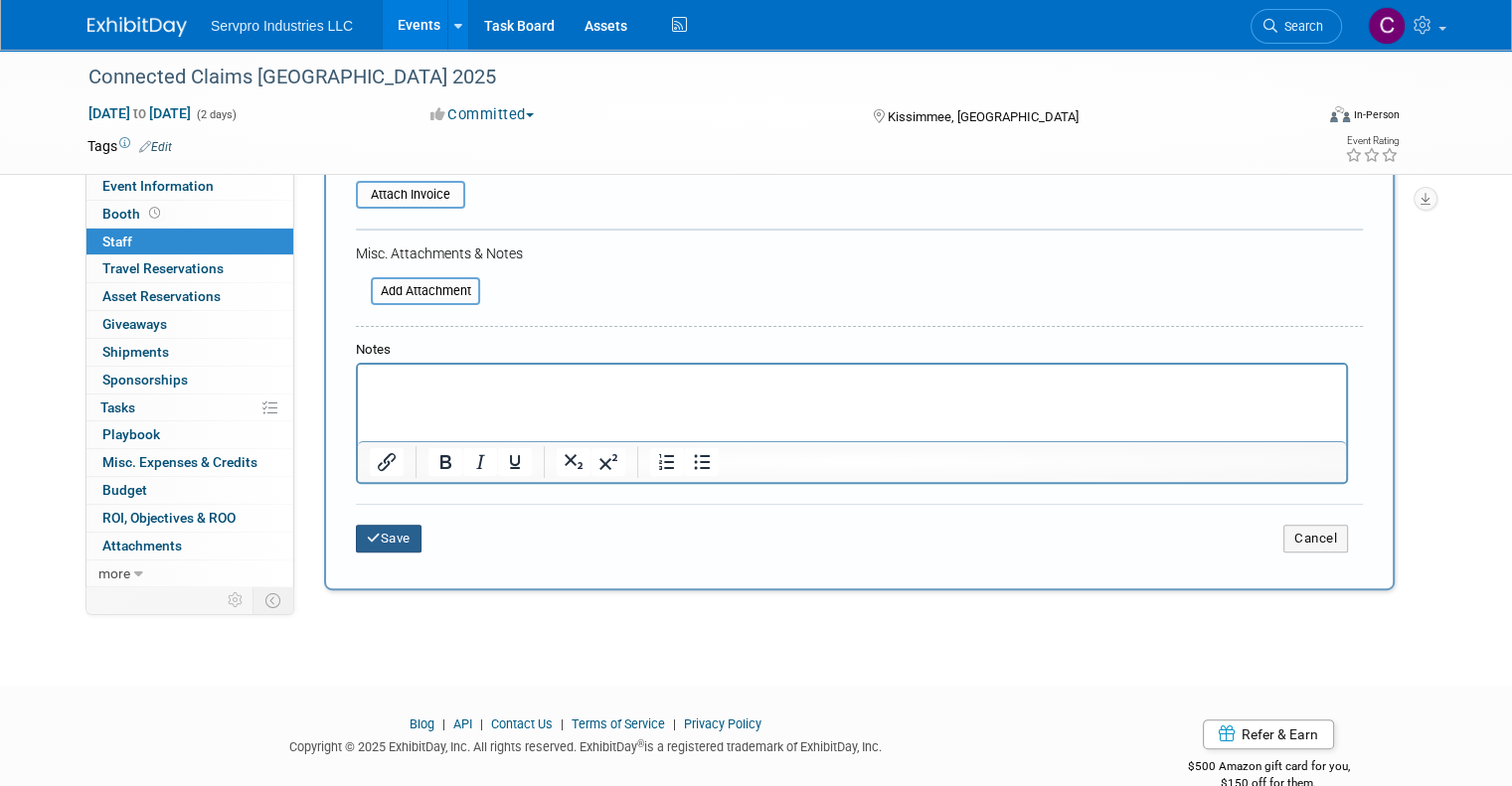 click on "Save" at bounding box center (389, 539) 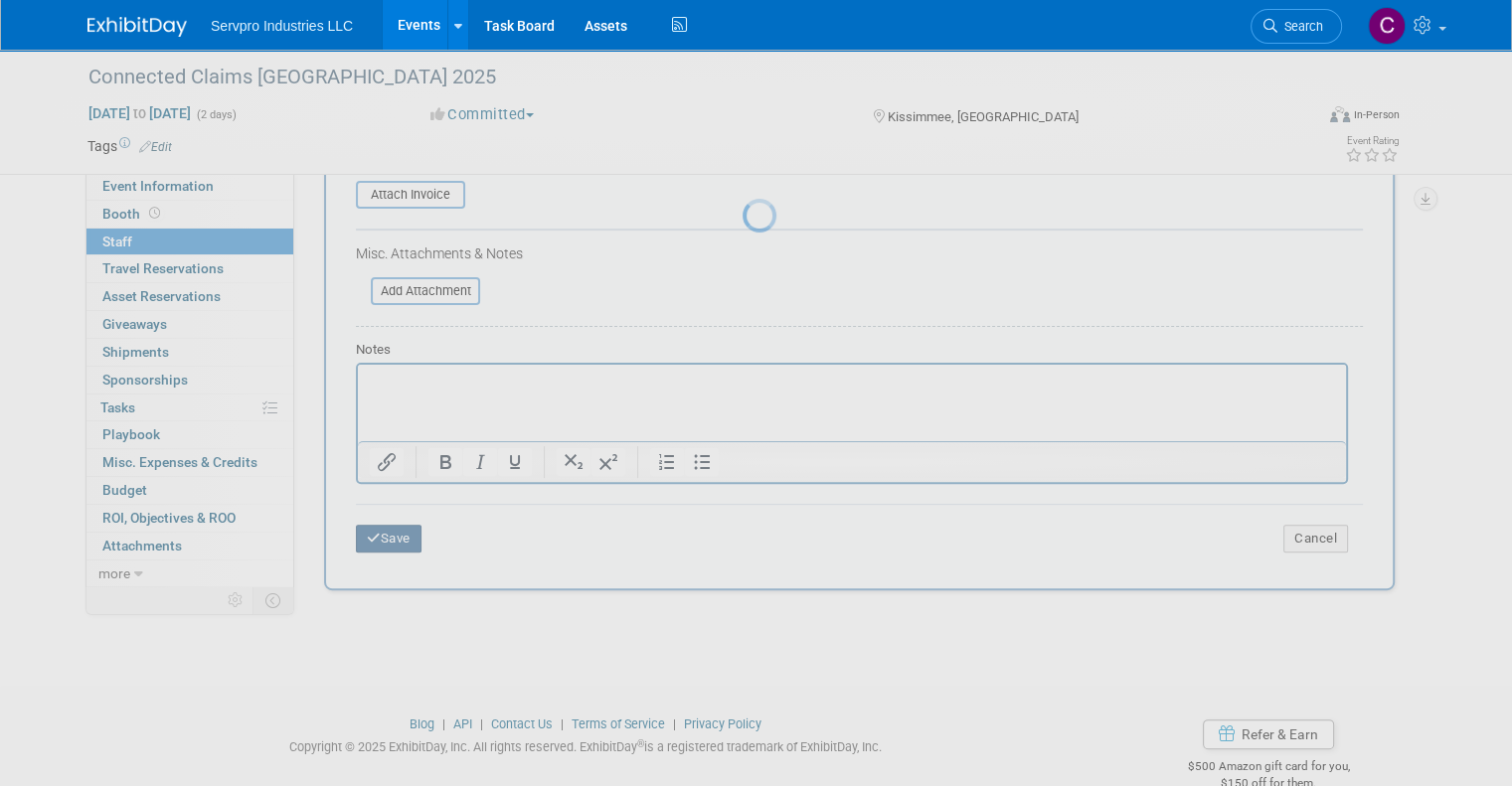 scroll, scrollTop: 32, scrollLeft: 0, axis: vertical 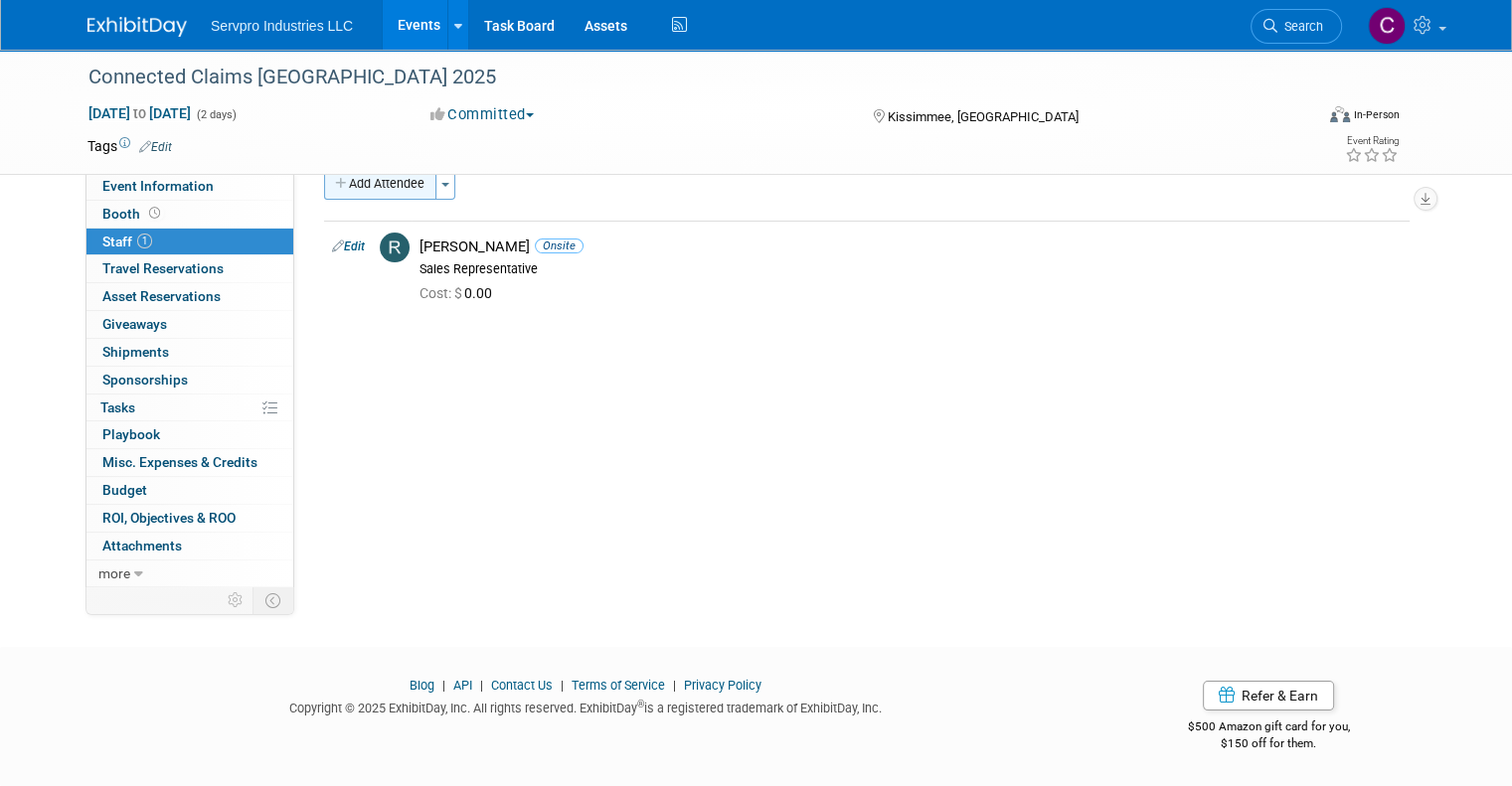 click on "Add Attendee" at bounding box center (380, 184) 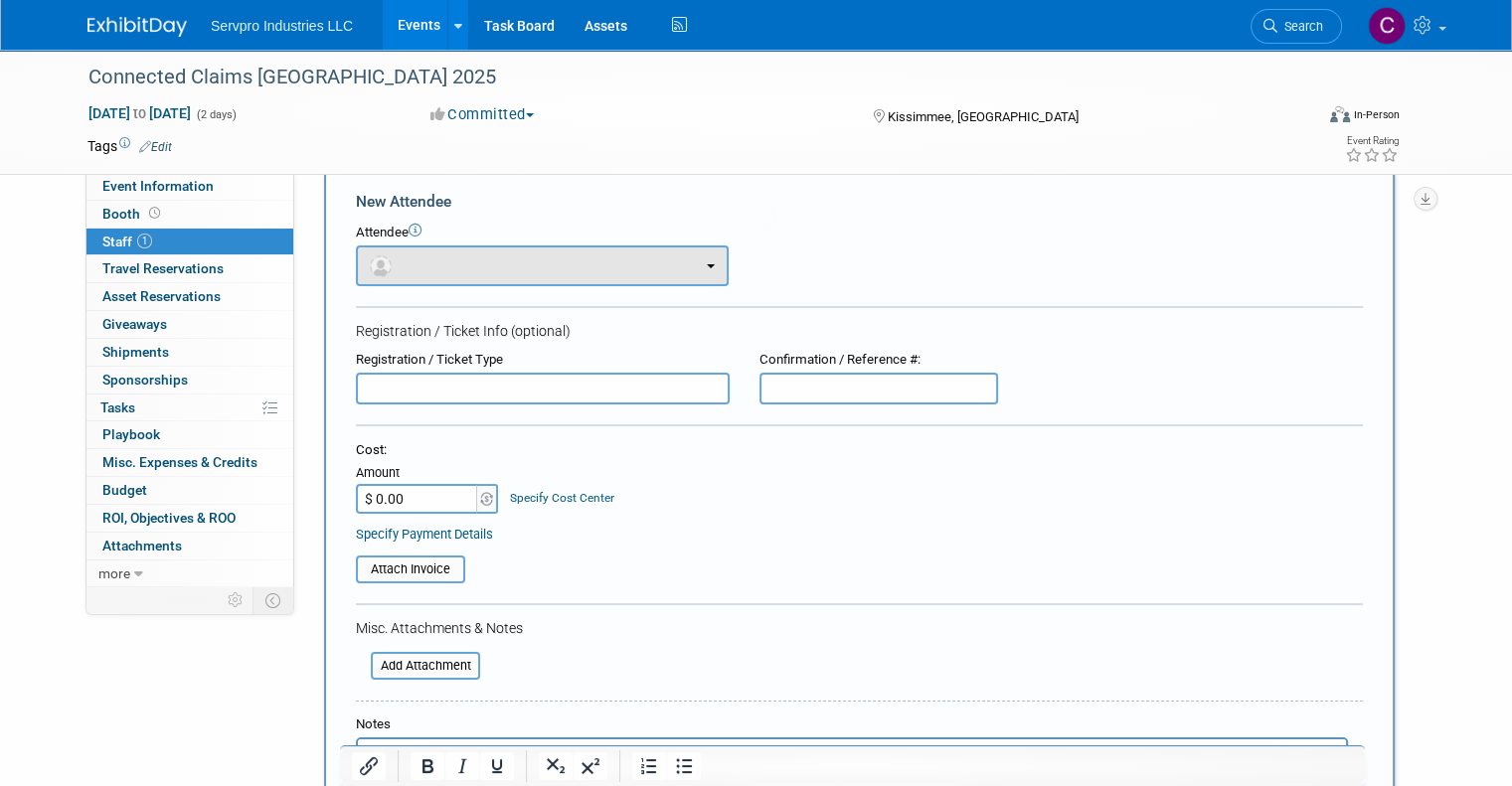 scroll, scrollTop: 0, scrollLeft: 0, axis: both 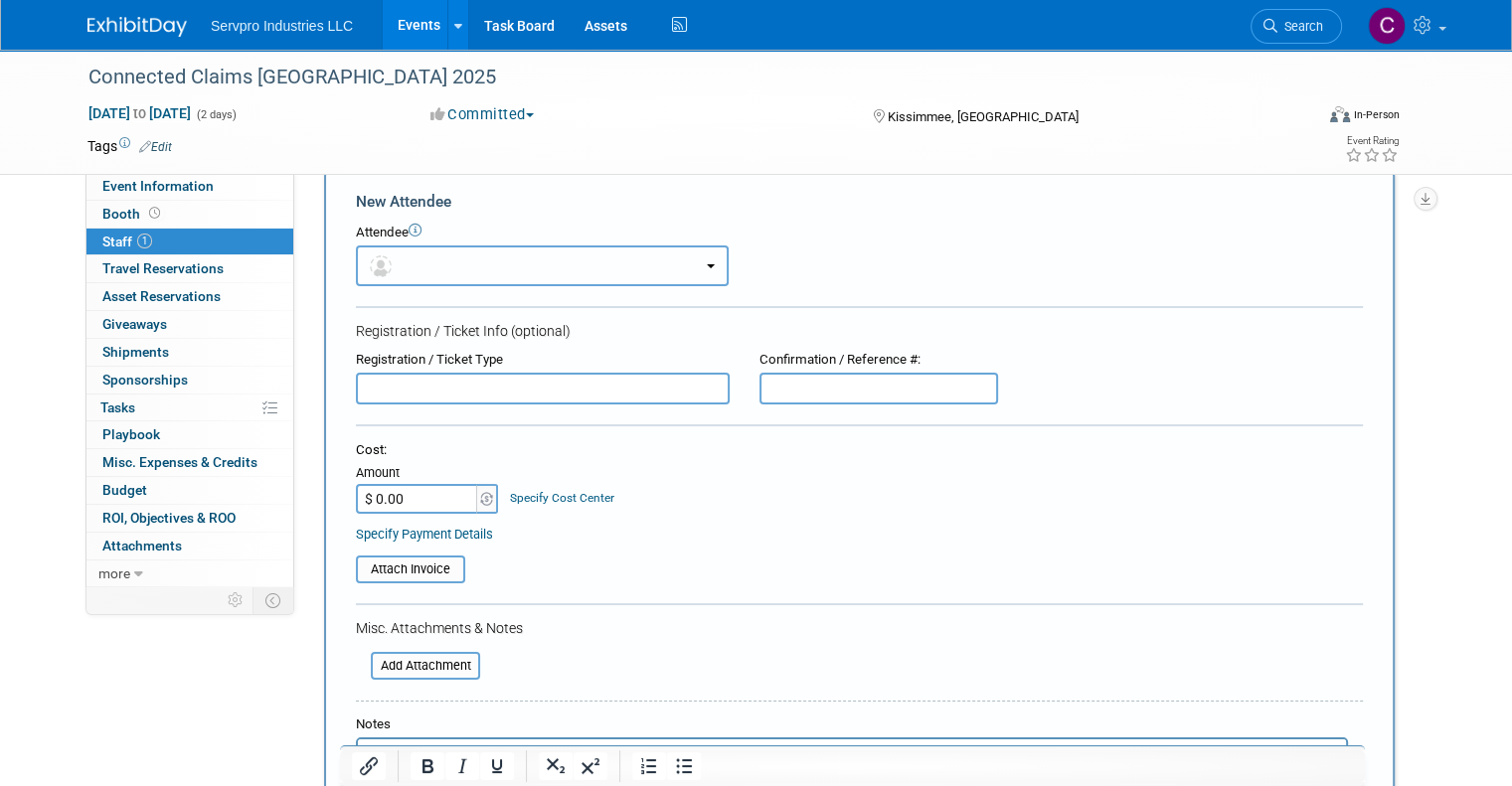click at bounding box center (542, 265) 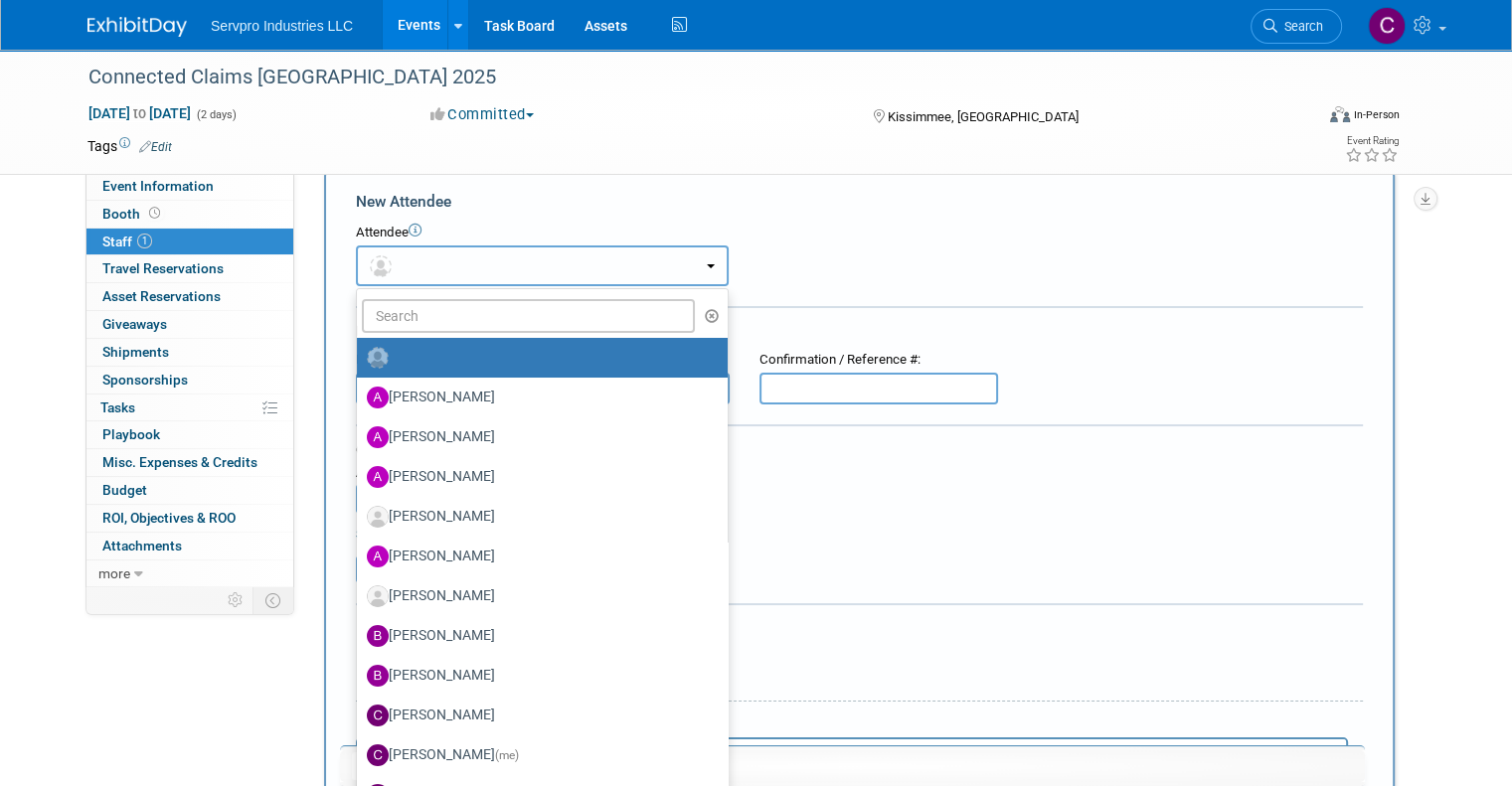 click at bounding box center [542, 265] 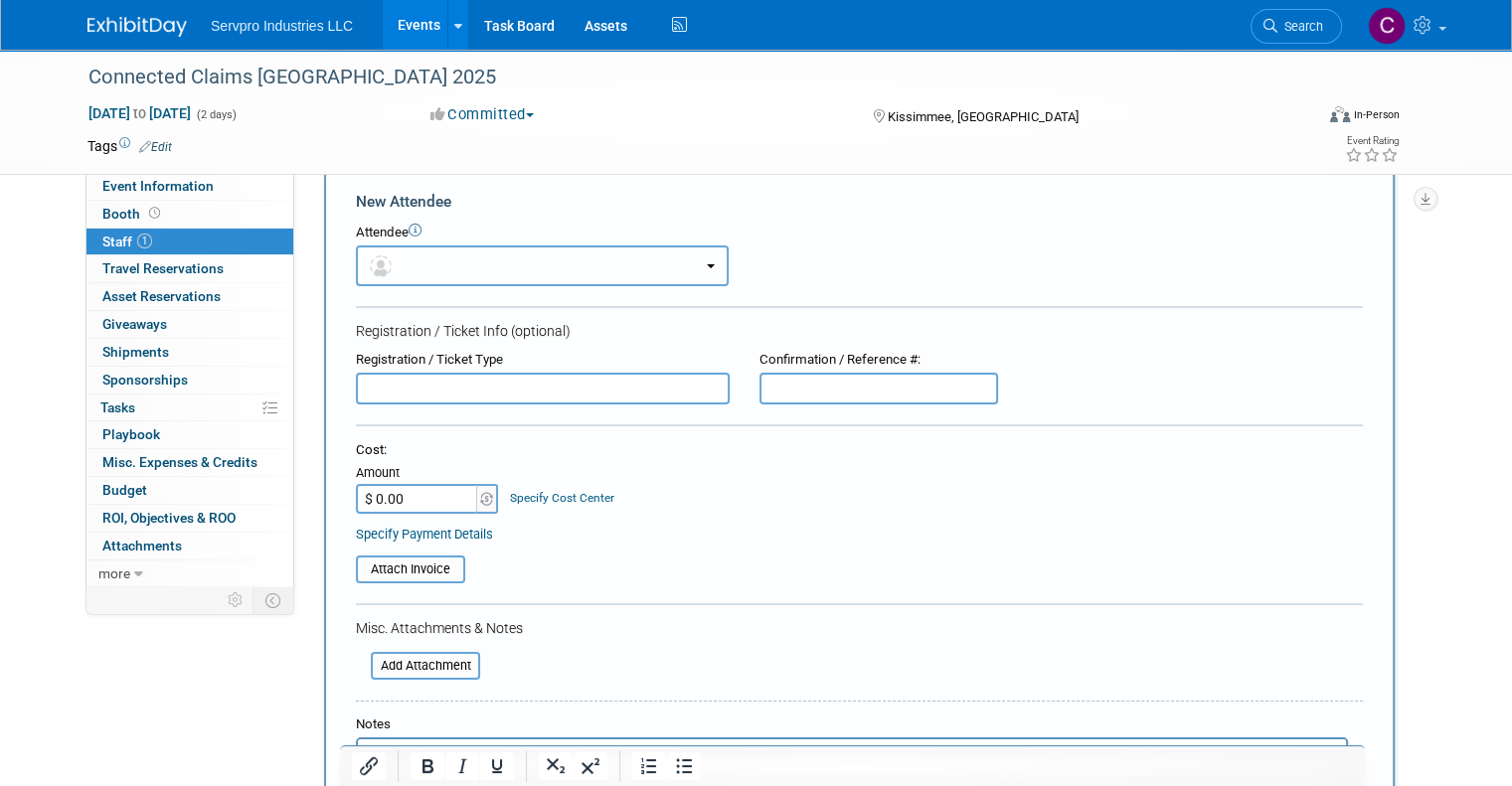 type 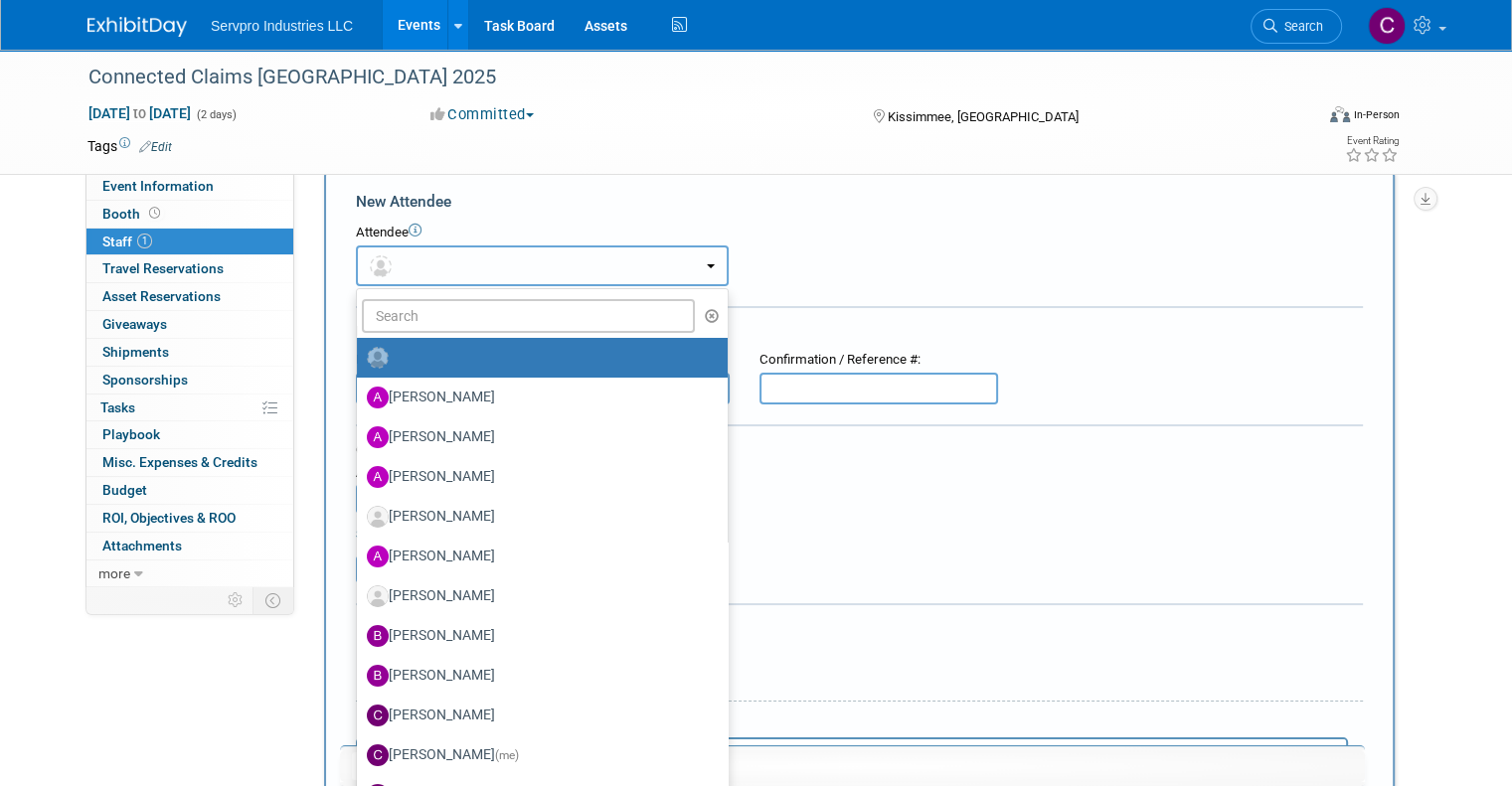 click at bounding box center [542, 265] 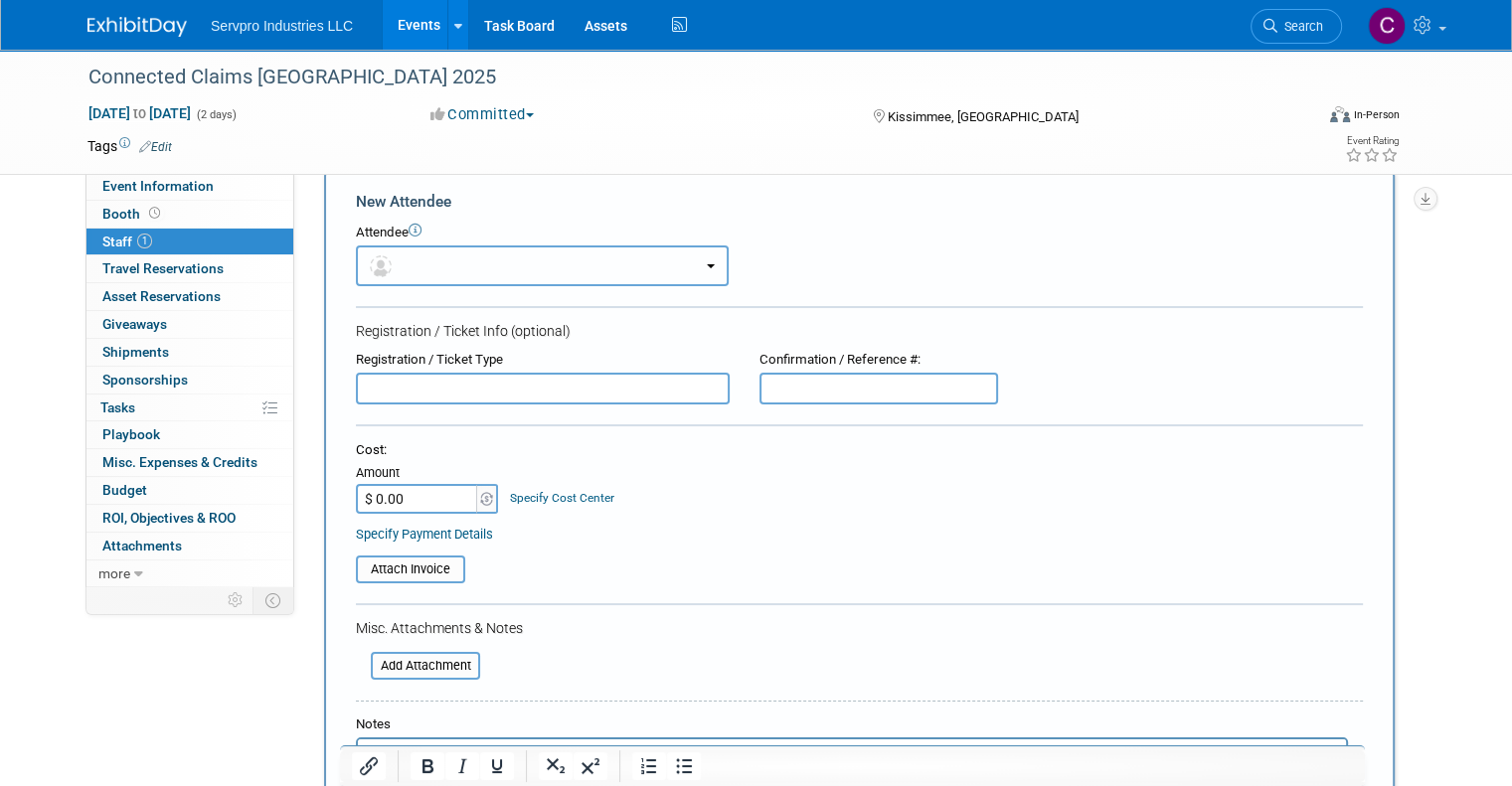 click at bounding box center (542, 265) 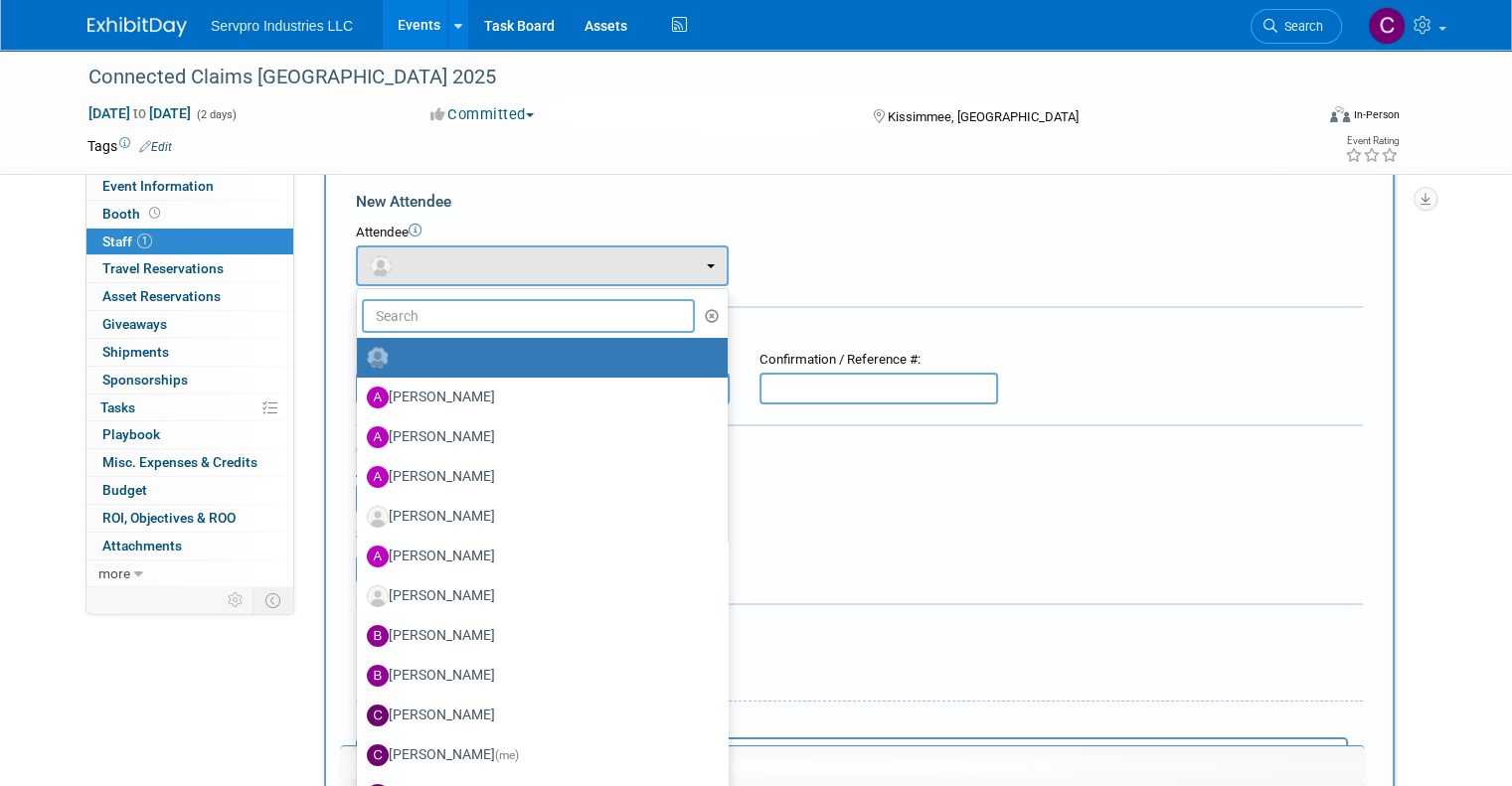 click at bounding box center (528, 316) 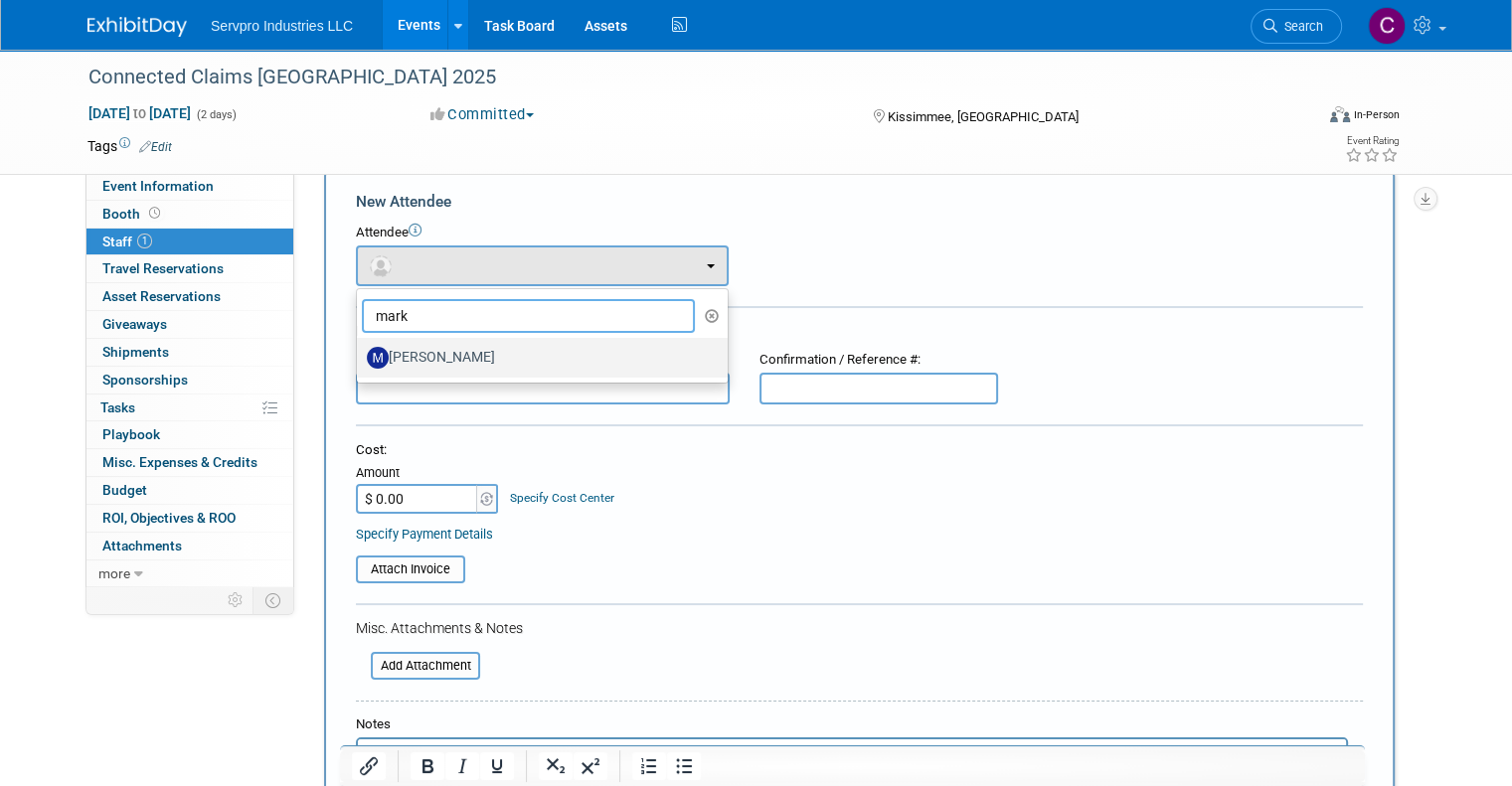 type on "mark" 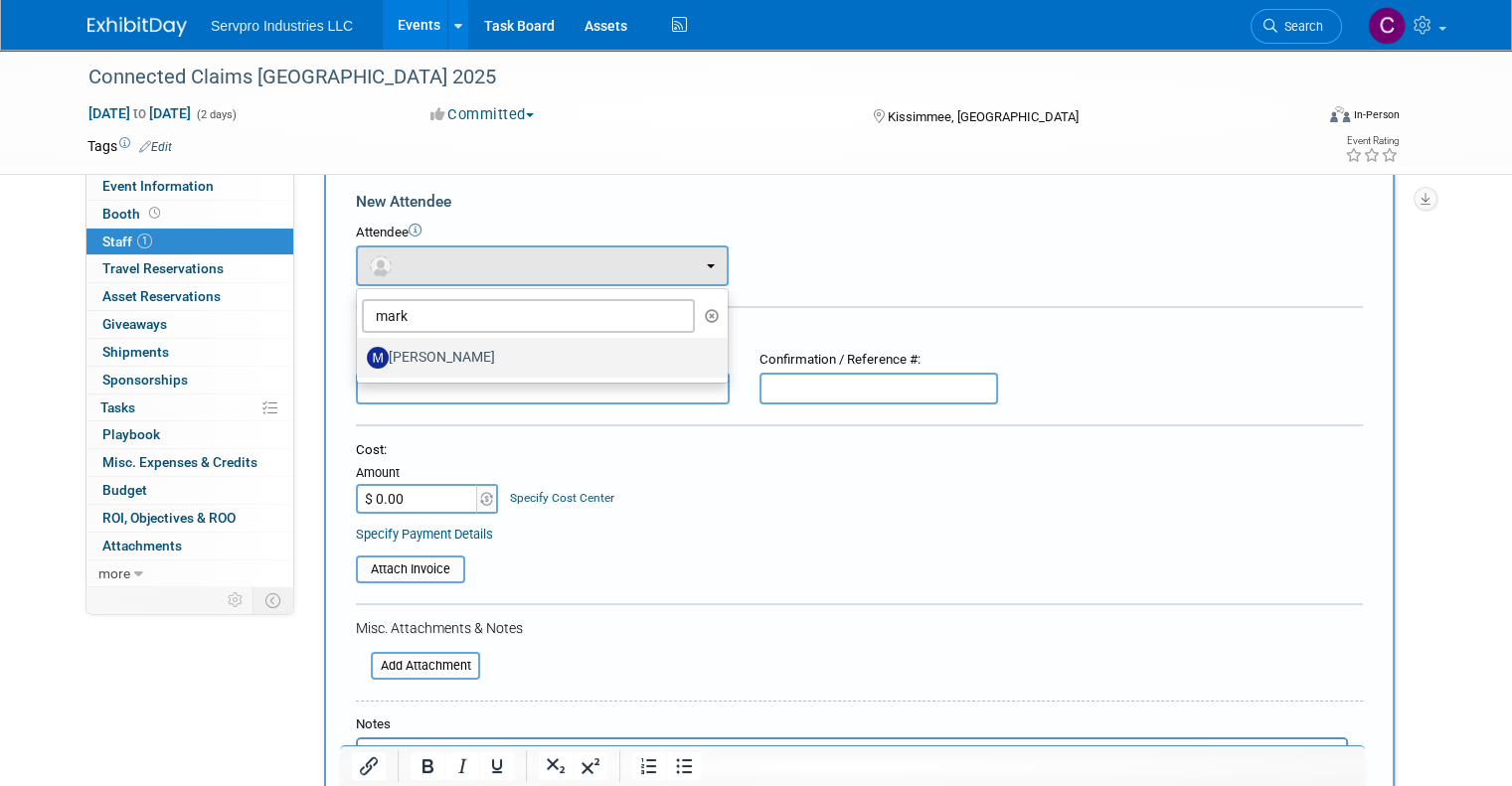 click on "Mark Bristol" at bounding box center [537, 358] 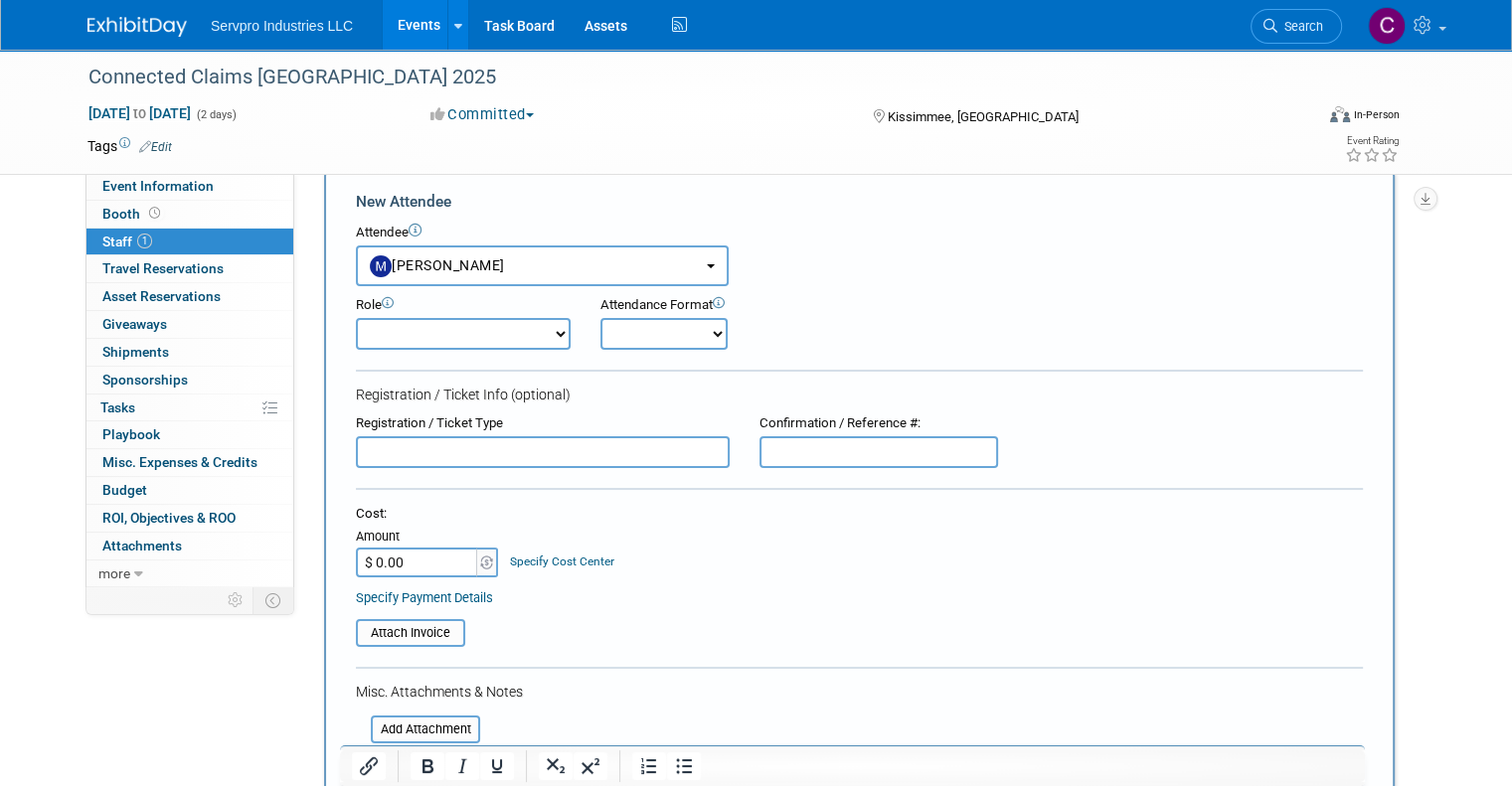 click on "Demonstrator
Franchise Team Member
Host
Planner
Presenter
Sales Representative" at bounding box center (463, 334) 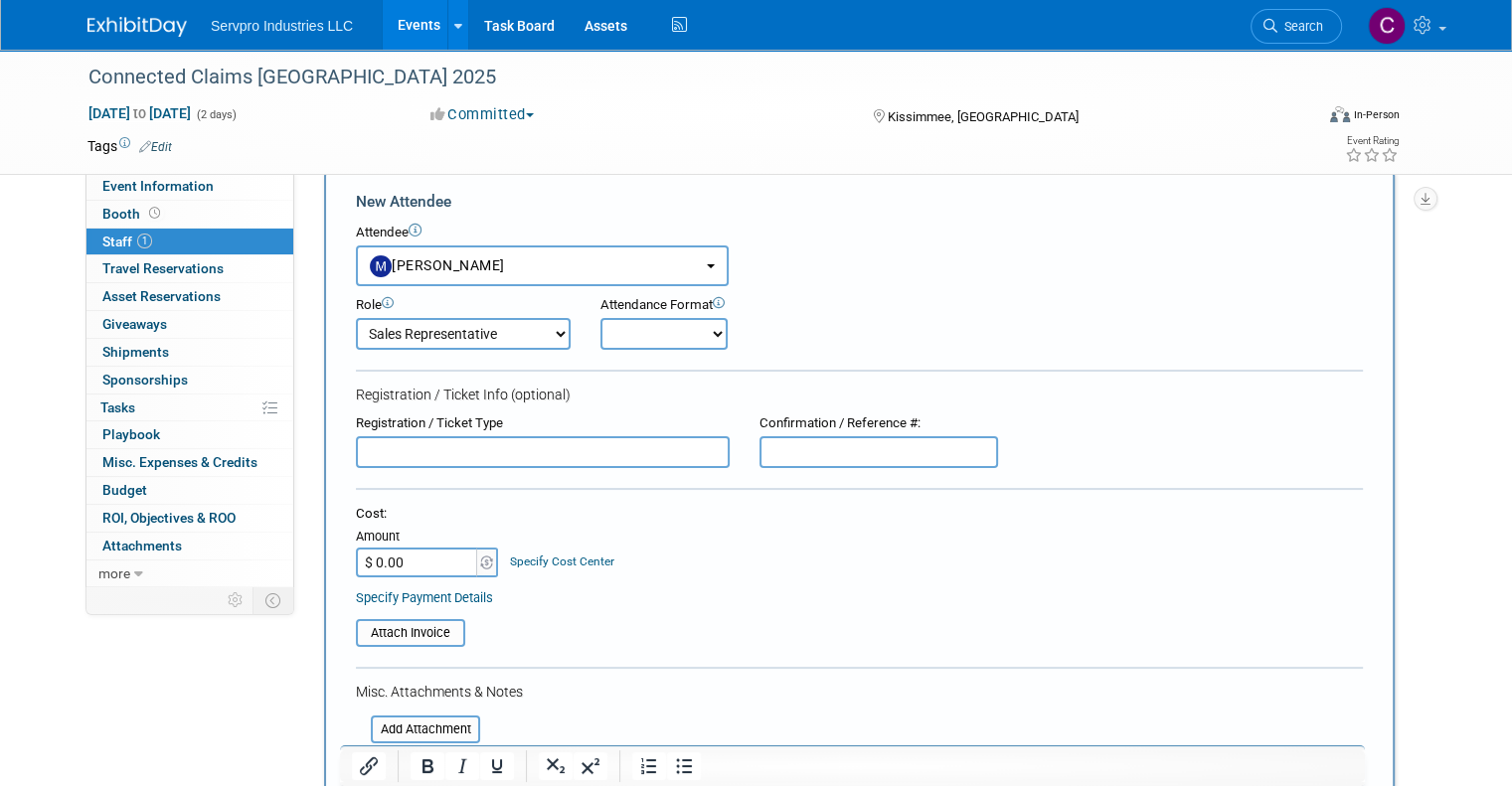 click on "Demonstrator
Franchise Team Member
Host
Planner
Presenter
Sales Representative" at bounding box center (463, 334) 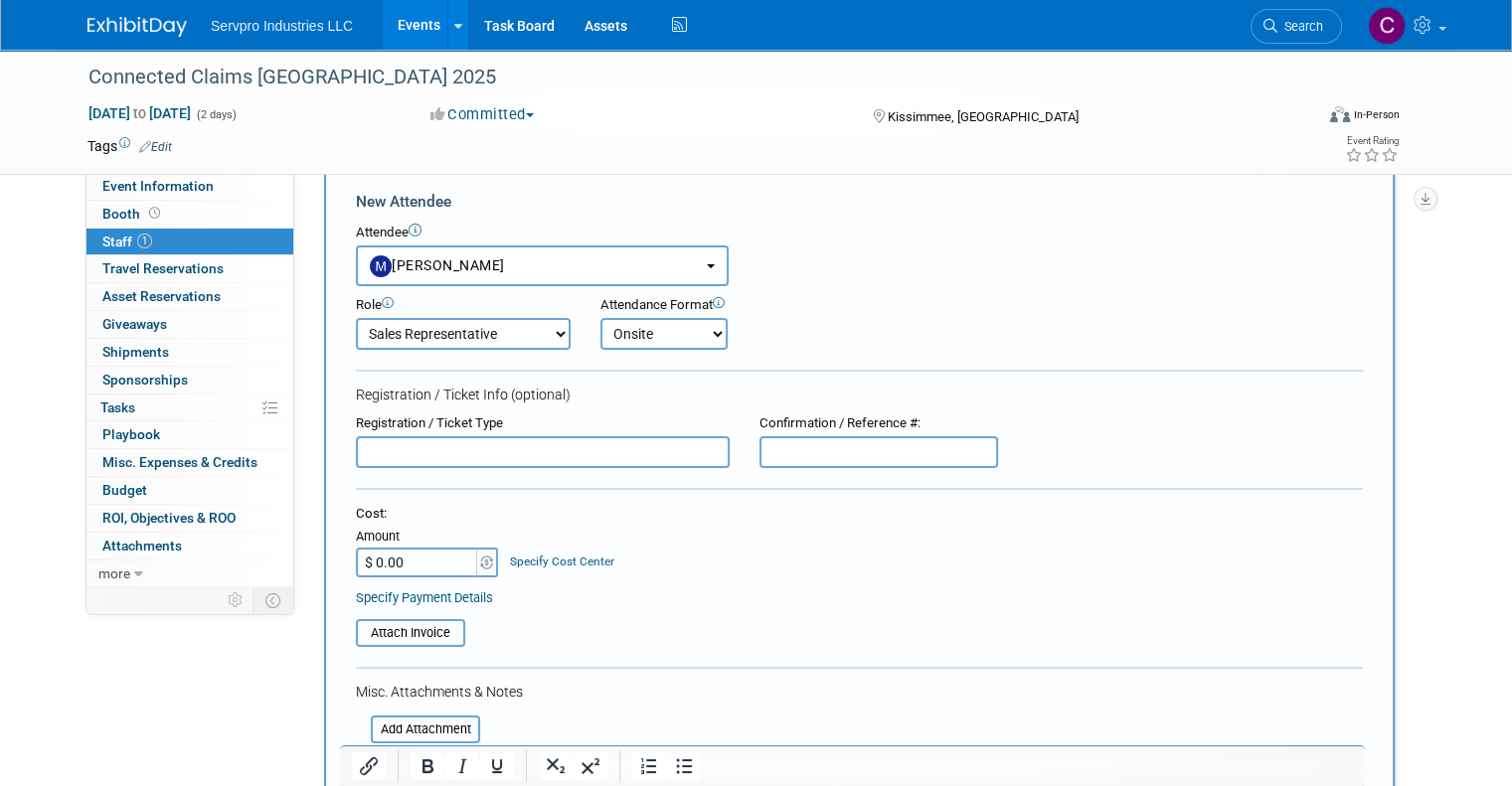 click on "Onsite
Remote" at bounding box center (664, 334) 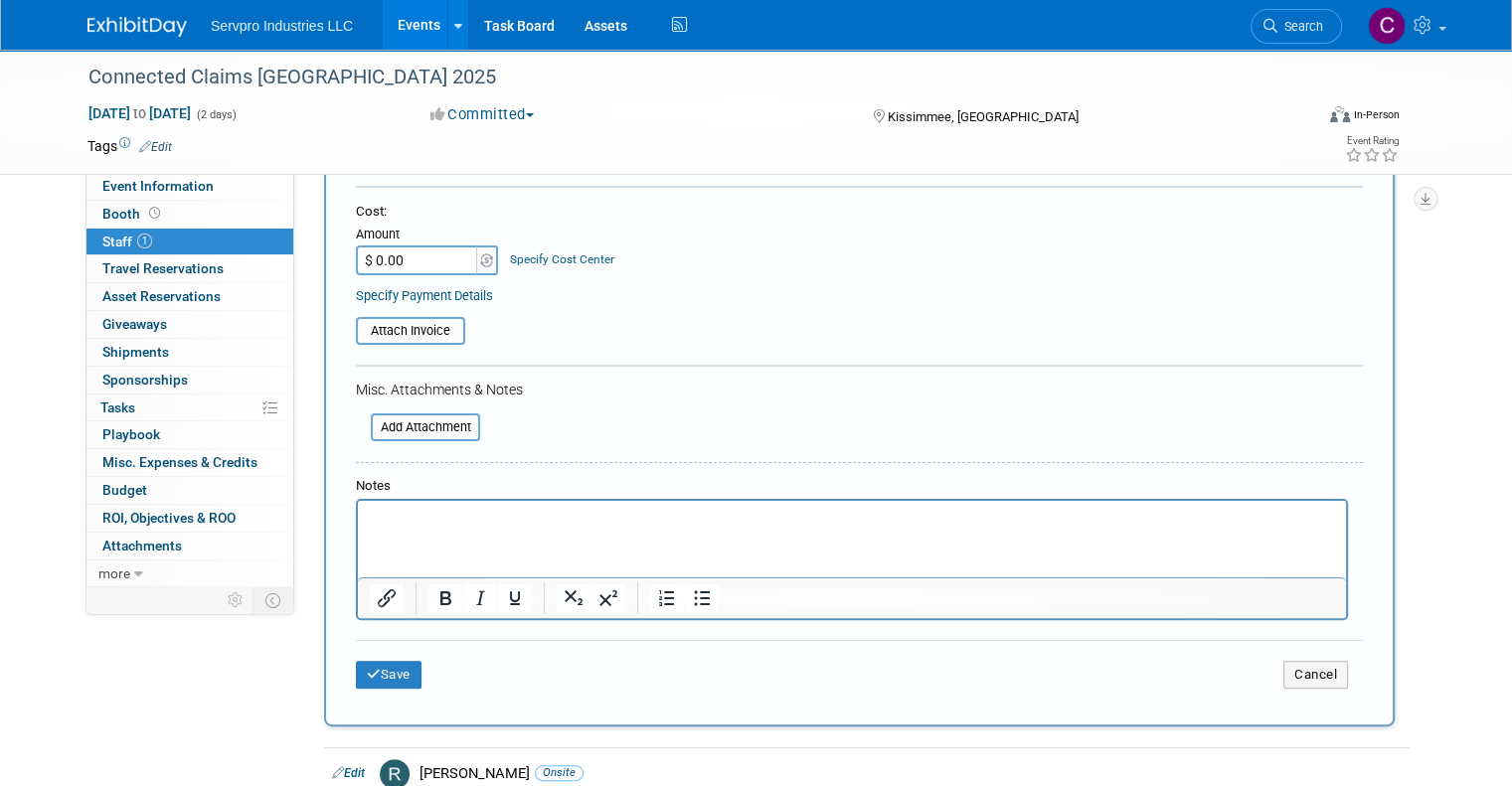 scroll, scrollTop: 342, scrollLeft: 0, axis: vertical 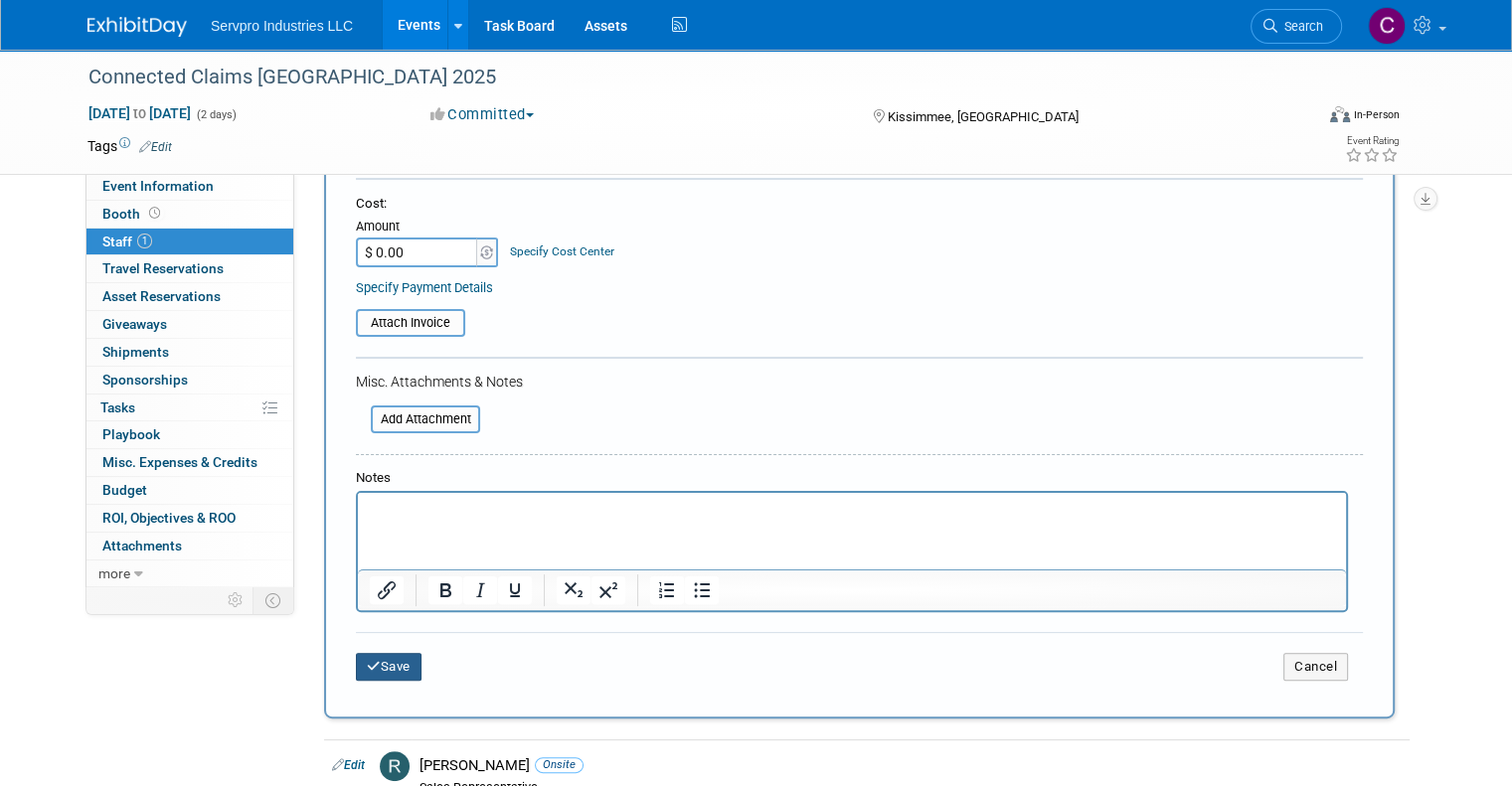 click on "Save" at bounding box center (389, 667) 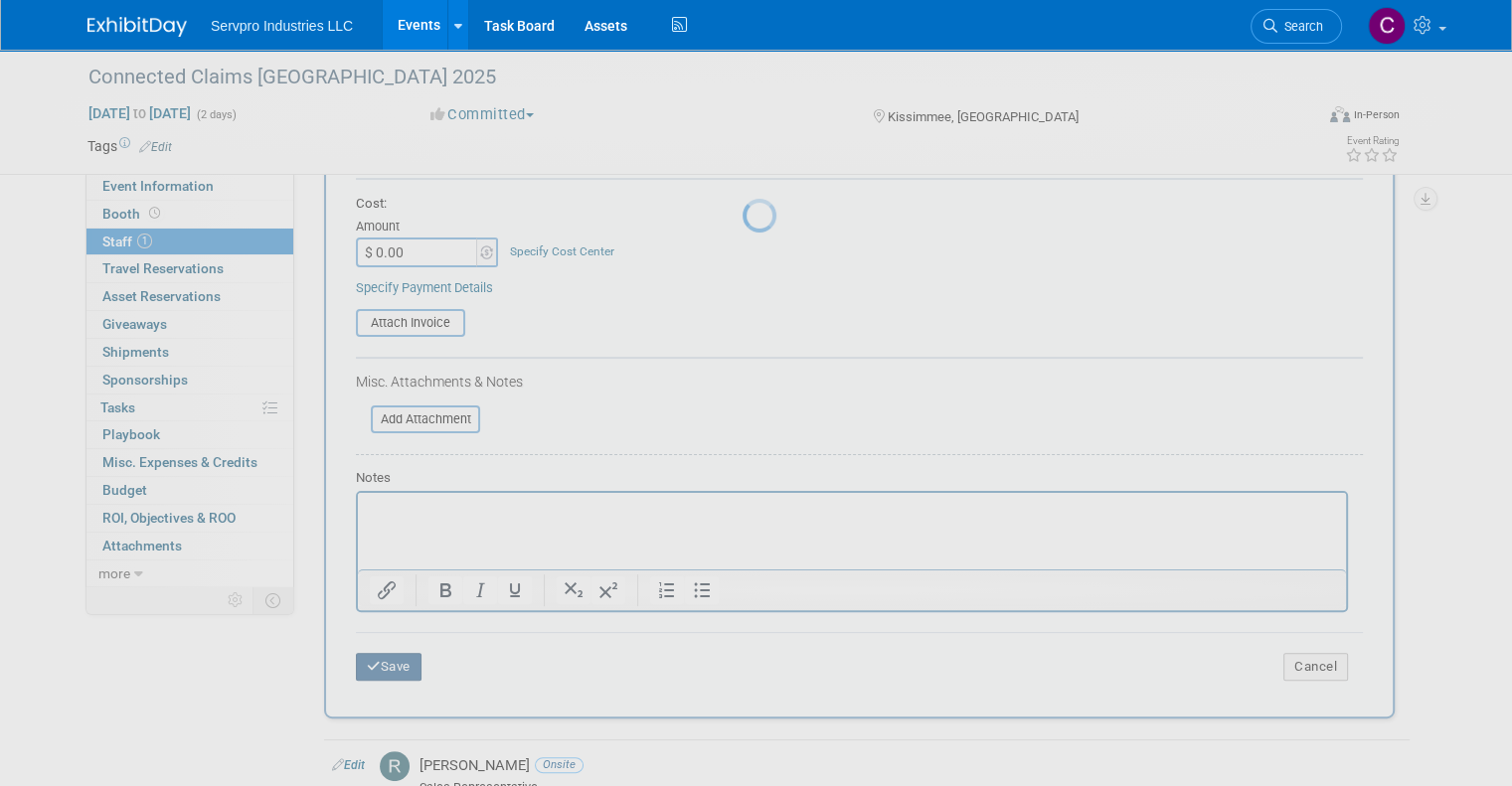 scroll, scrollTop: 32, scrollLeft: 0, axis: vertical 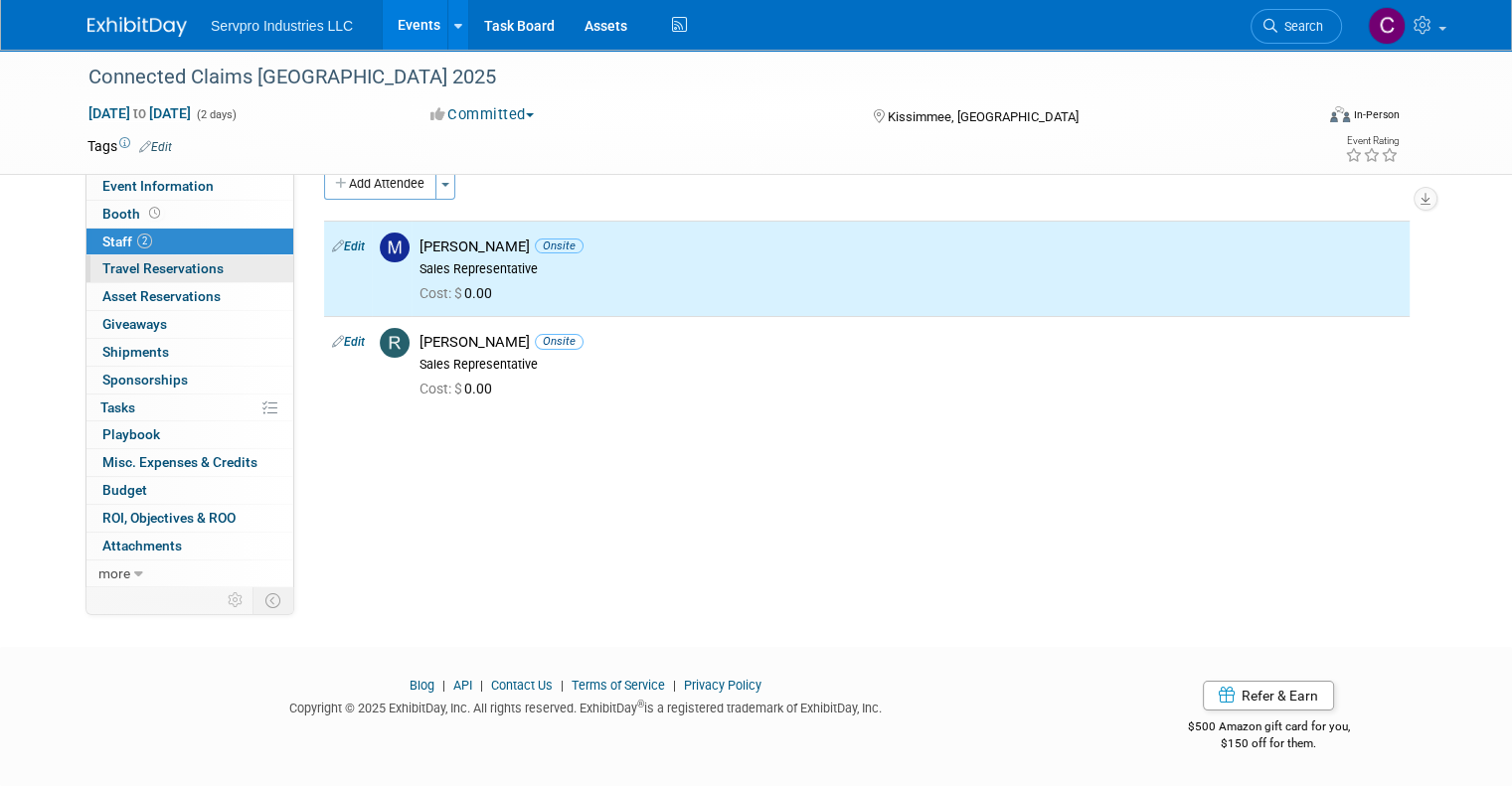 click on "Travel Reservations 0" at bounding box center [163, 268] 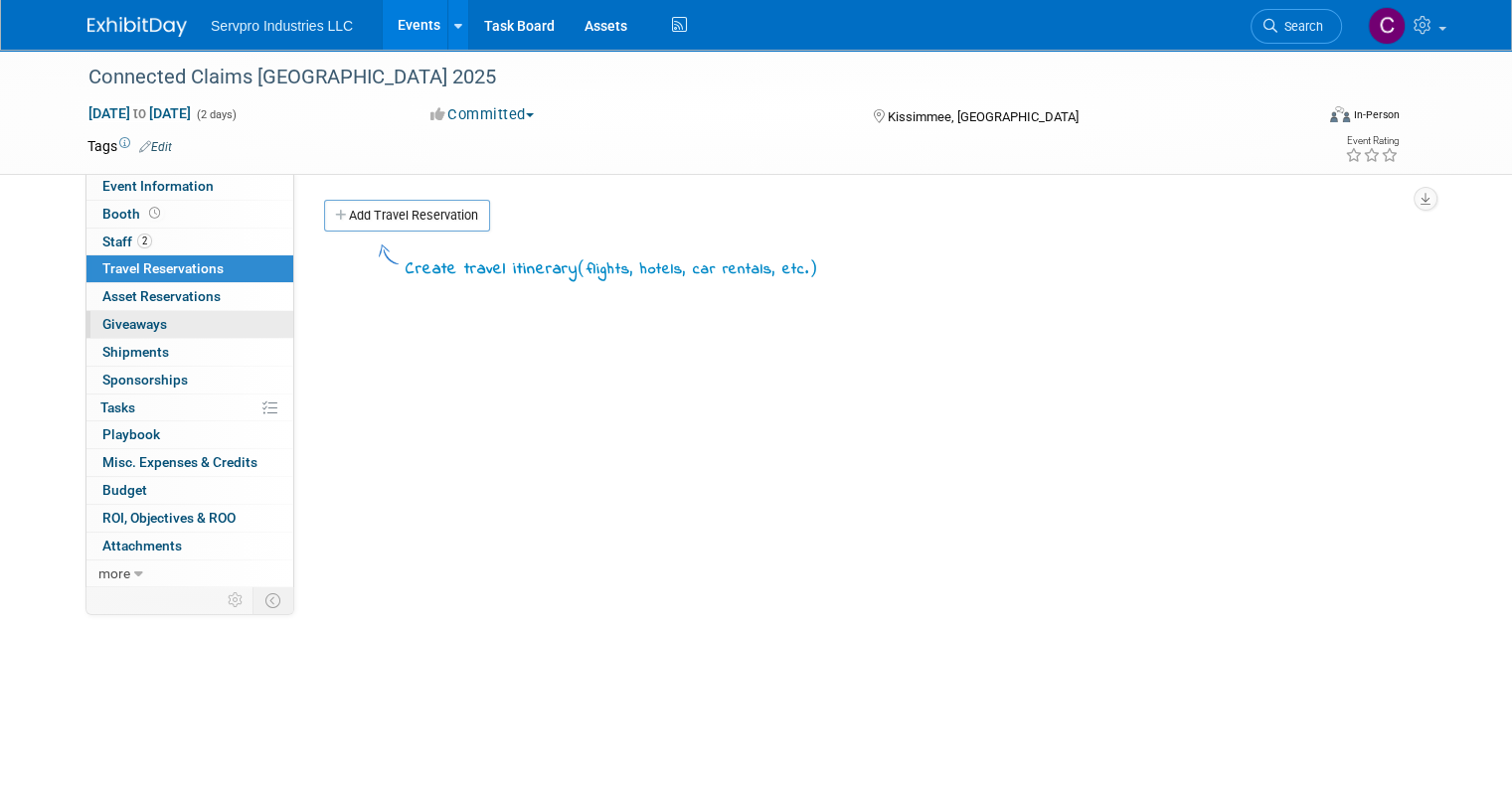 click on "Giveaways 0" at bounding box center [134, 324] 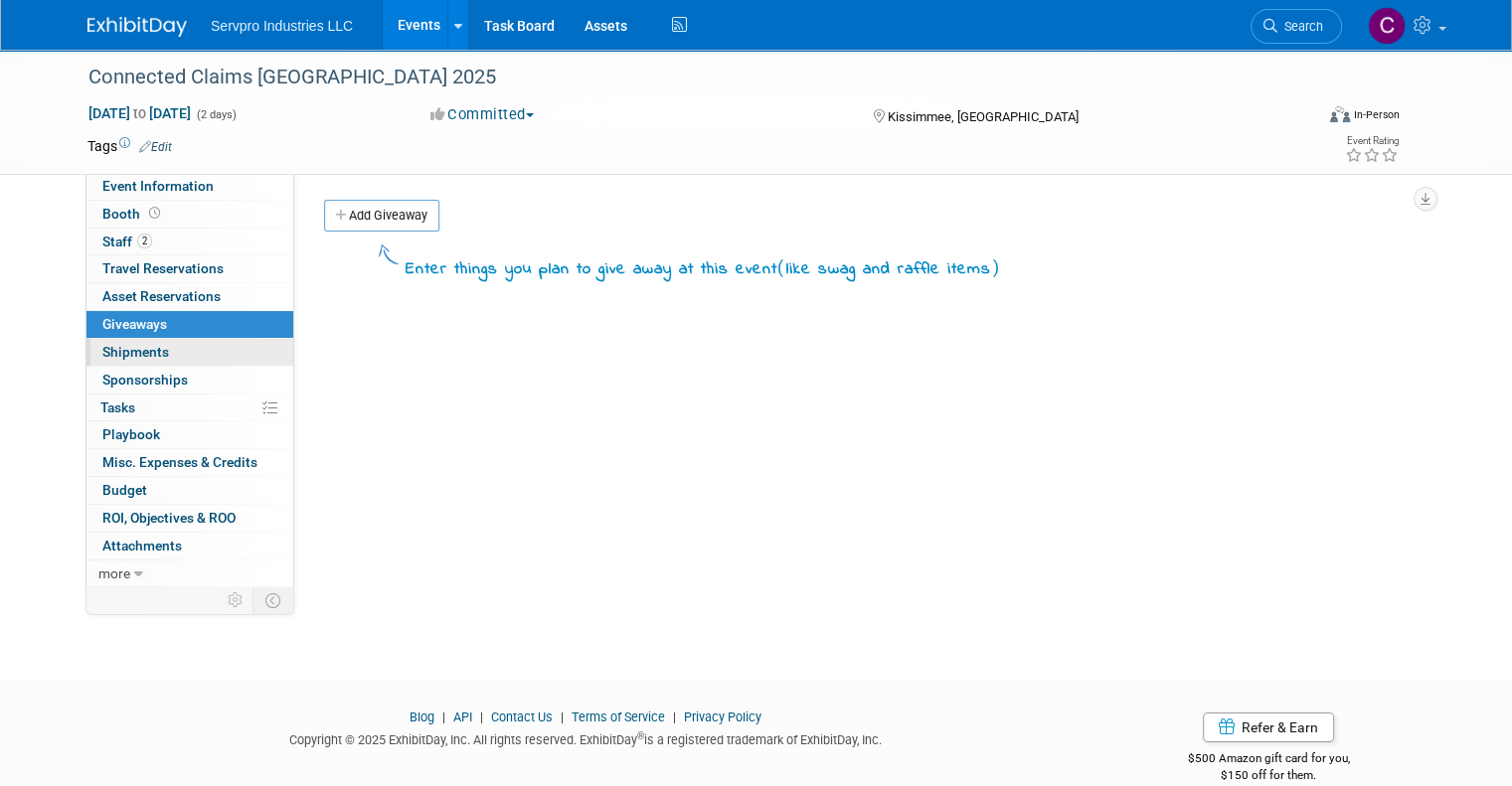 click on "Shipments 0" at bounding box center [135, 352] 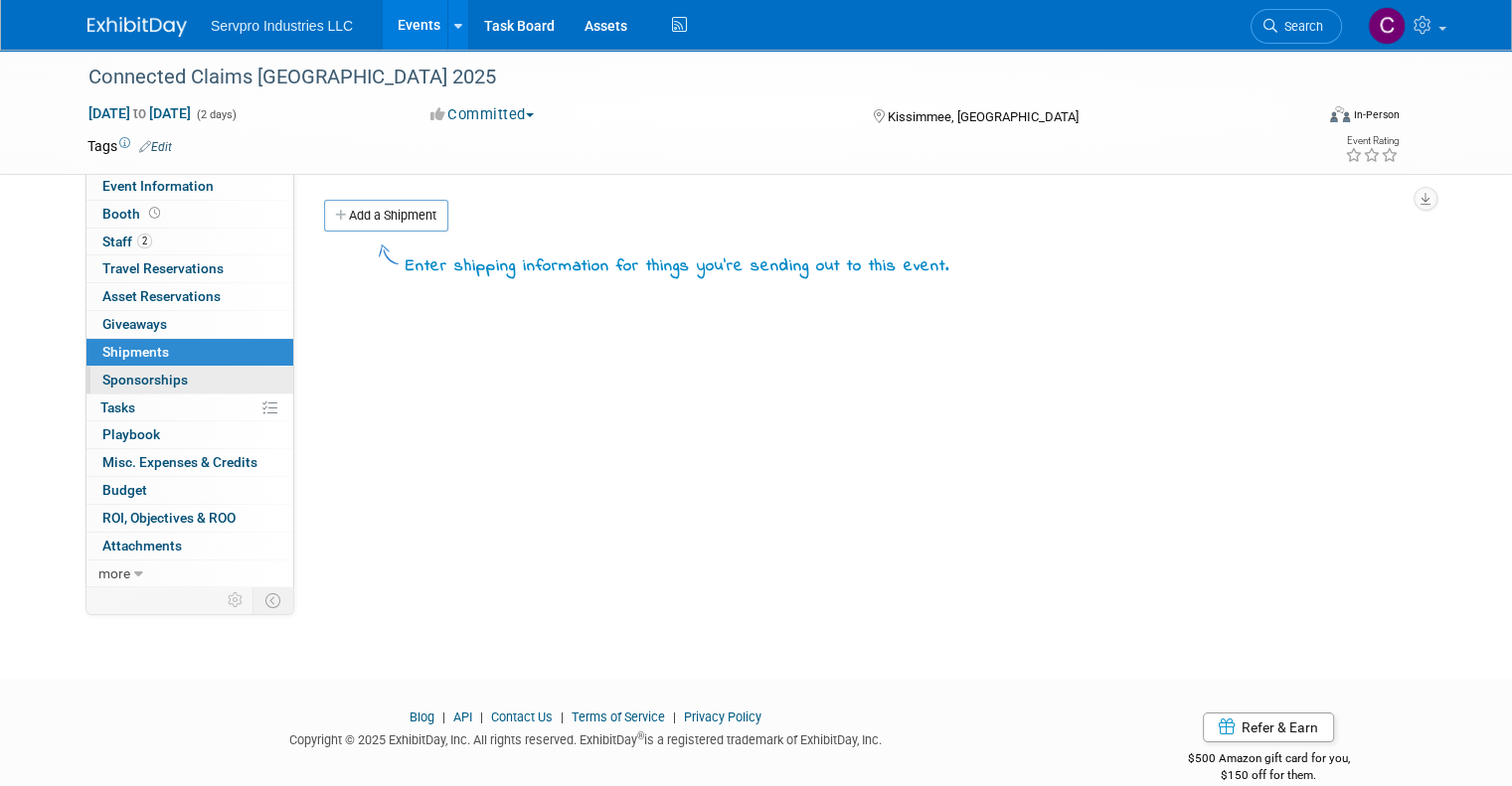 click on "Sponsorships 0" at bounding box center (145, 380) 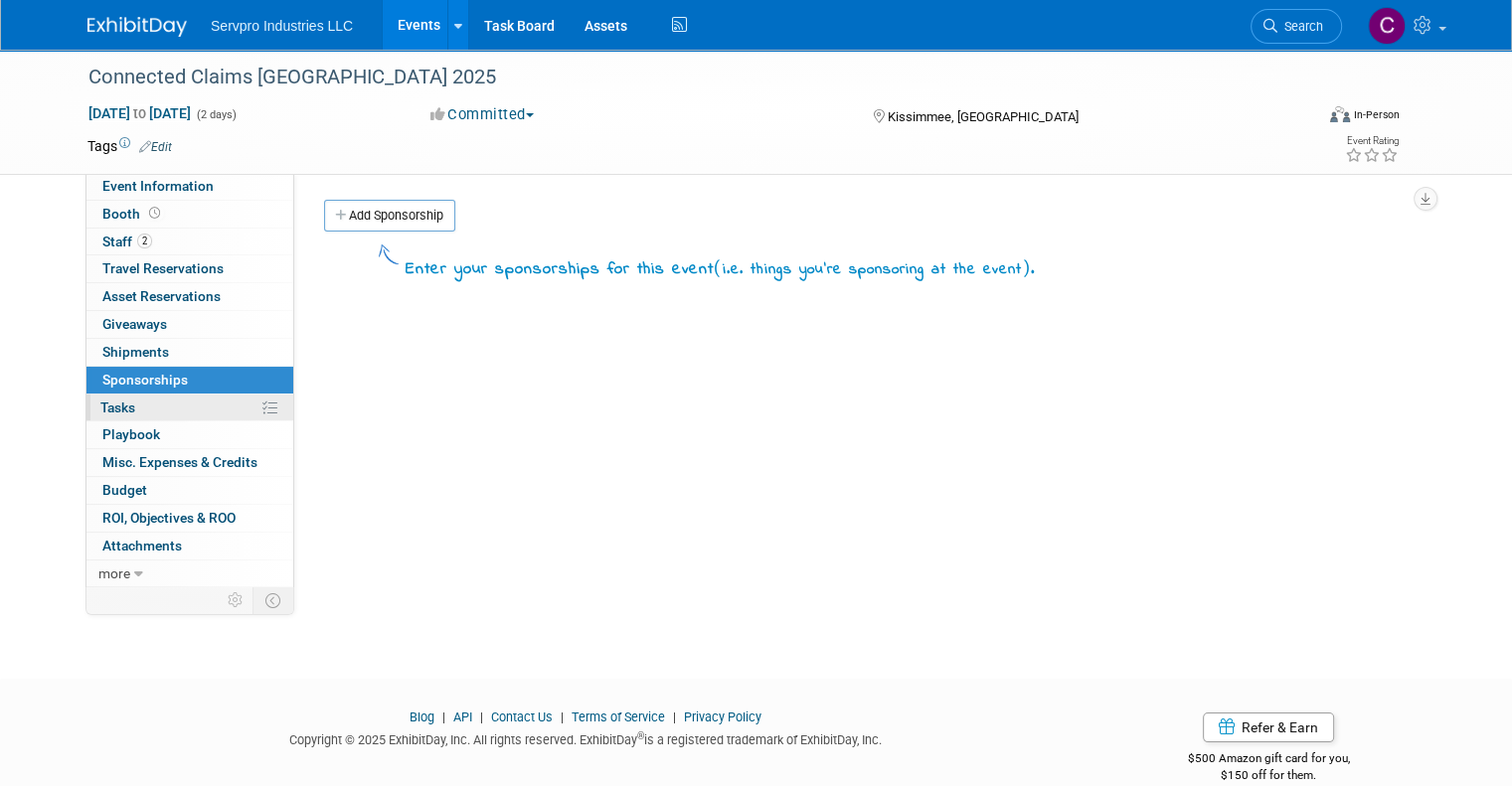 click on "0%
Tasks 0%" at bounding box center (190, 407) 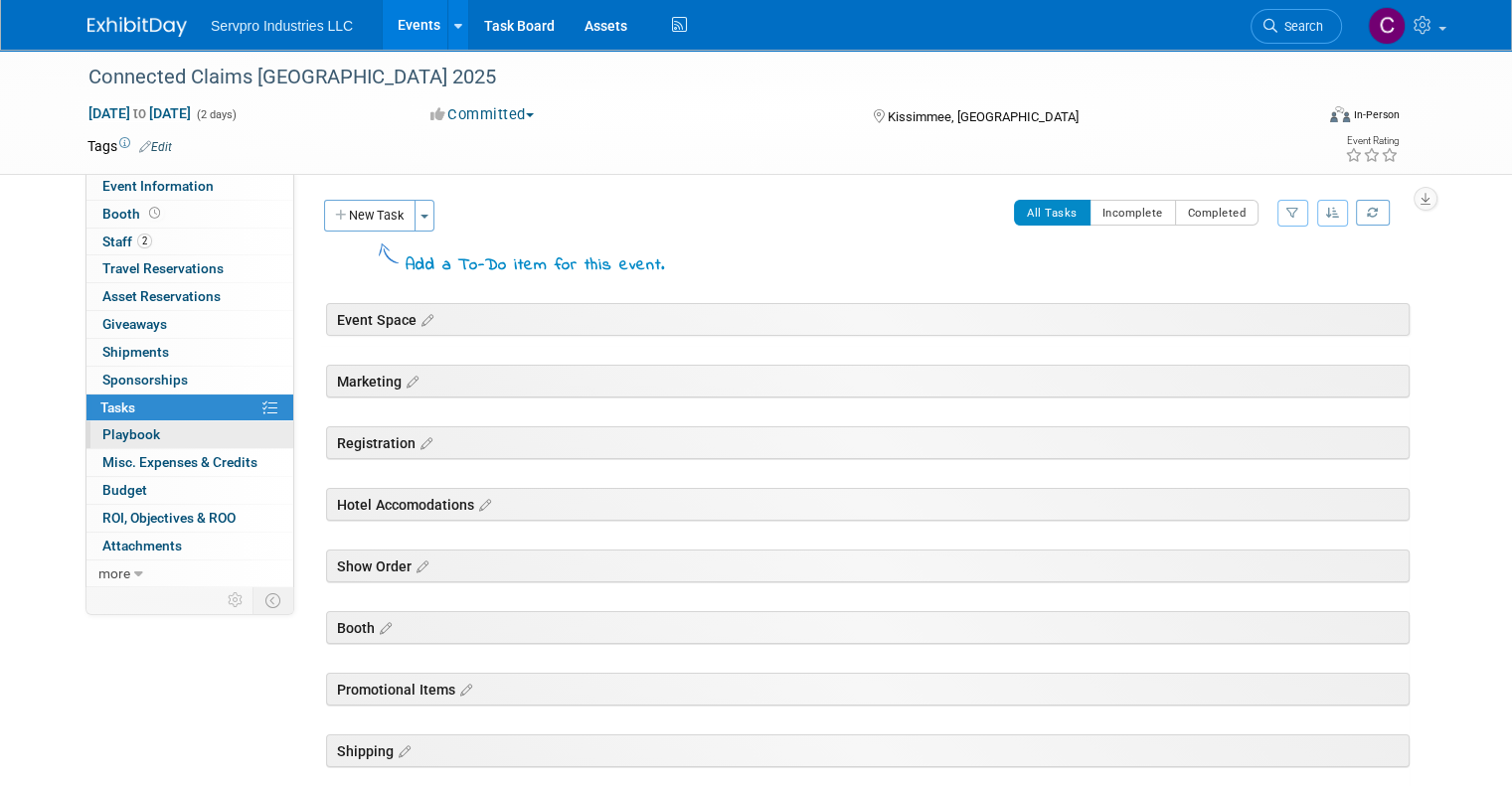 click on "Playbook 0" at bounding box center (131, 434) 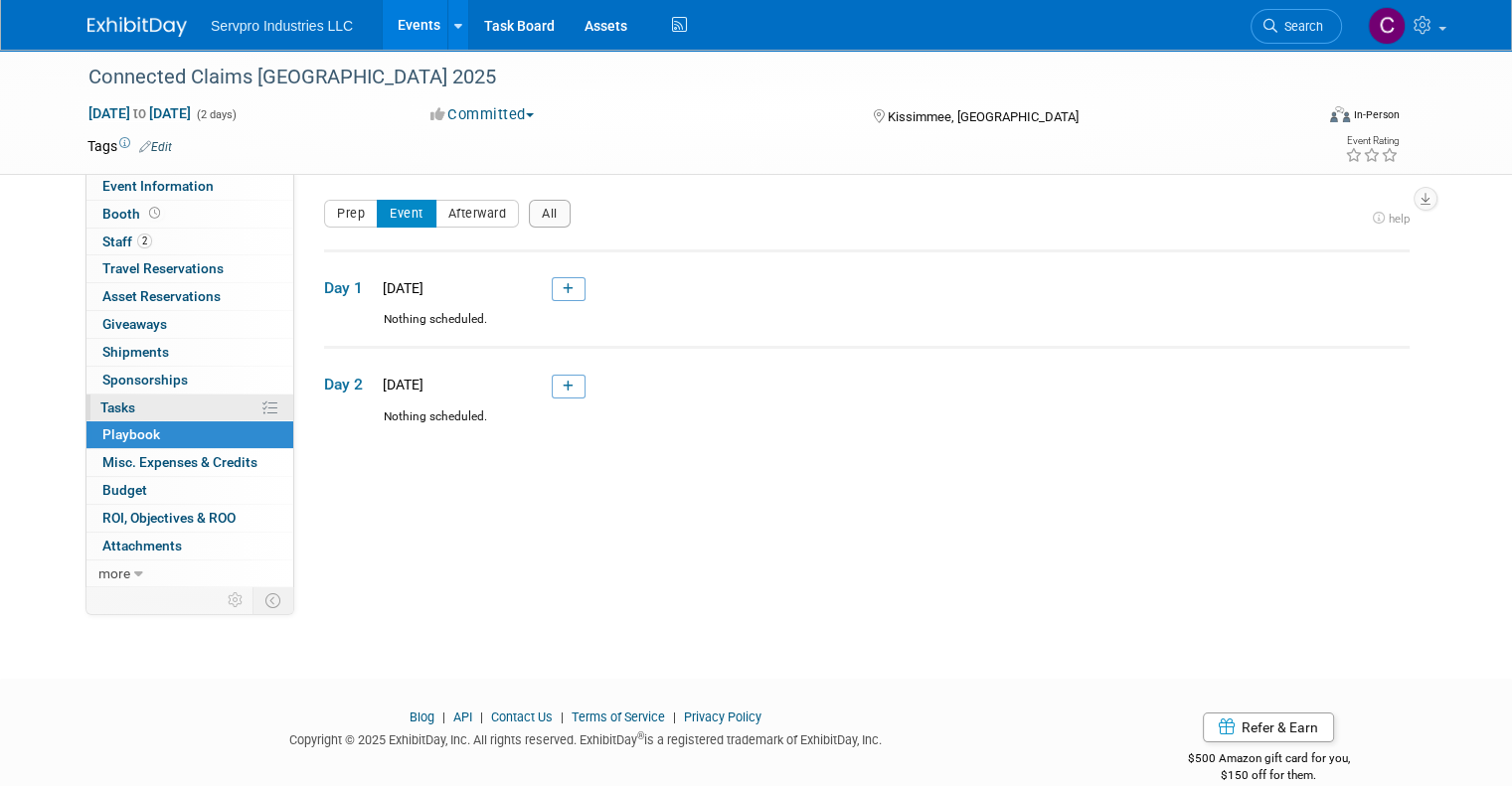 click on "0%
Tasks 0%" at bounding box center (190, 407) 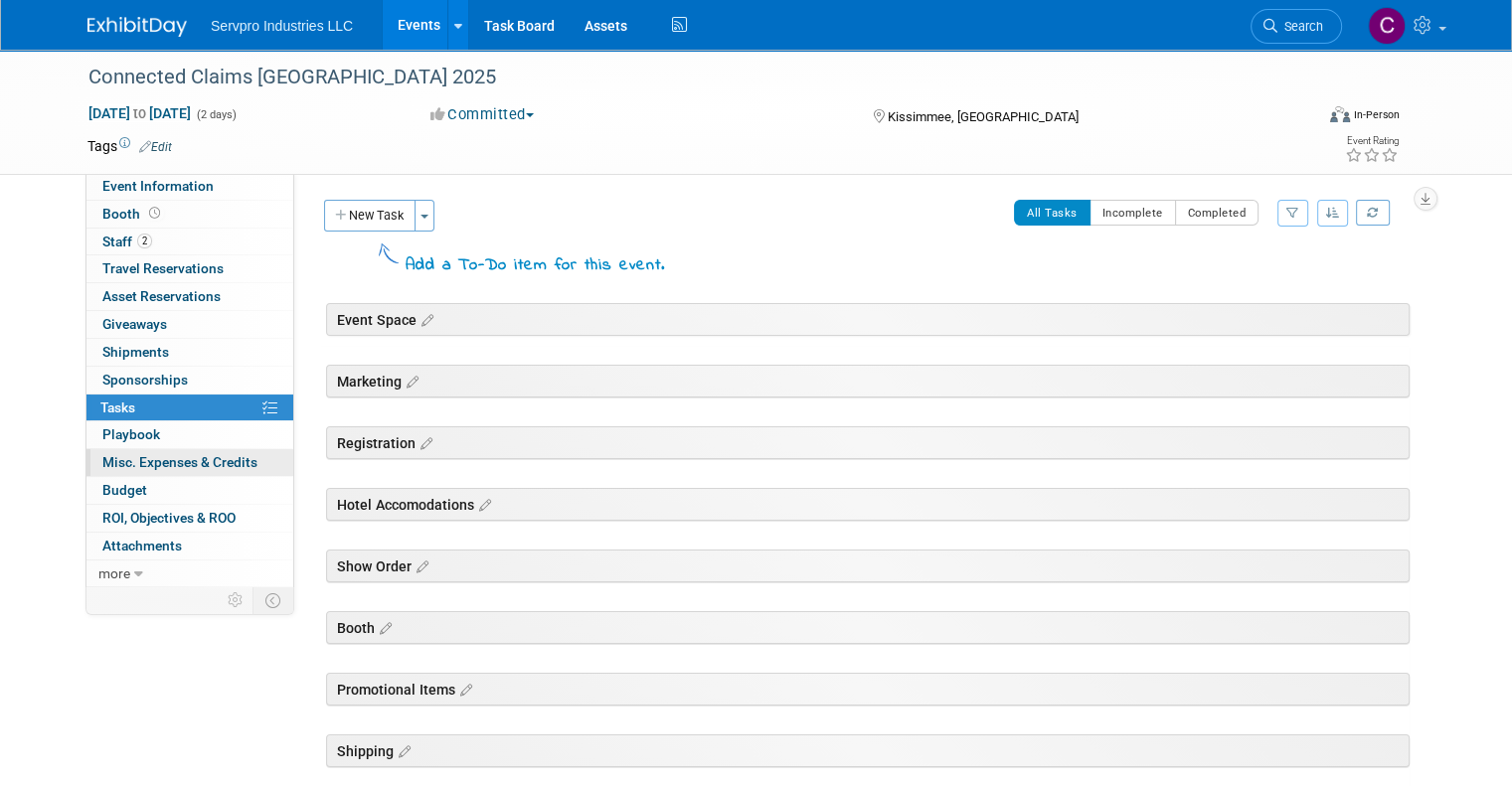 click on "0
Misc. Expenses & Credits 0" at bounding box center (190, 462) 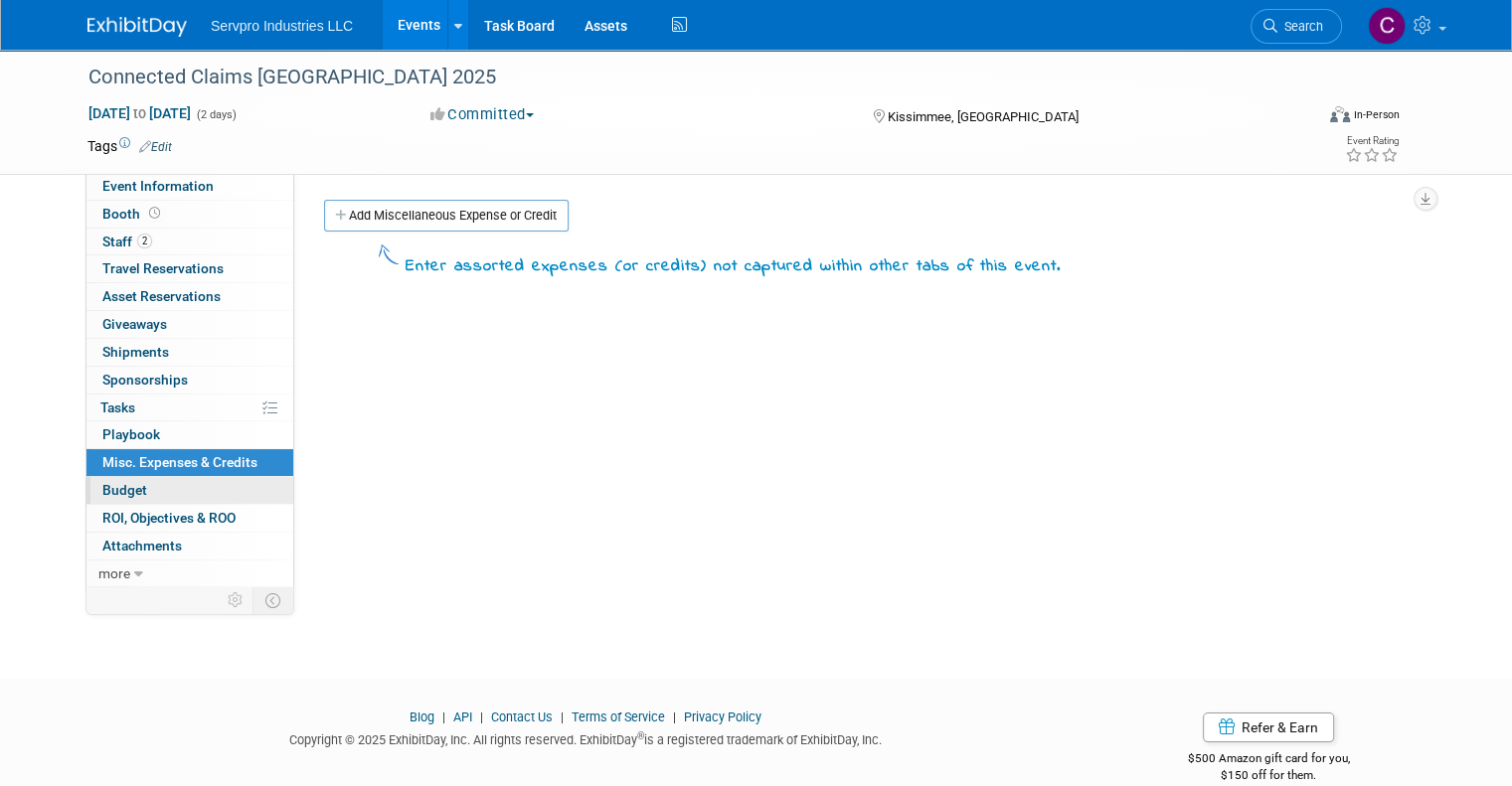click on "Budget" at bounding box center (124, 490) 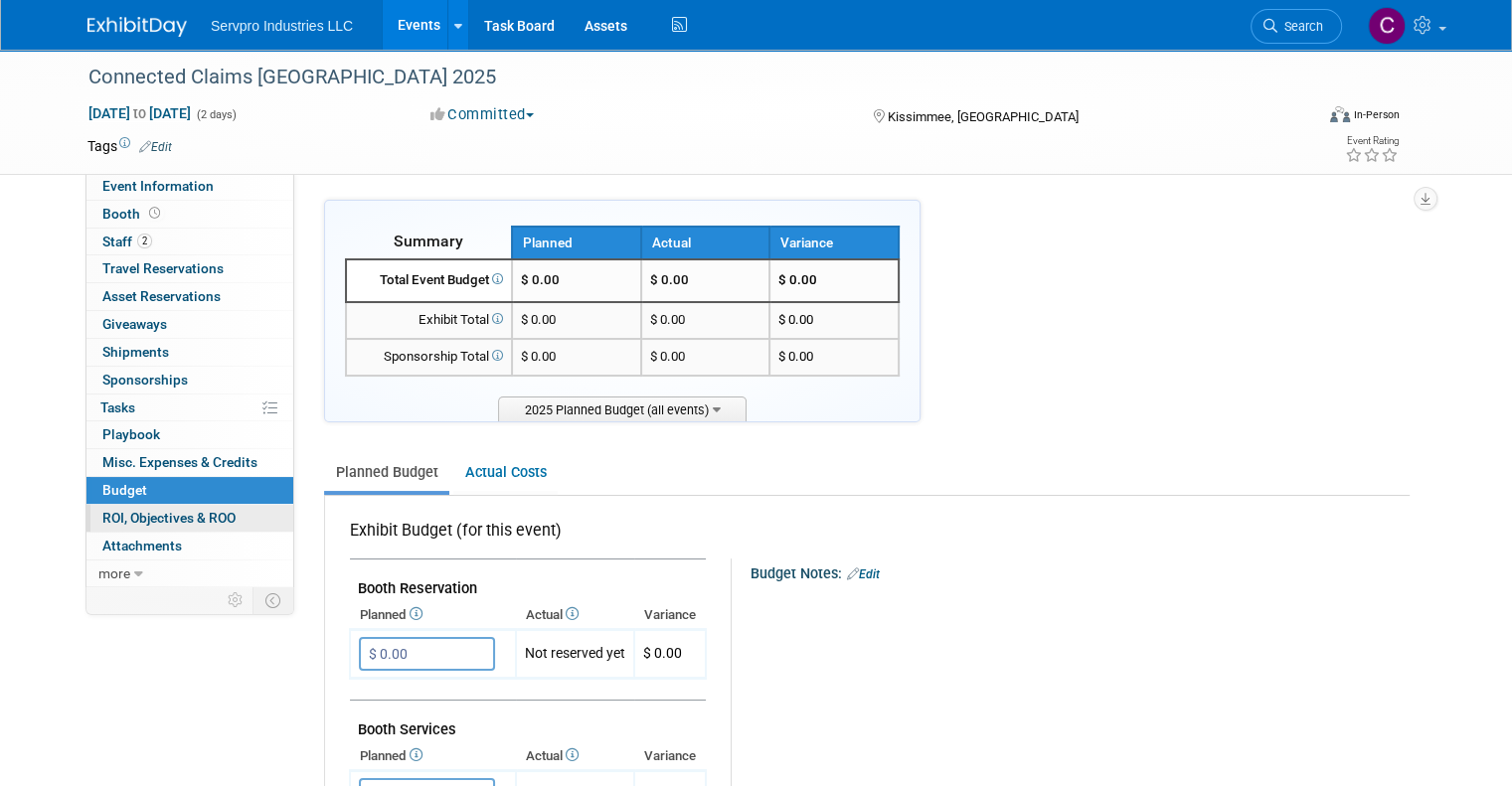 click on "ROI, Objectives & ROO 0" at bounding box center [169, 518] 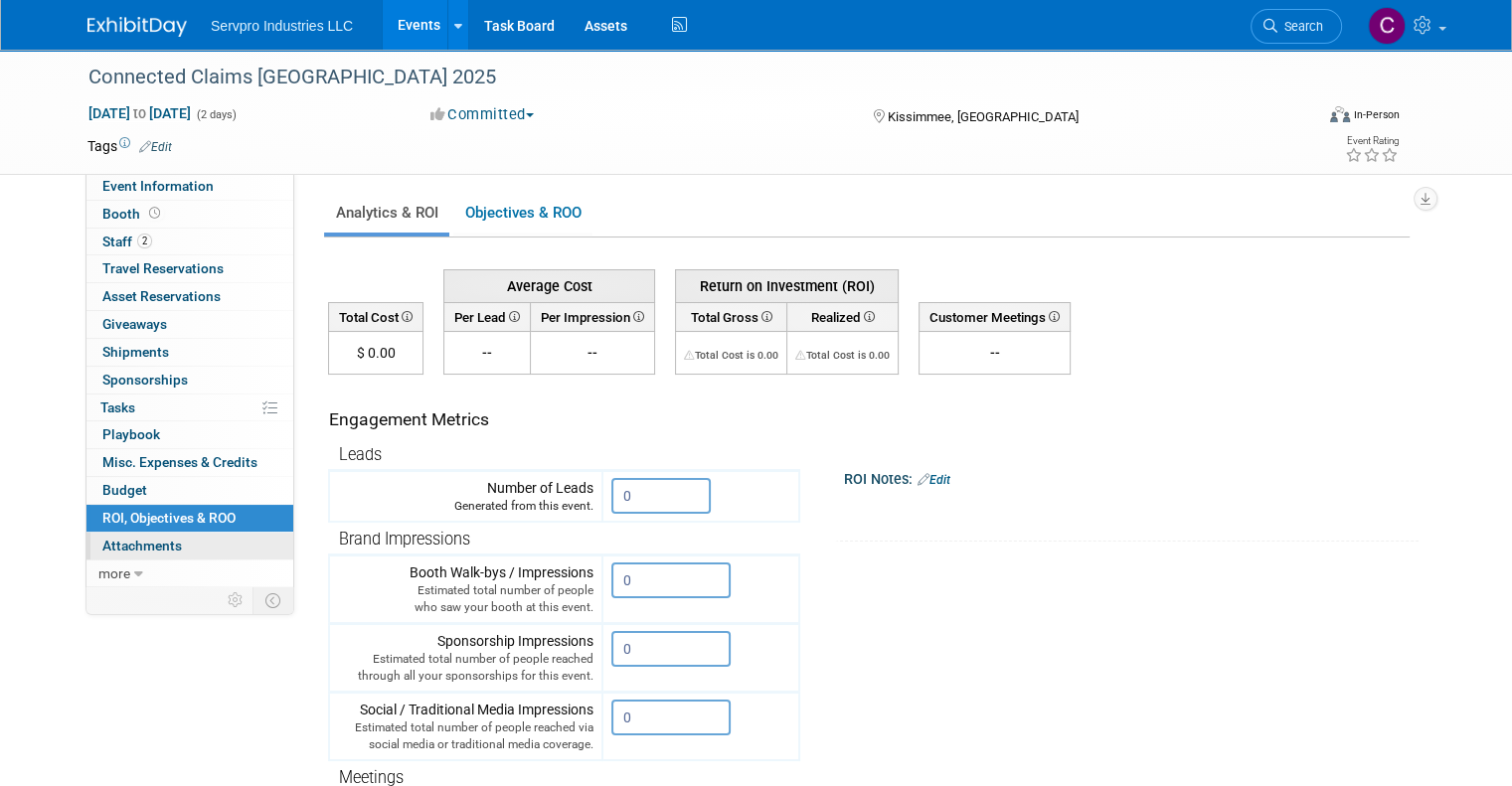 click on "Attachments 0" at bounding box center [142, 546] 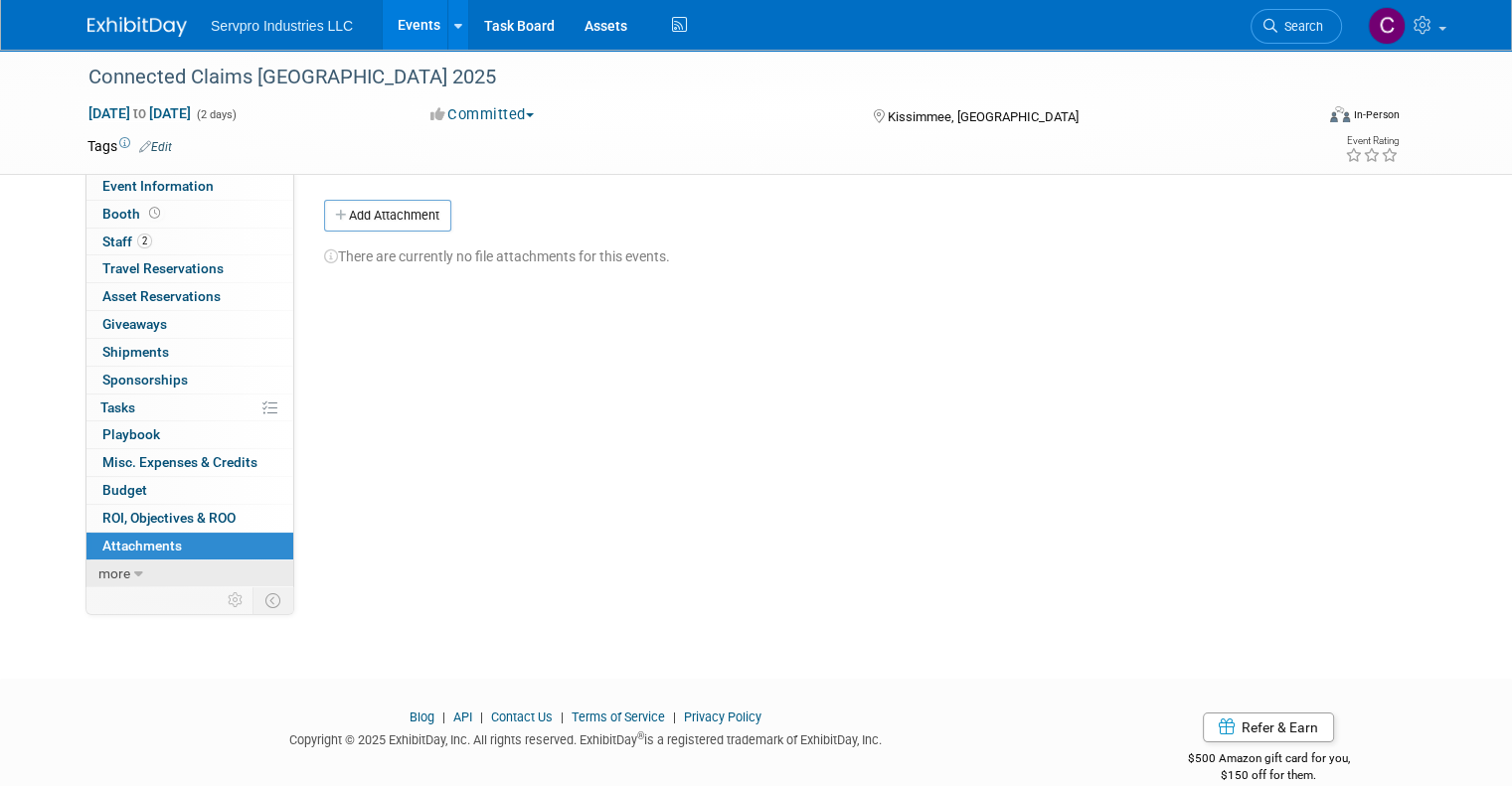 click on "more" at bounding box center [190, 573] 